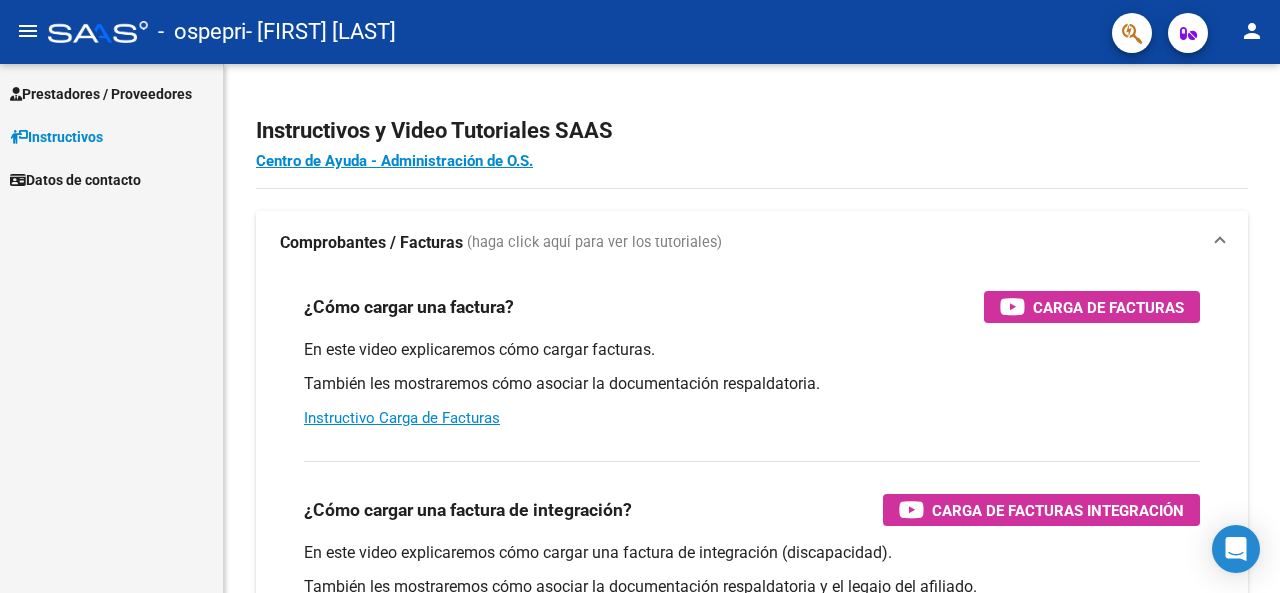 scroll, scrollTop: 0, scrollLeft: 0, axis: both 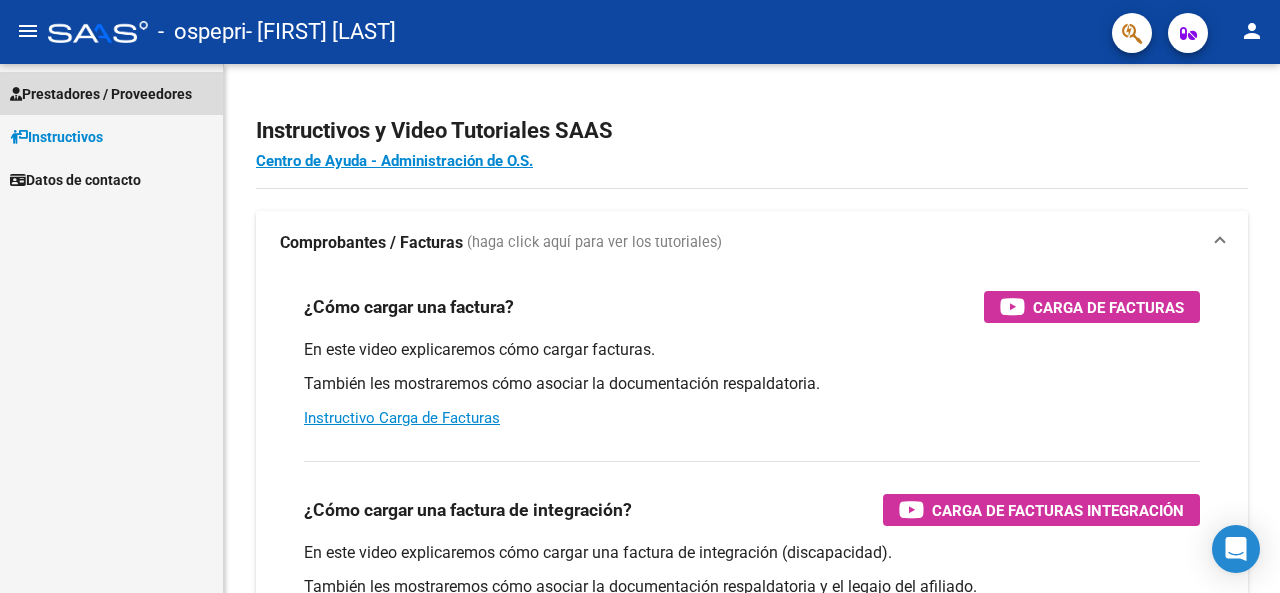 click on "Prestadores / Proveedores" at bounding box center (101, 94) 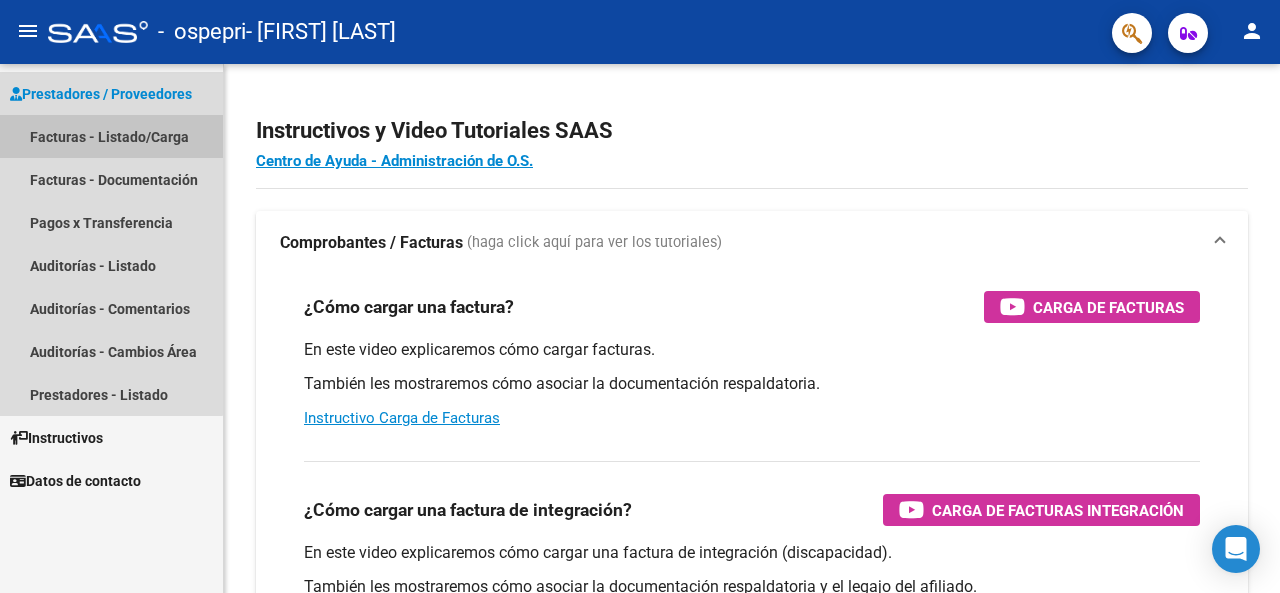 click on "Facturas - Listado/Carga" at bounding box center [111, 136] 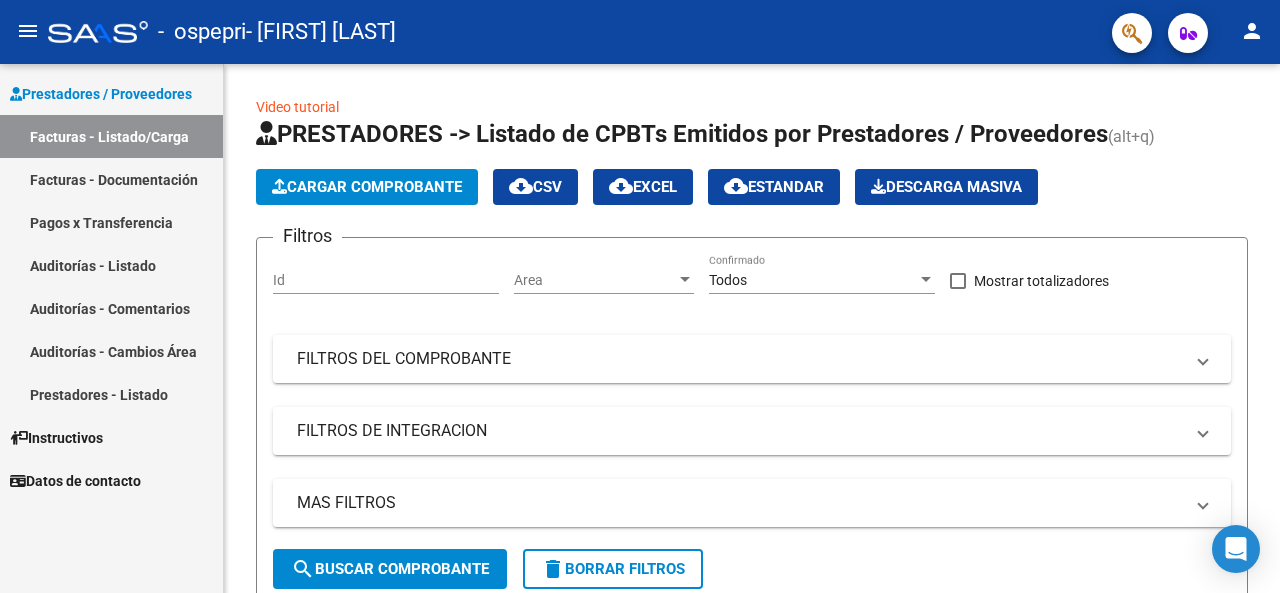 click on "FILTROS DEL COMPROBANTE" at bounding box center (740, 359) 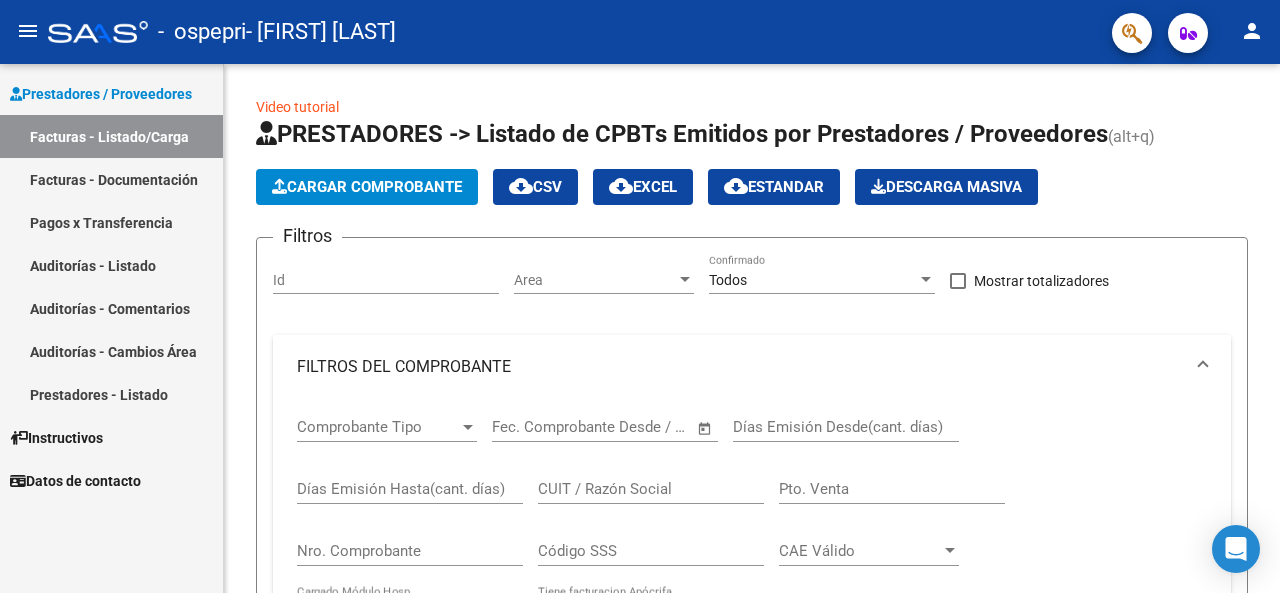 click on "FILTROS DEL COMPROBANTE" at bounding box center (740, 367) 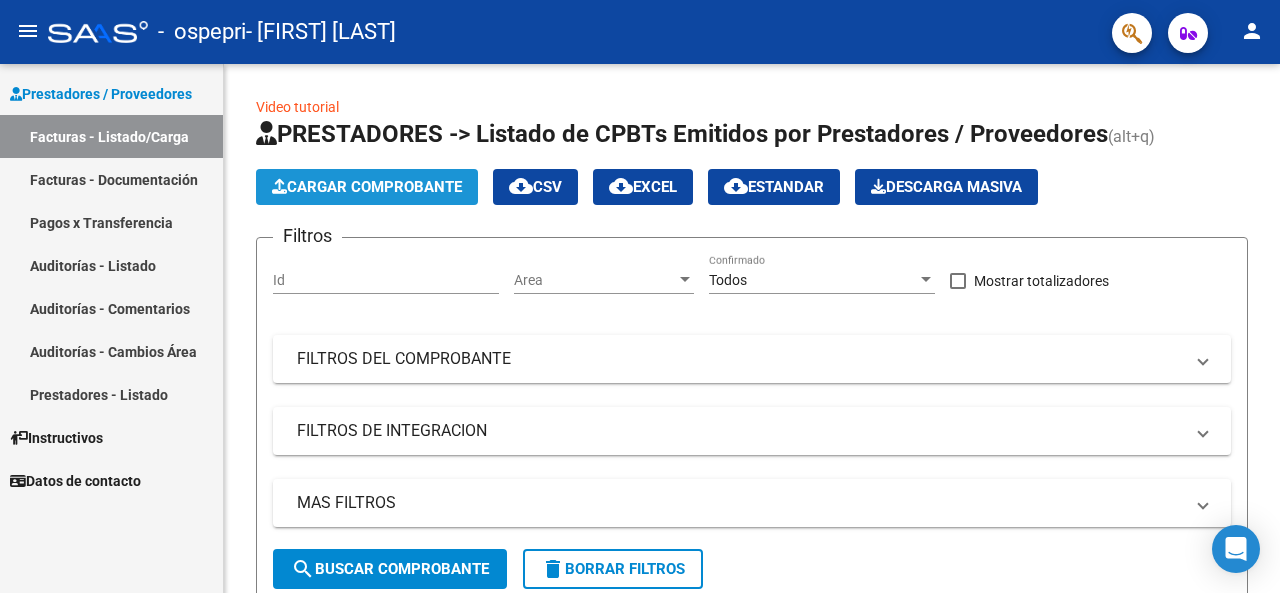 click on "Cargar Comprobante" 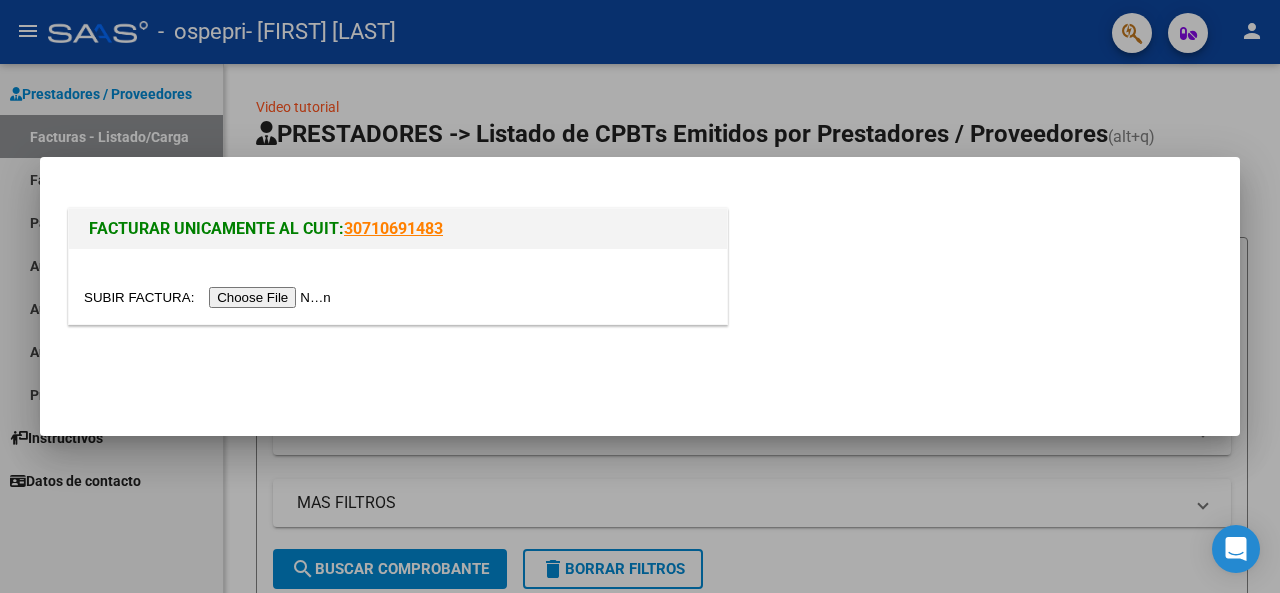 click at bounding box center (210, 297) 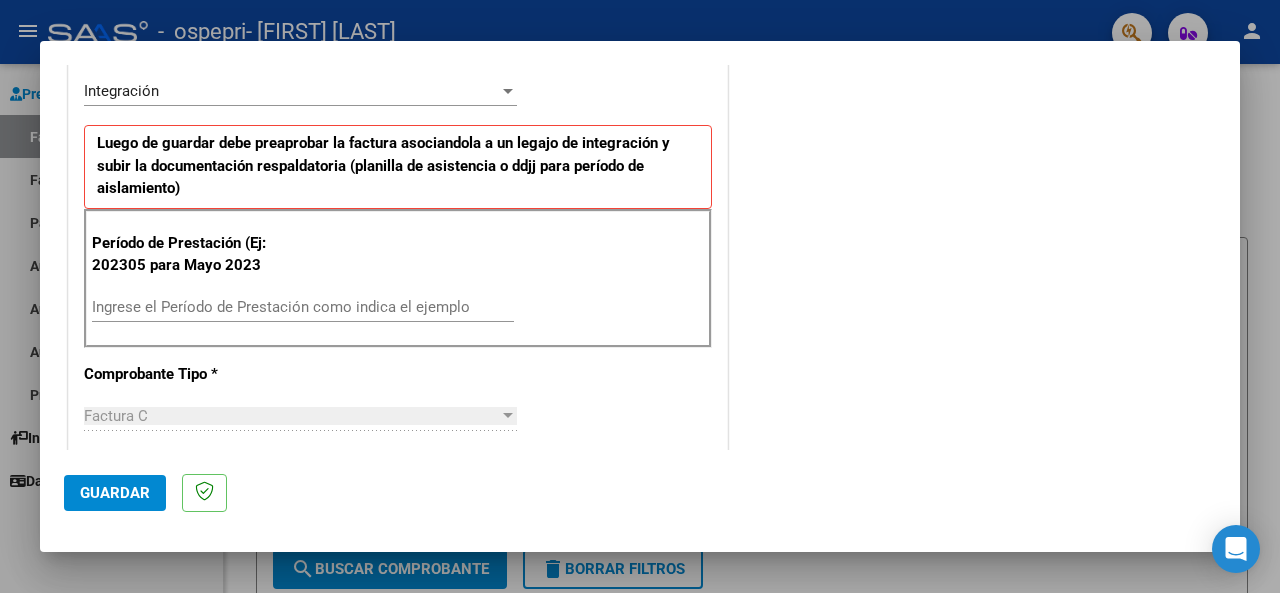 scroll, scrollTop: 476, scrollLeft: 0, axis: vertical 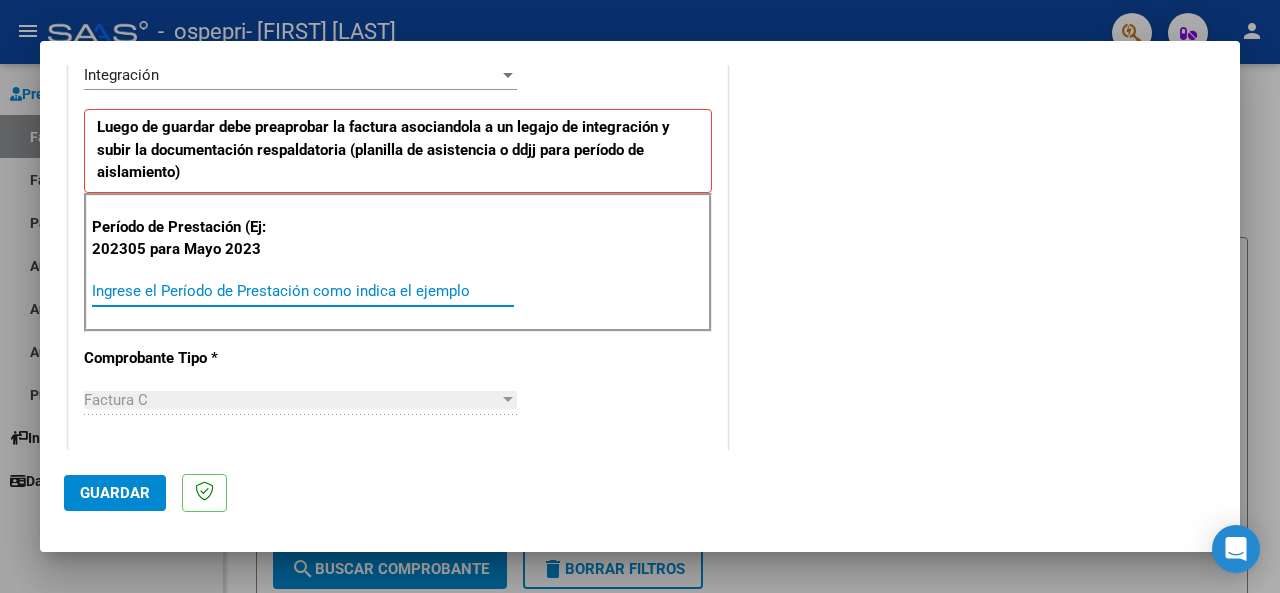 click on "Ingrese el Período de Prestación como indica el ejemplo" at bounding box center (303, 291) 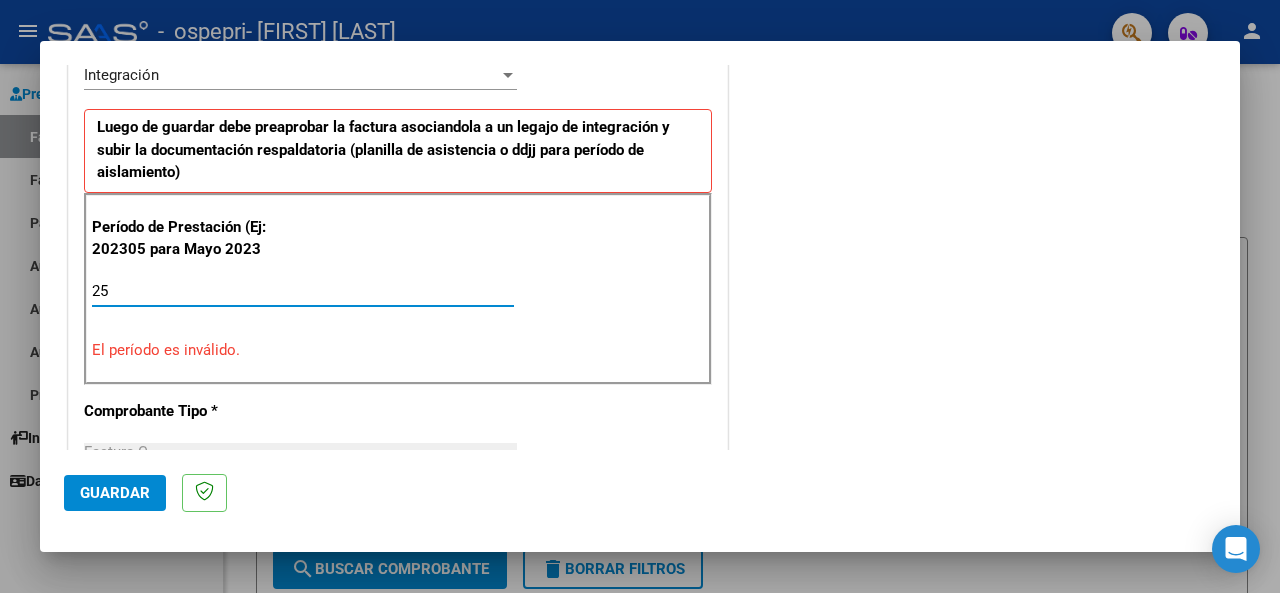 type on "2" 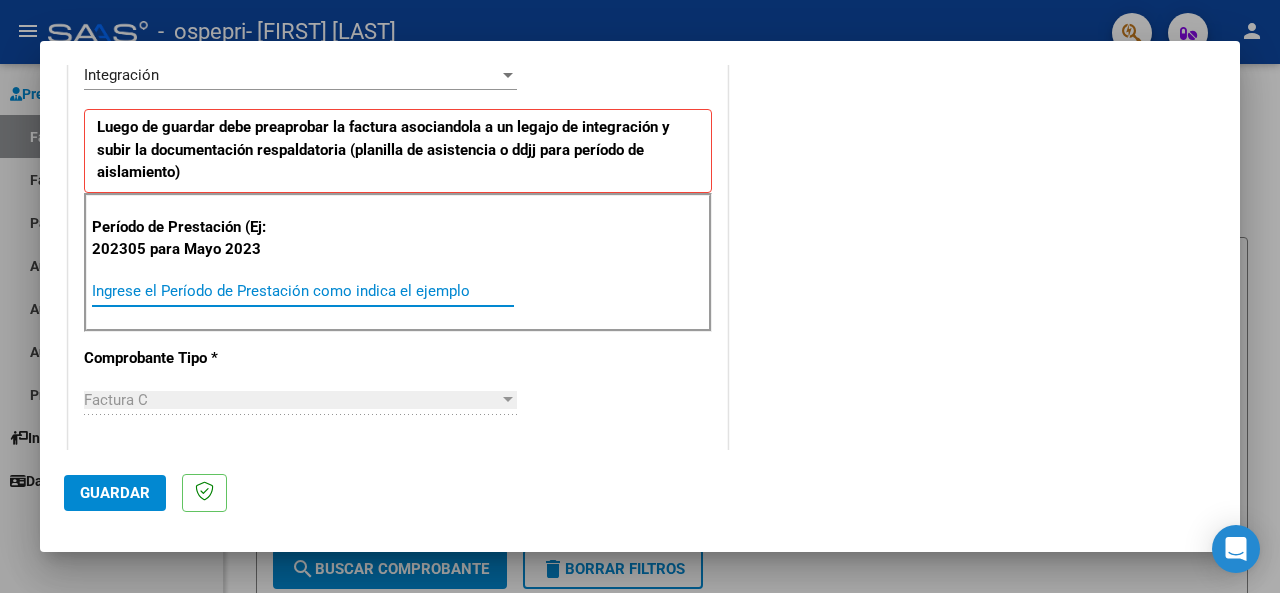click on "Ingrese el Período de Prestación como indica el ejemplo" at bounding box center (303, 291) 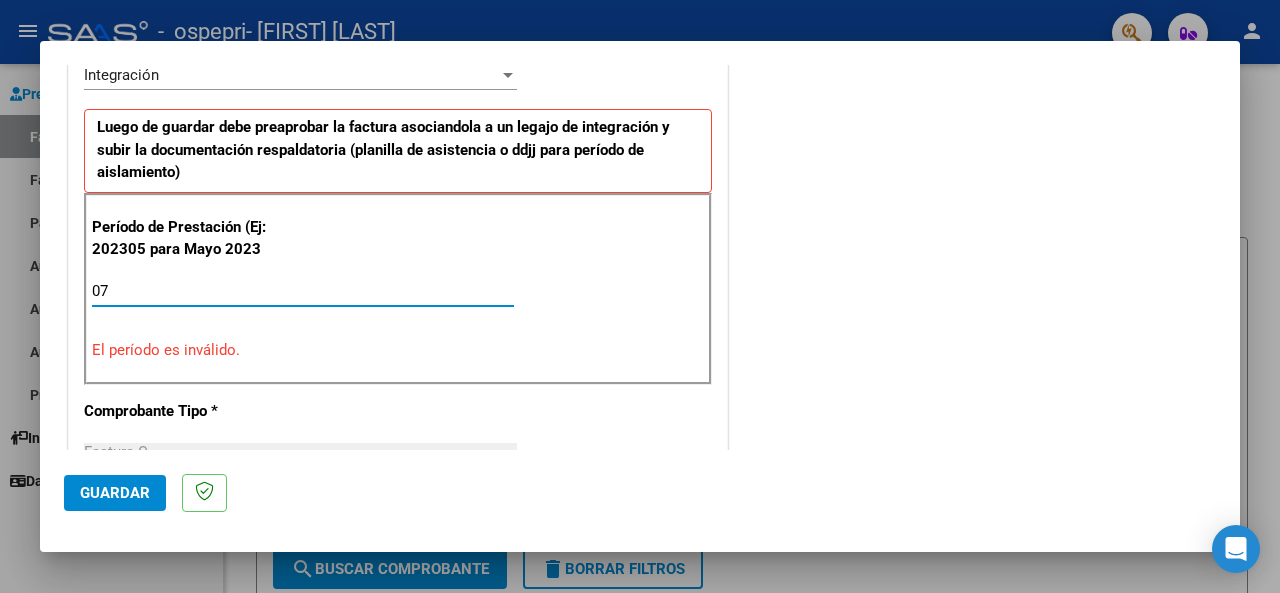 type on "0" 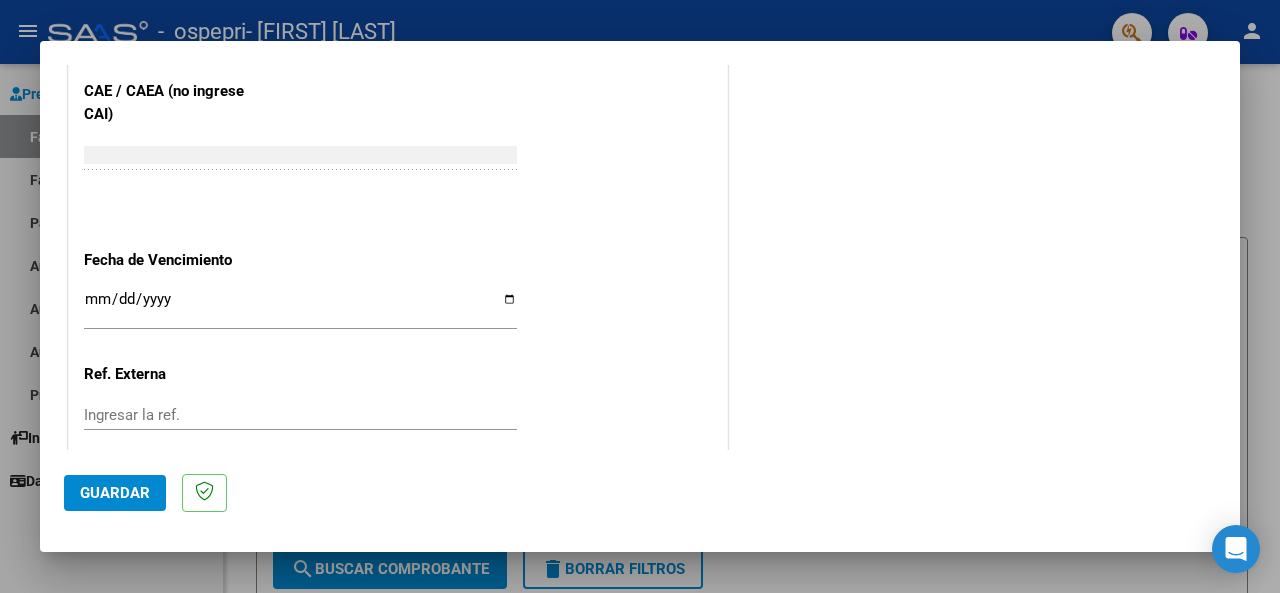scroll, scrollTop: 1285, scrollLeft: 0, axis: vertical 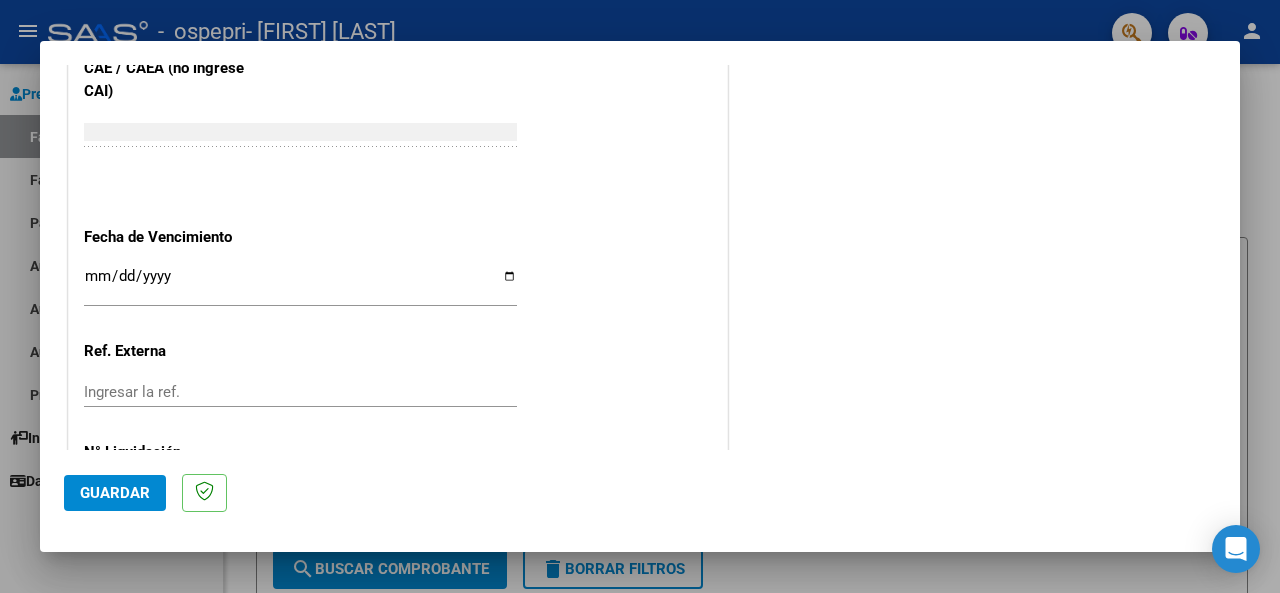 type on "202507" 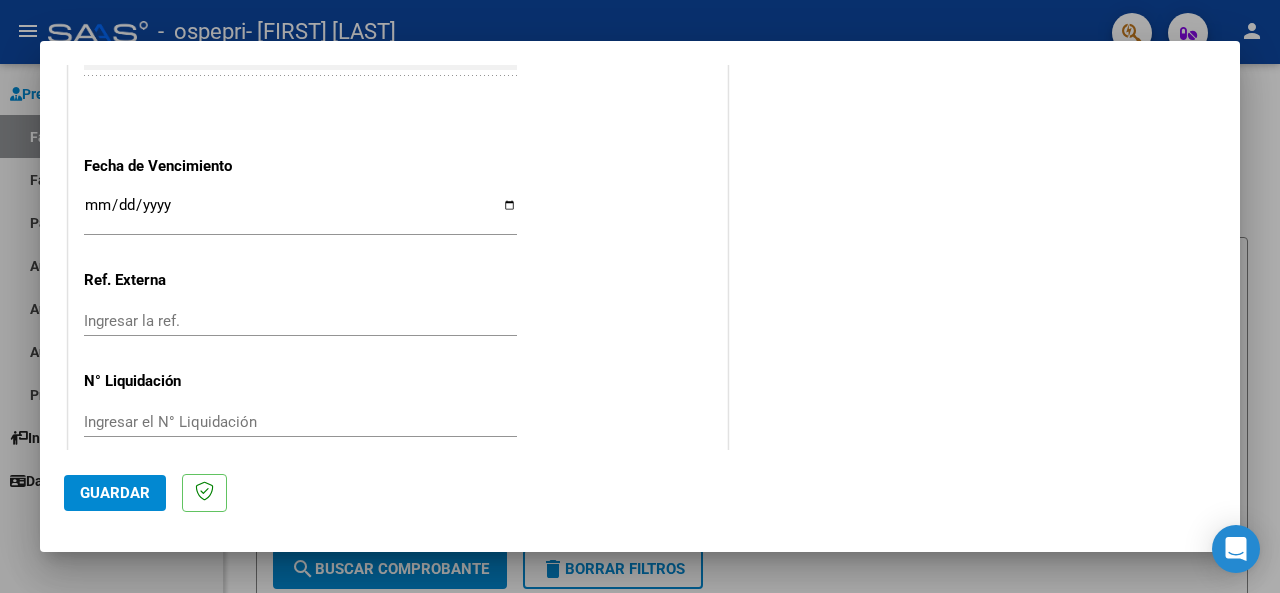 scroll, scrollTop: 1376, scrollLeft: 0, axis: vertical 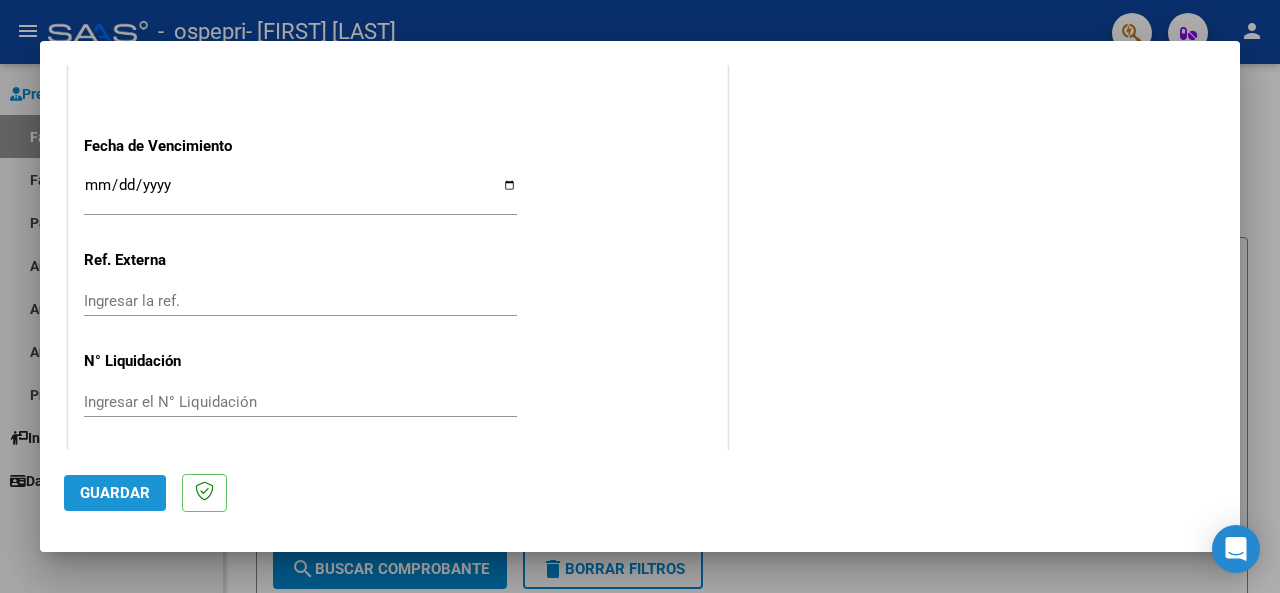 click on "Guardar" 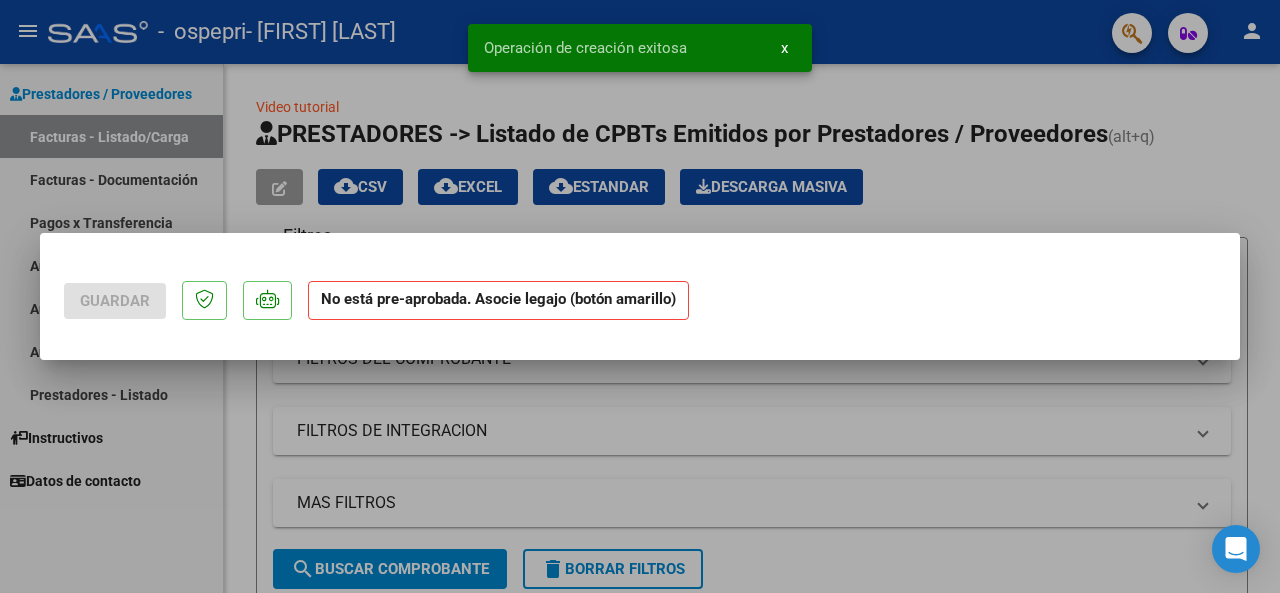 scroll, scrollTop: 0, scrollLeft: 0, axis: both 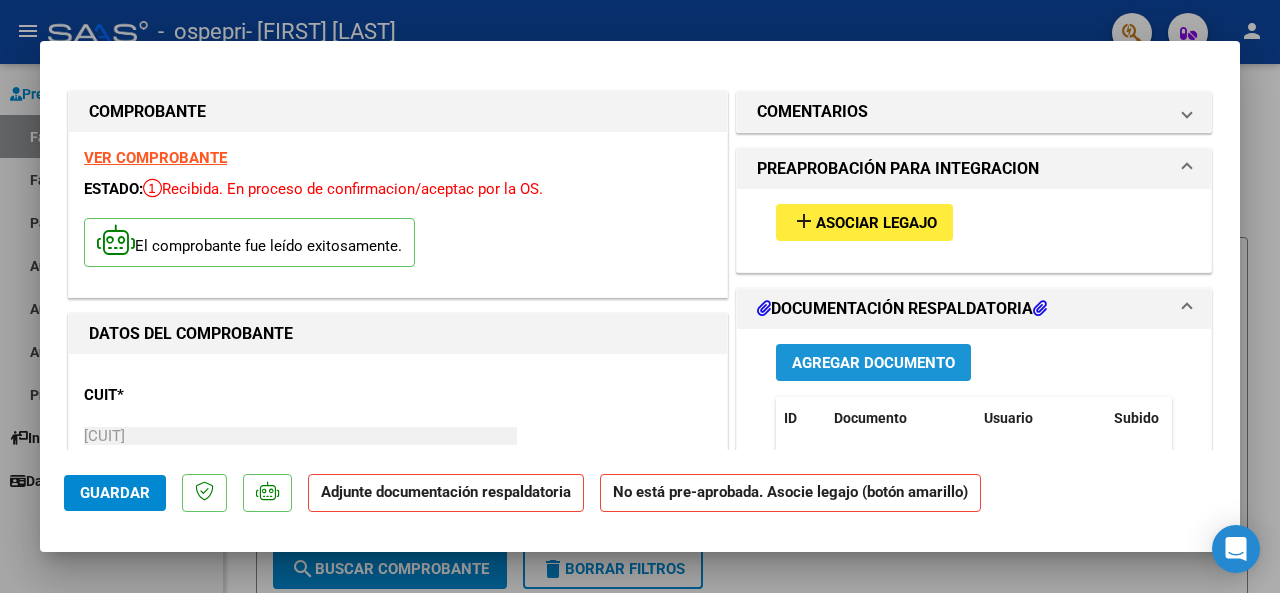 click on "Agregar Documento" at bounding box center (873, 363) 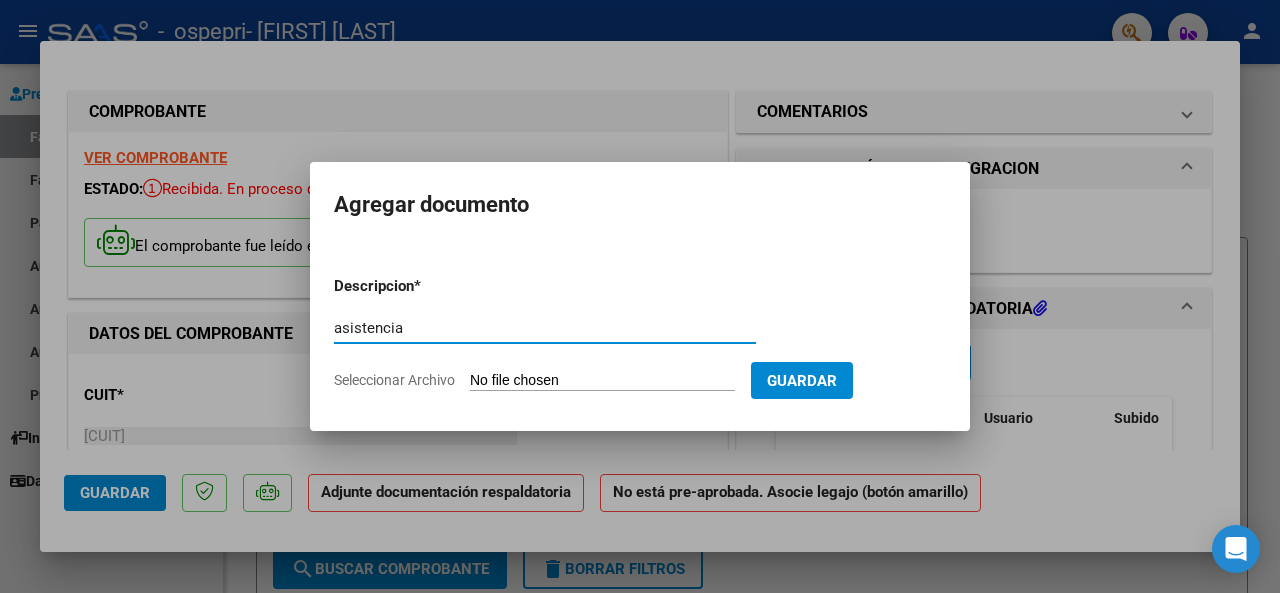 type on "asistencia" 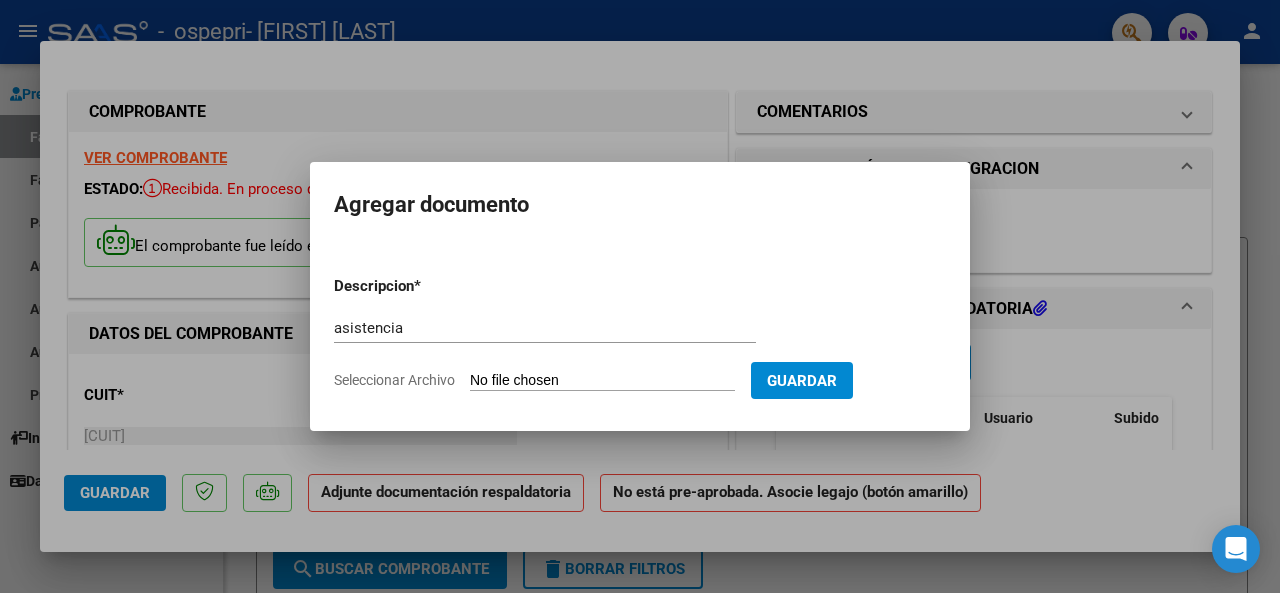 click on "Seleccionar Archivo" at bounding box center [602, 381] 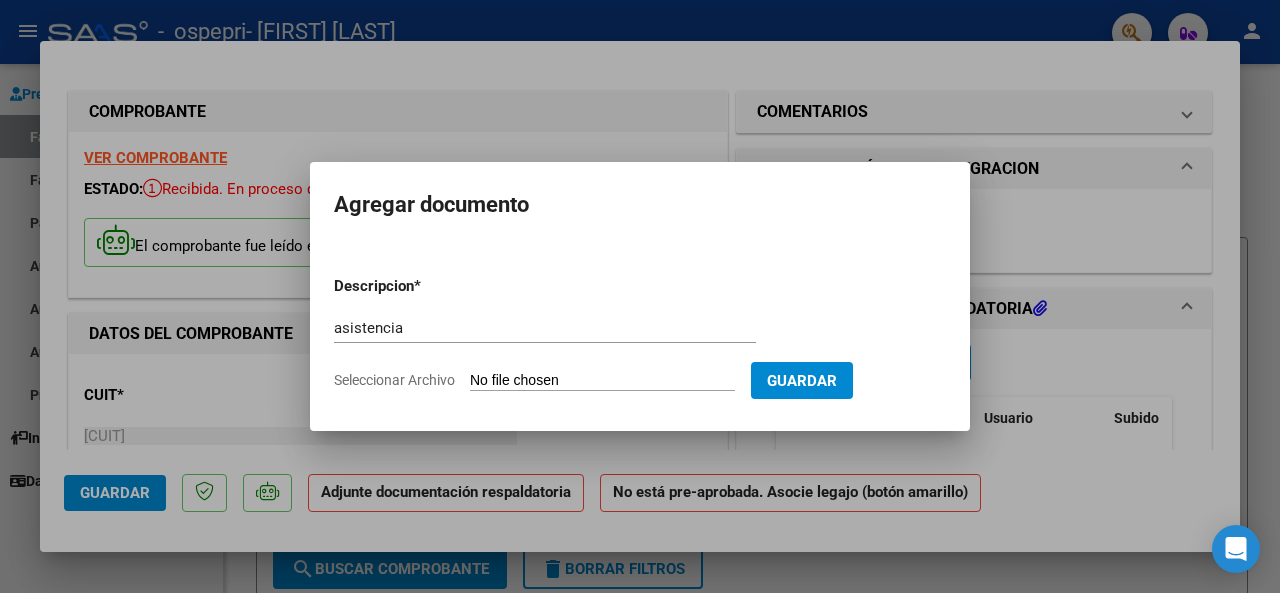 click at bounding box center (640, 296) 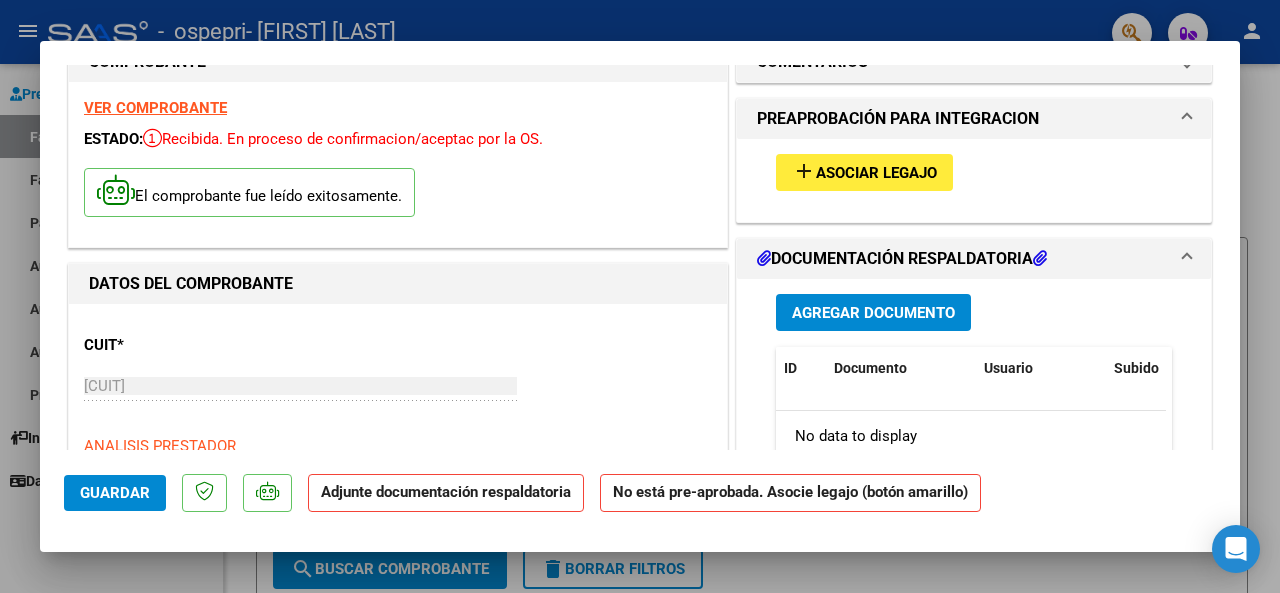 scroll, scrollTop: 0, scrollLeft: 0, axis: both 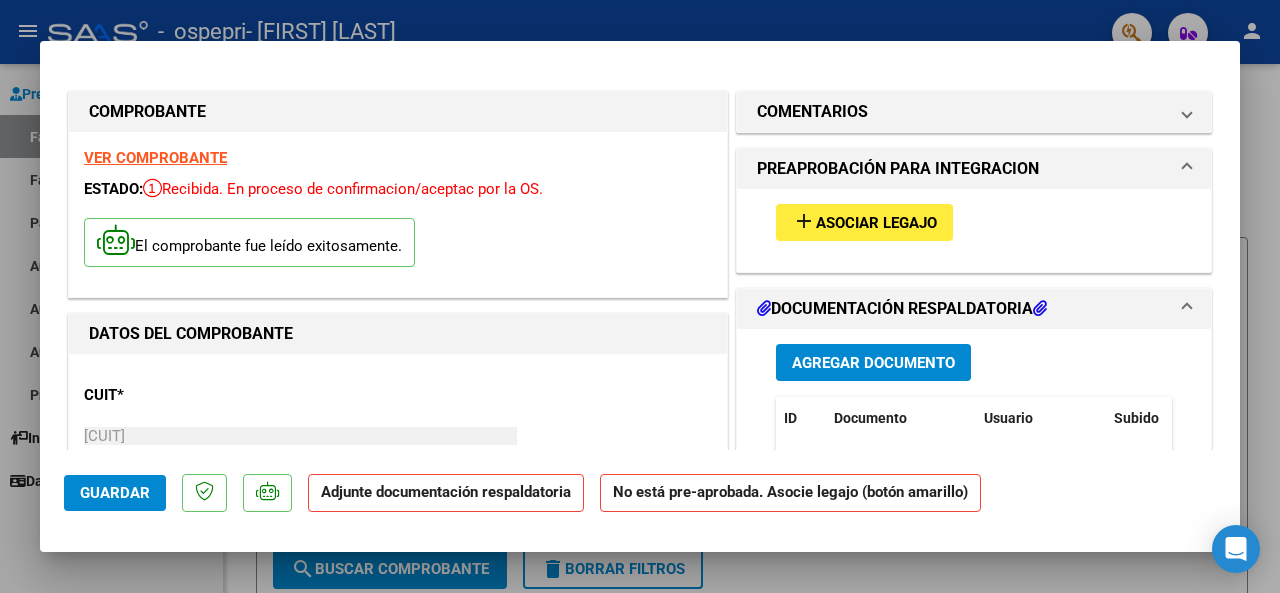 click on "Agregar Documento" at bounding box center (873, 362) 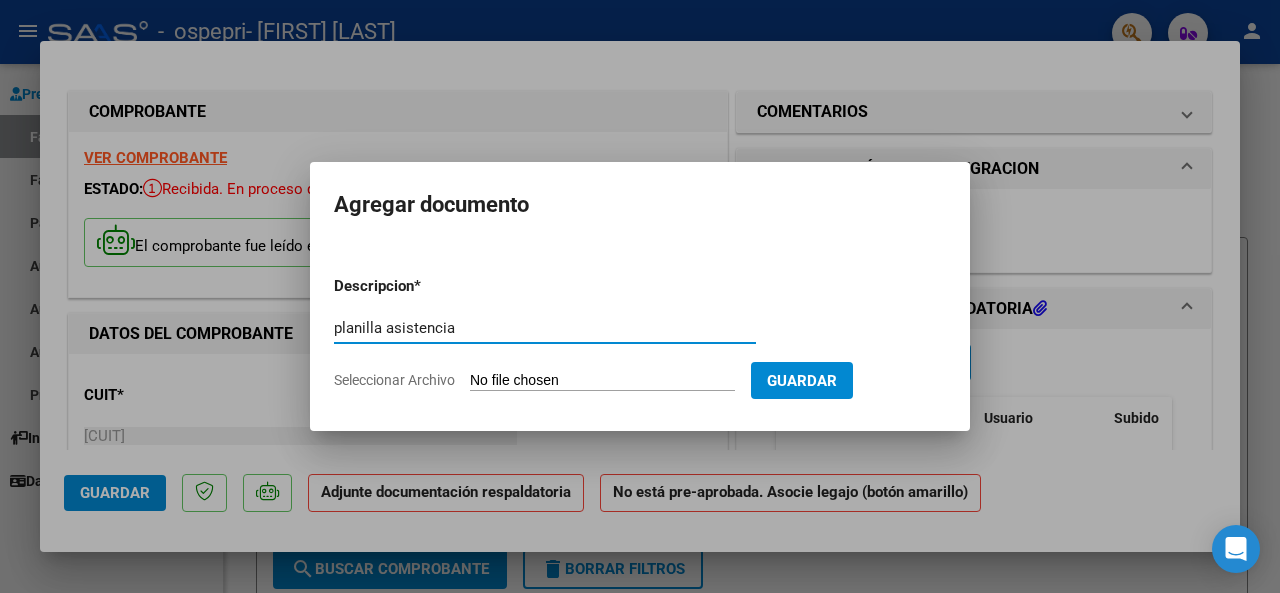 type on "planilla asistencia" 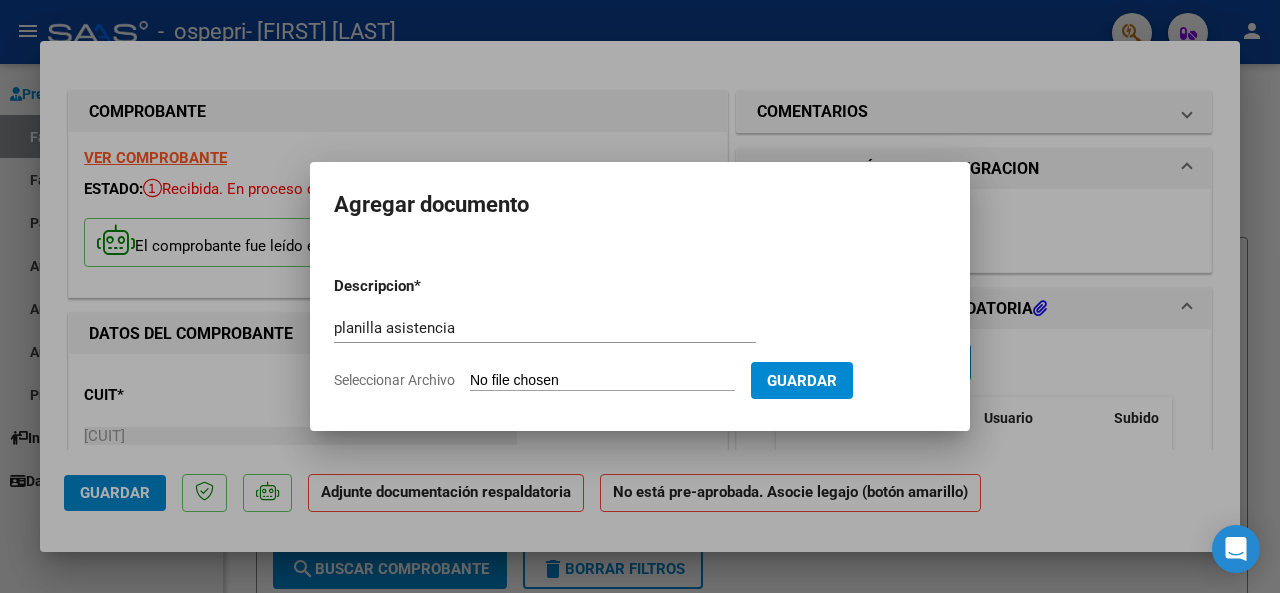 type on "C:\fakepath\[FILENAME].pdf" 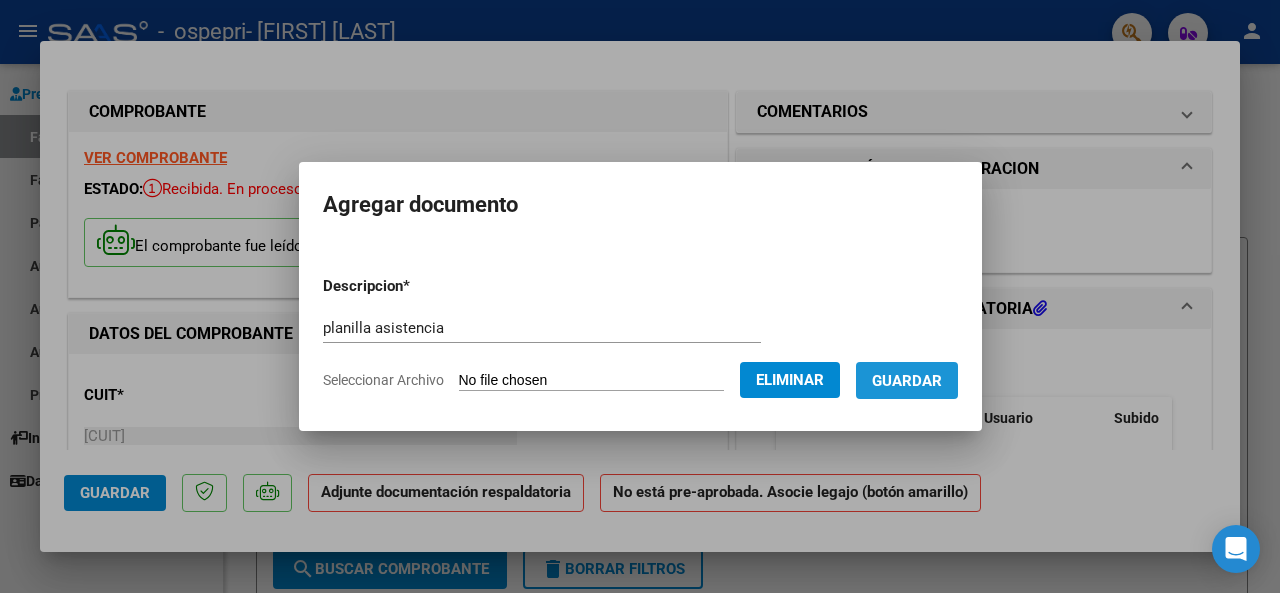 click on "Guardar" at bounding box center (907, 381) 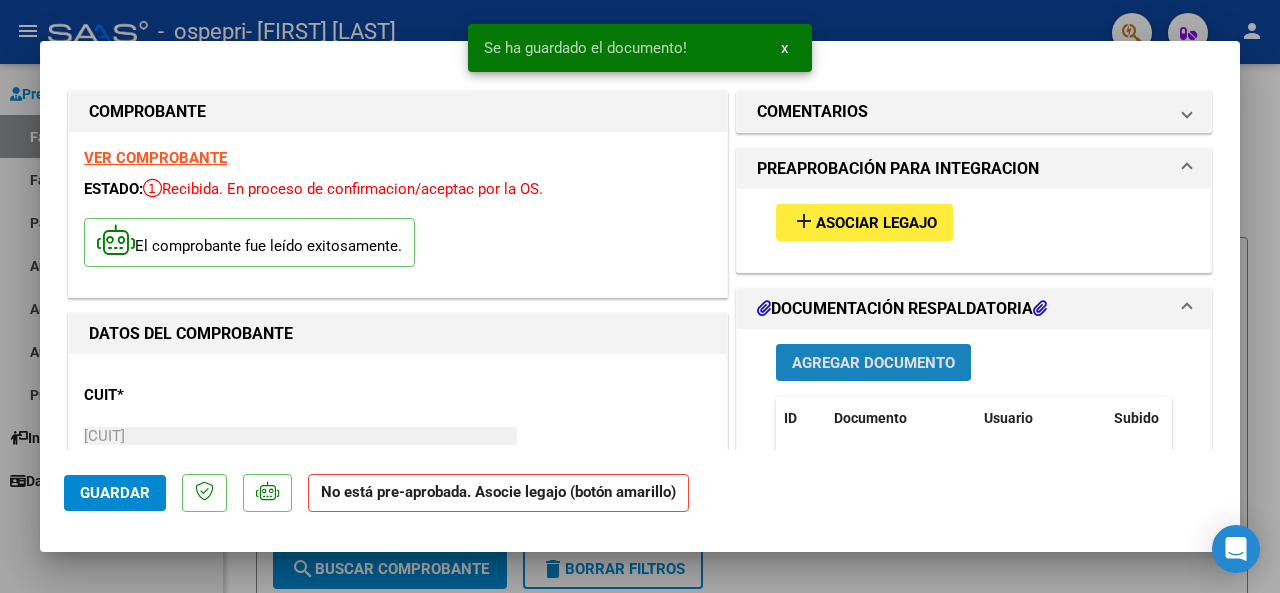 click on "Agregar Documento" at bounding box center [873, 363] 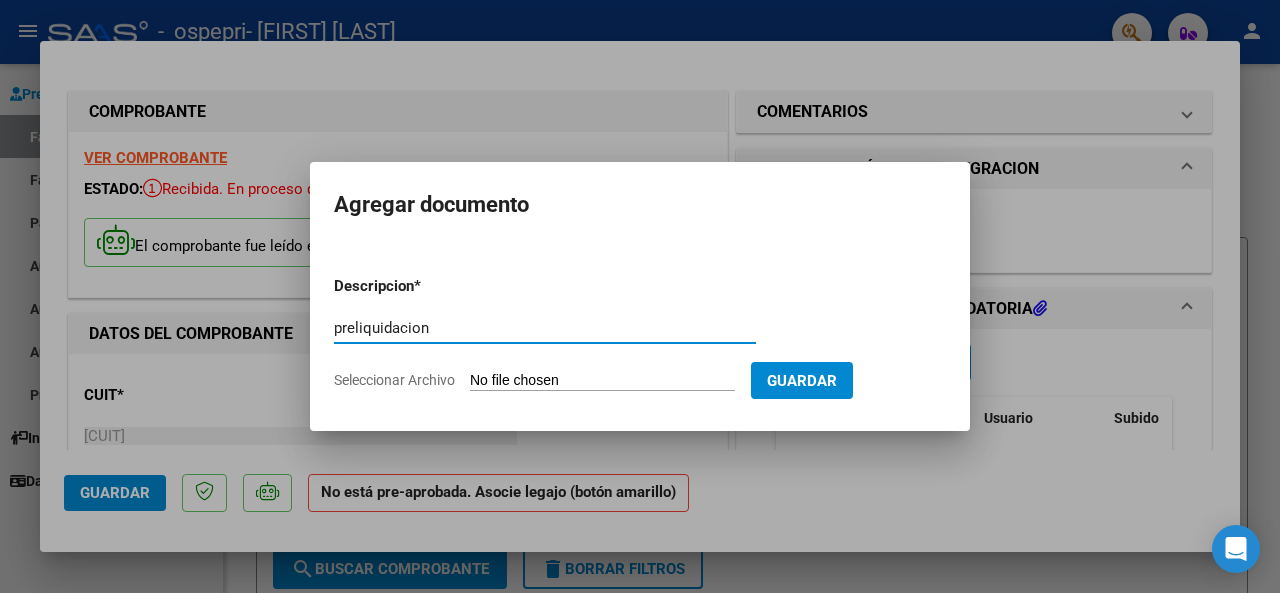type on "preliquidacion" 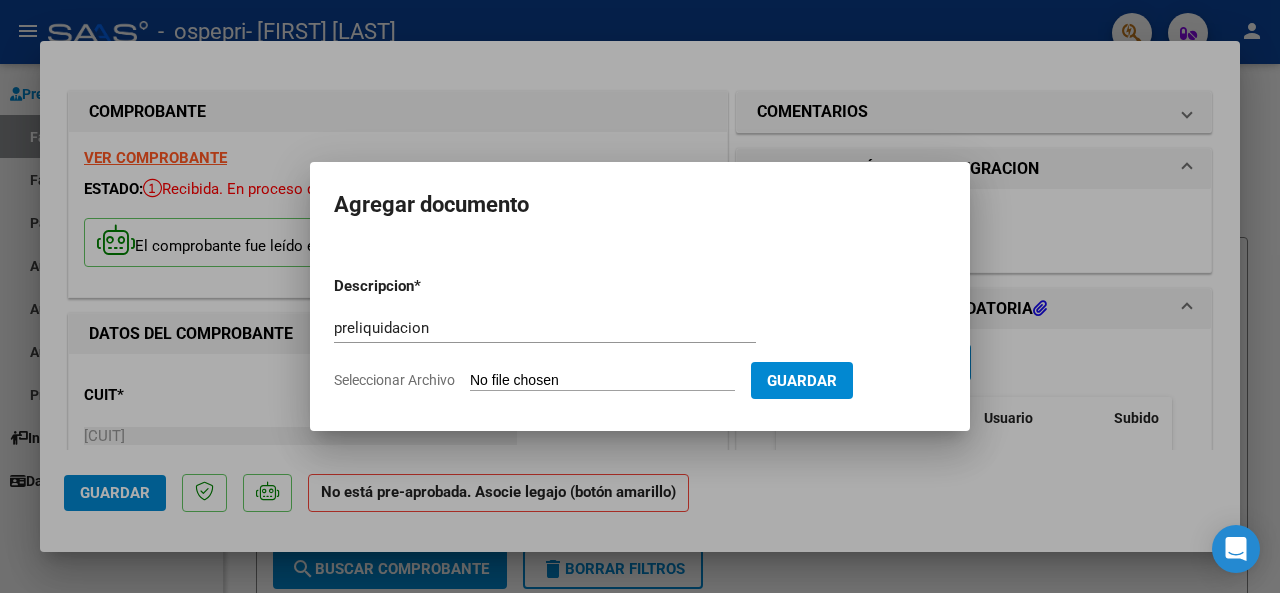 type on "C:\fakepath\PRELI ARANDA.pdf" 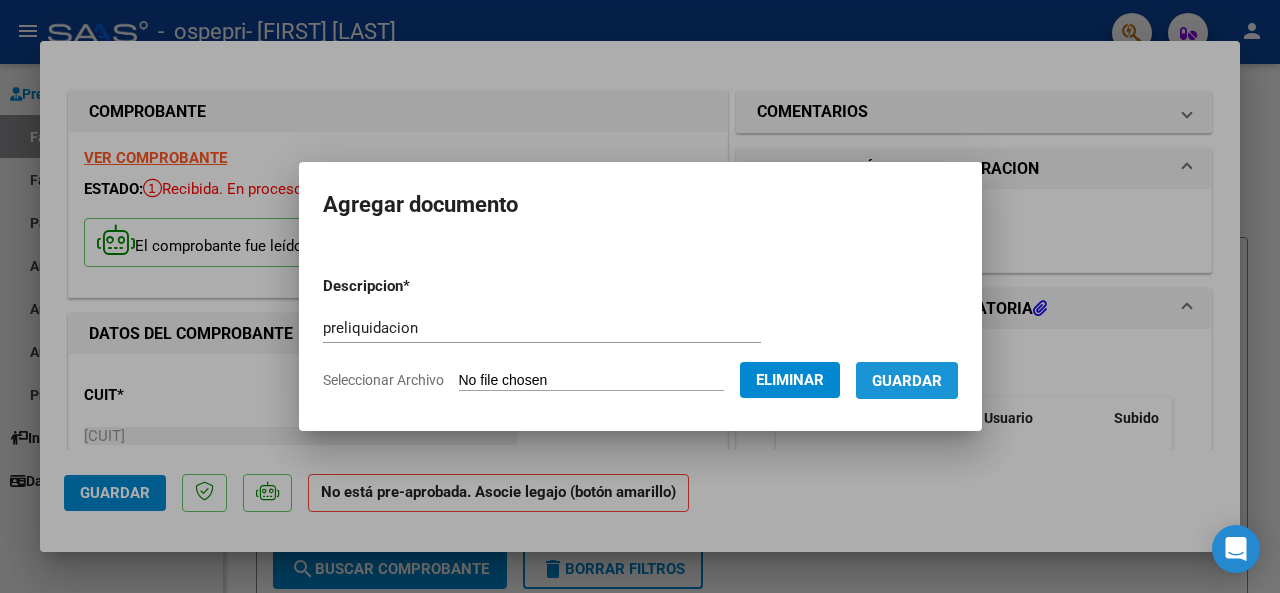 click on "Guardar" at bounding box center (907, 381) 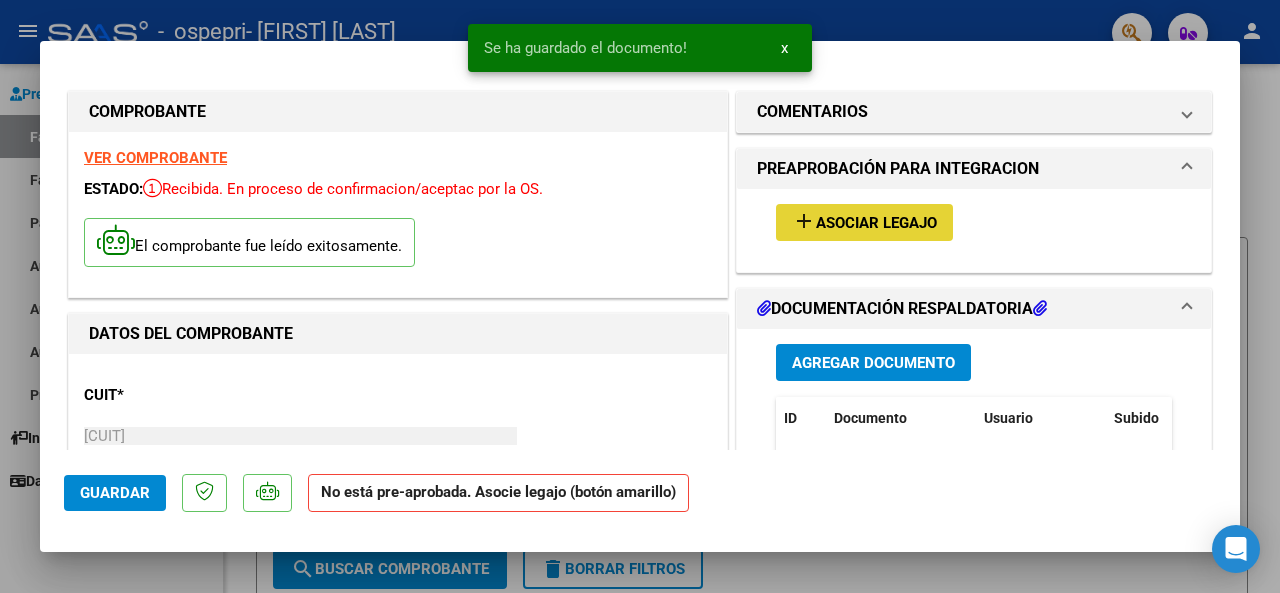click on "Asociar Legajo" at bounding box center (876, 223) 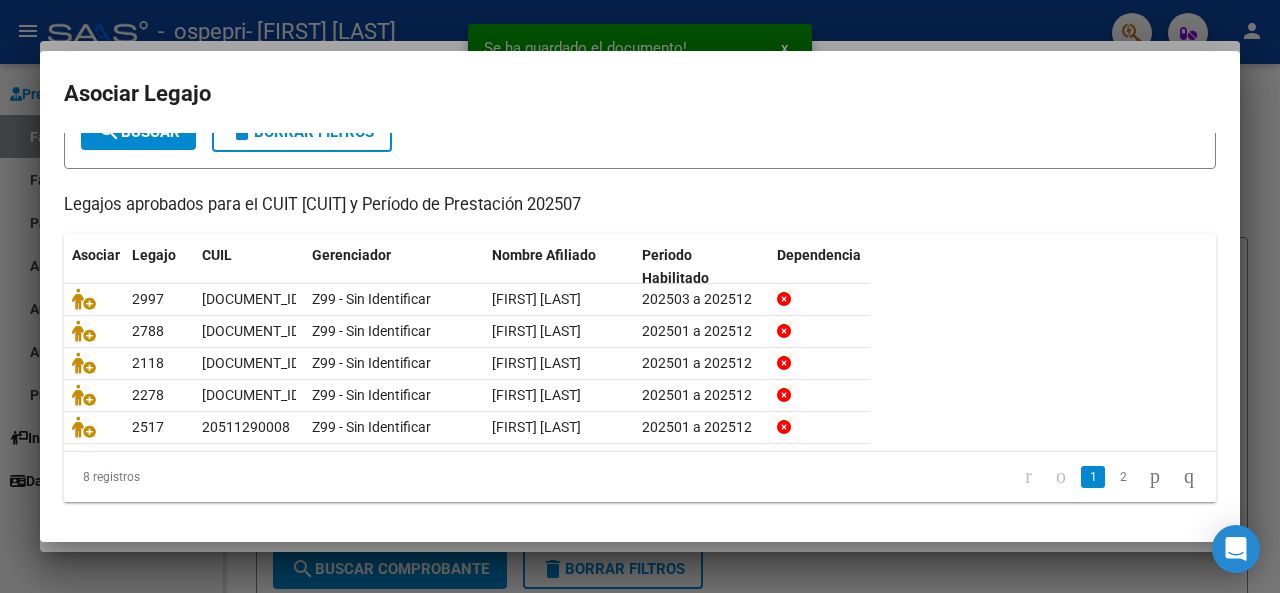scroll, scrollTop: 238, scrollLeft: 0, axis: vertical 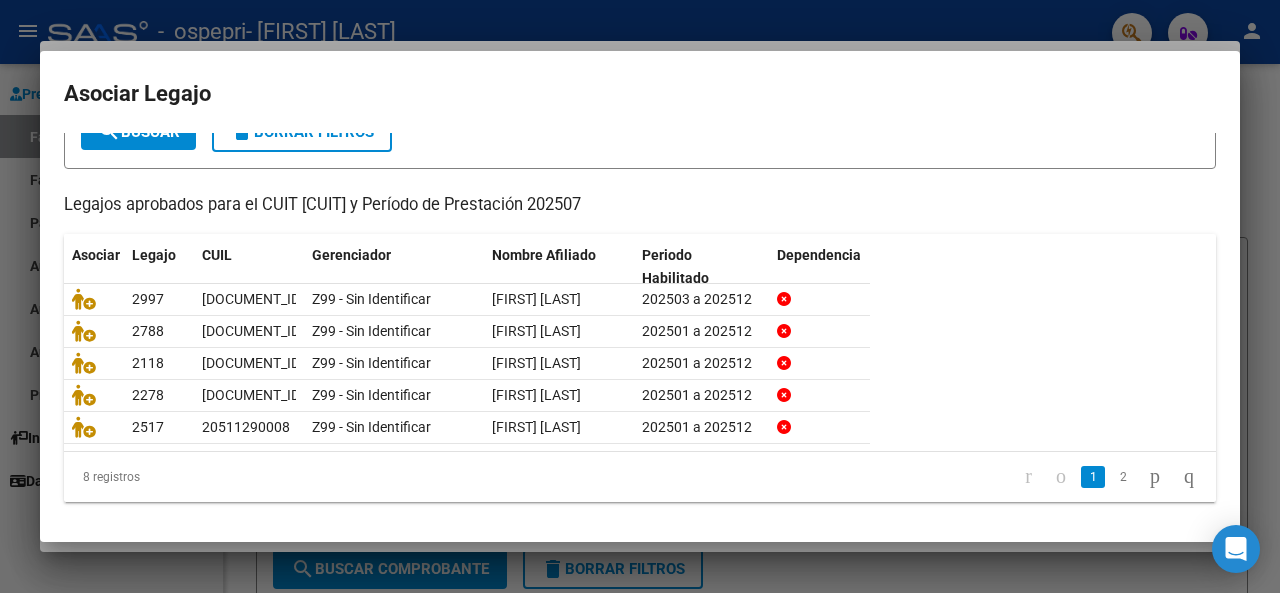 click 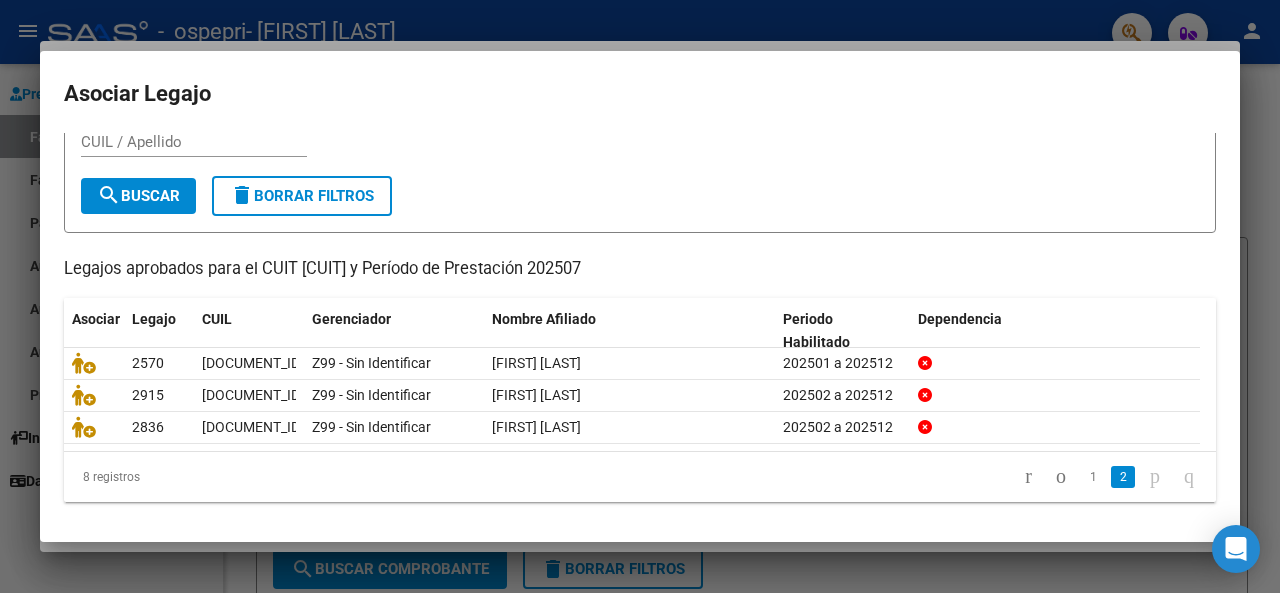 scroll, scrollTop: 67, scrollLeft: 0, axis: vertical 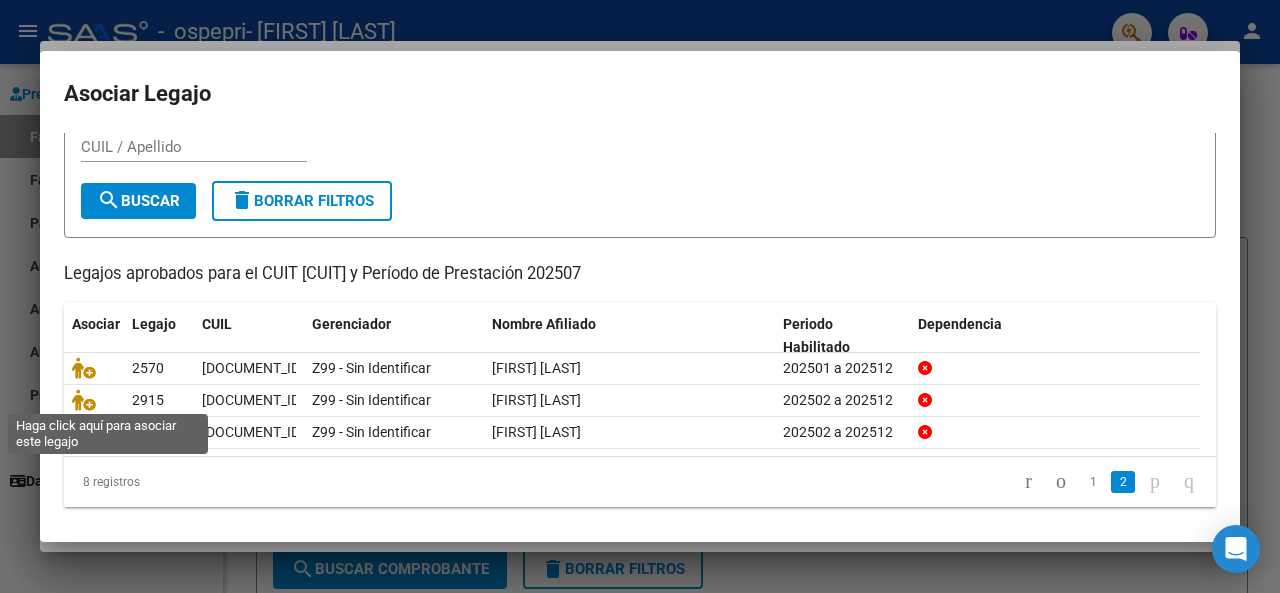 click 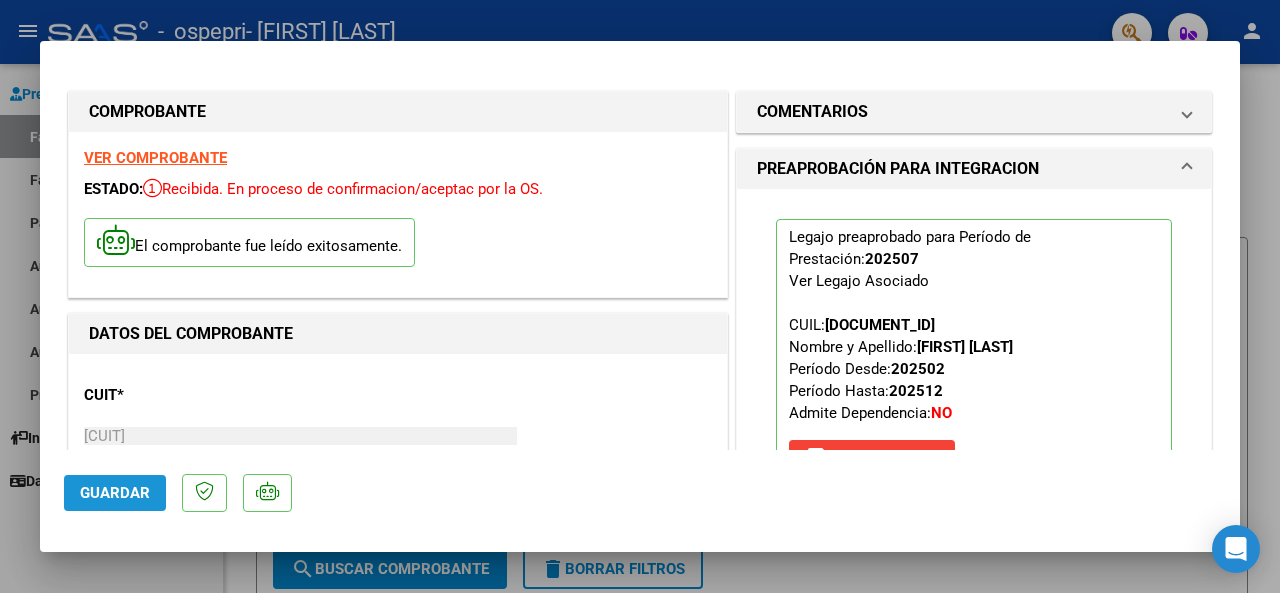 click on "Guardar" 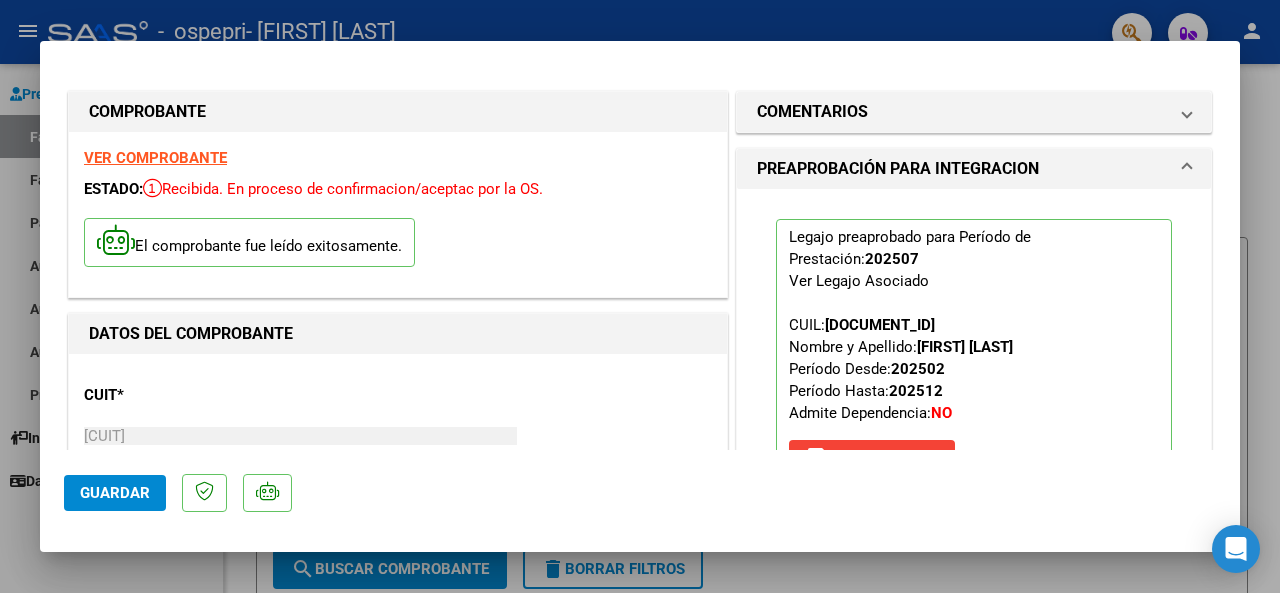 click on "Guardar" 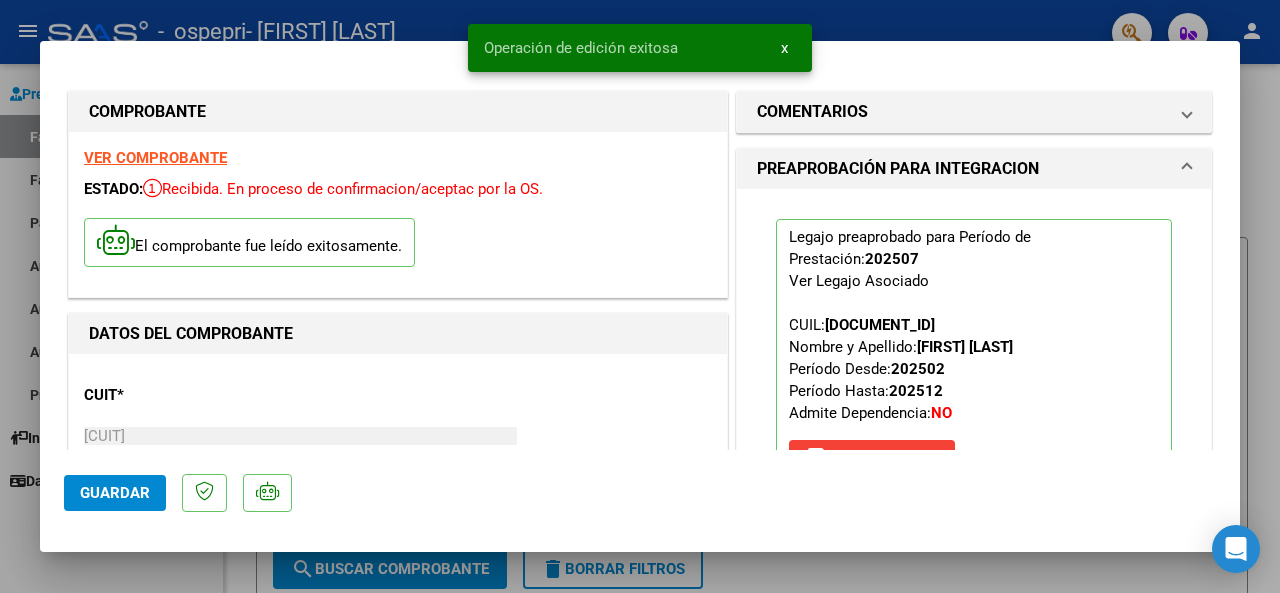 click at bounding box center (640, 296) 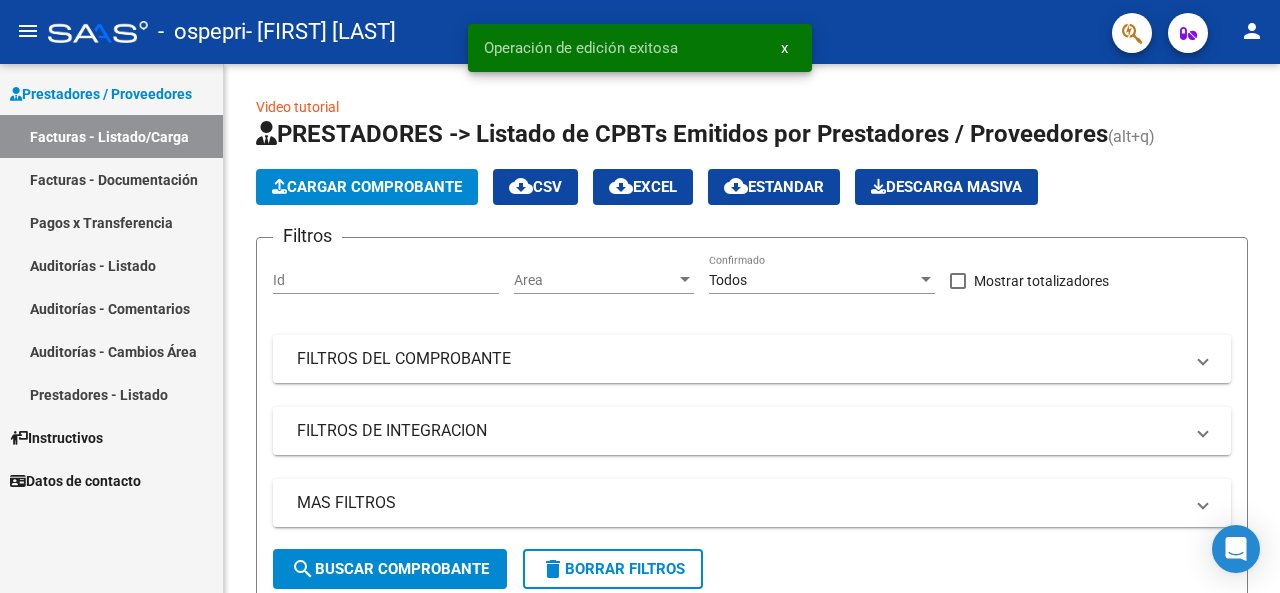 click on "Cargar Comprobante" 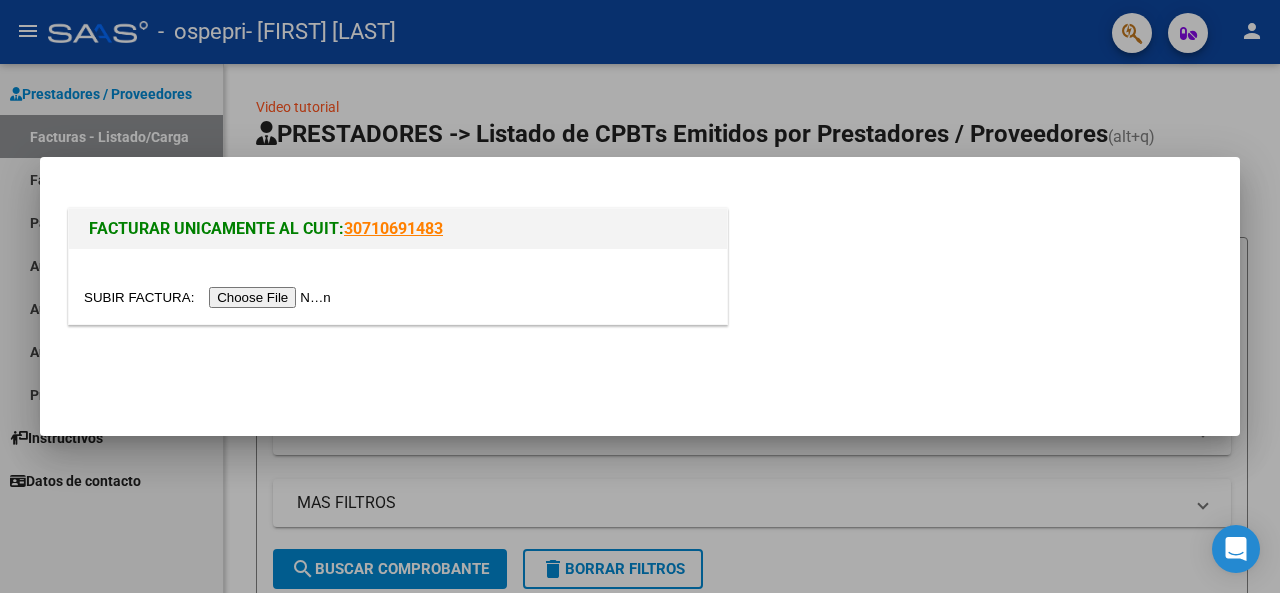 click at bounding box center (210, 297) 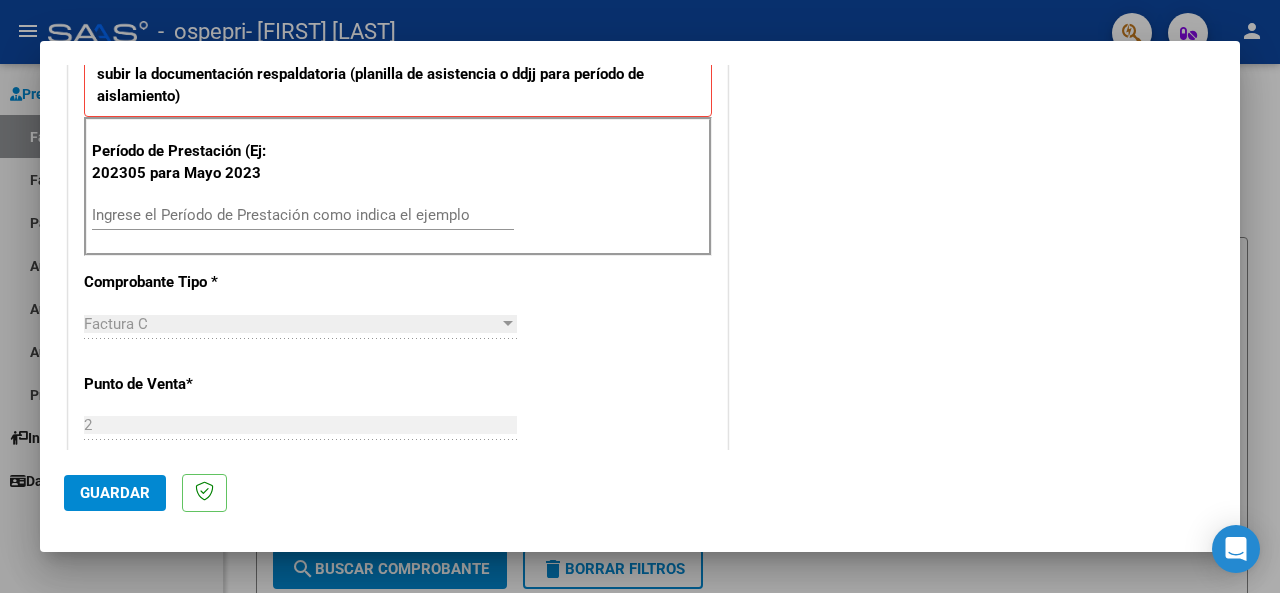 scroll, scrollTop: 502, scrollLeft: 0, axis: vertical 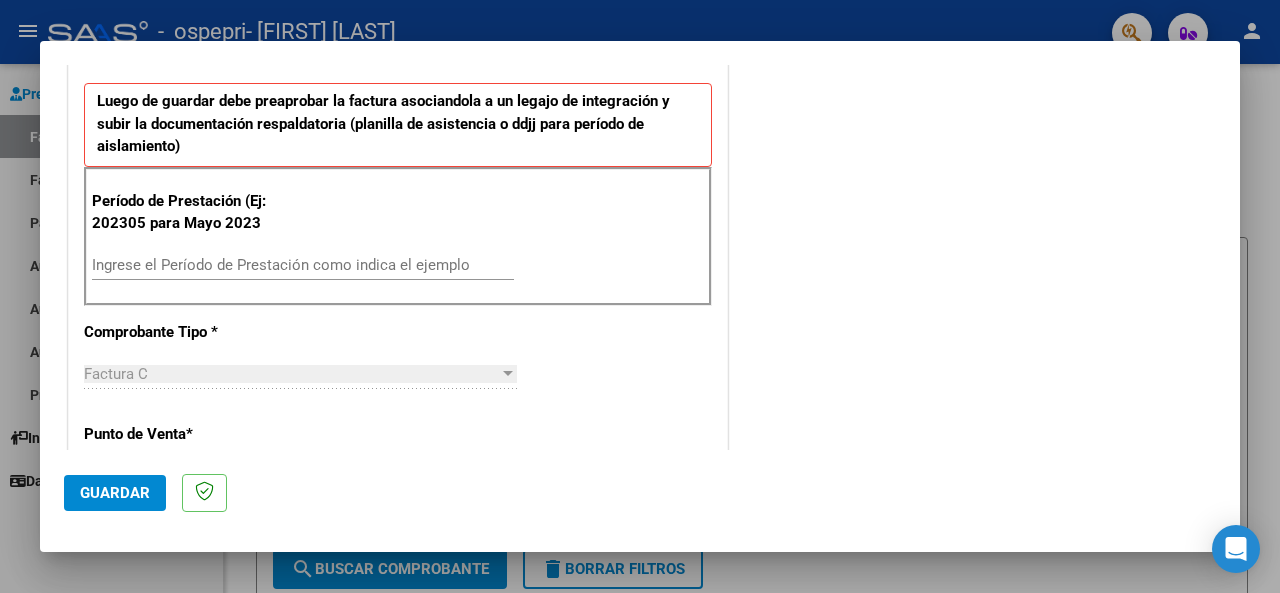 click on "Ingrese el Período de Prestación como indica el ejemplo" at bounding box center [303, 265] 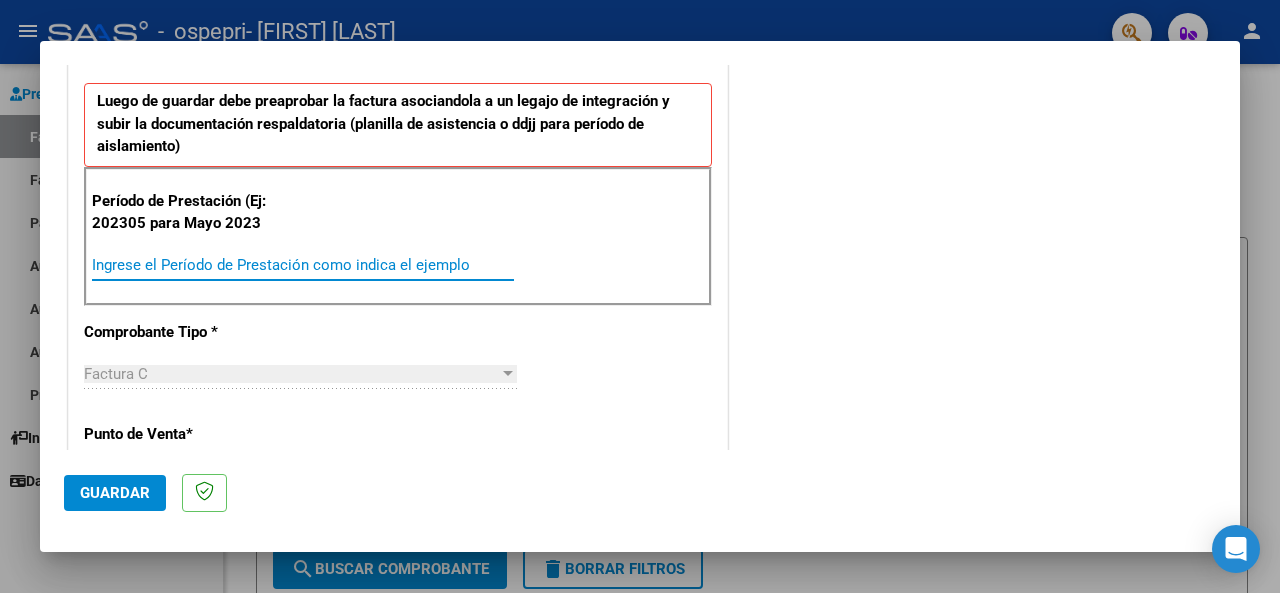 click on "Ingrese el Período de Prestación como indica el ejemplo" at bounding box center [303, 265] 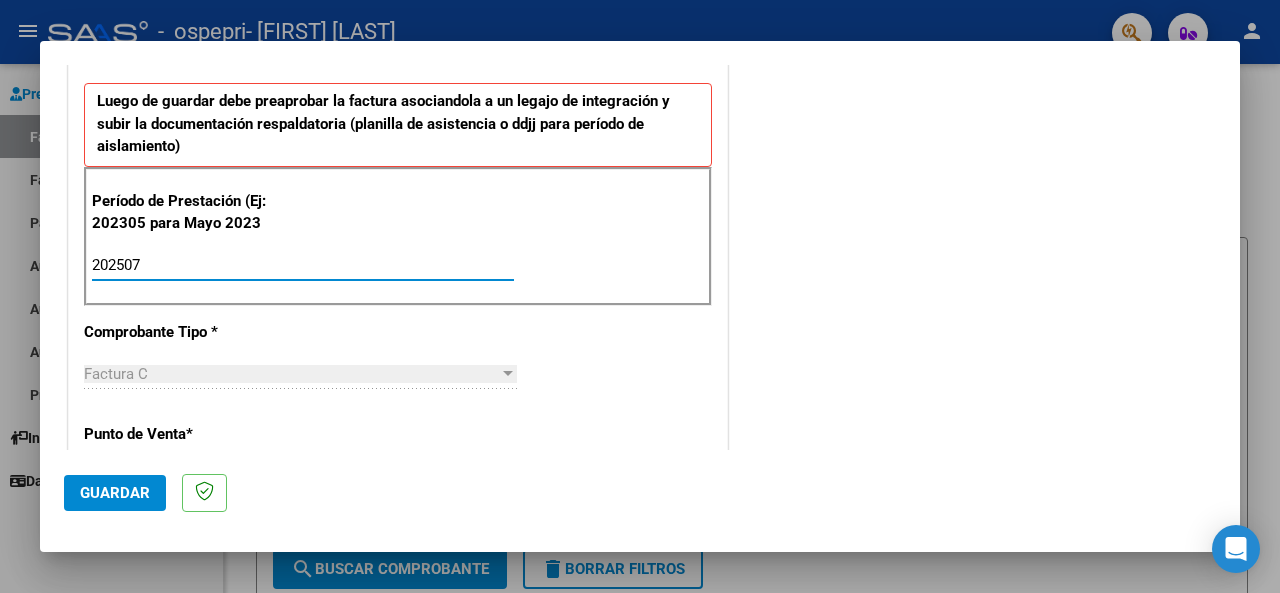 type on "202507" 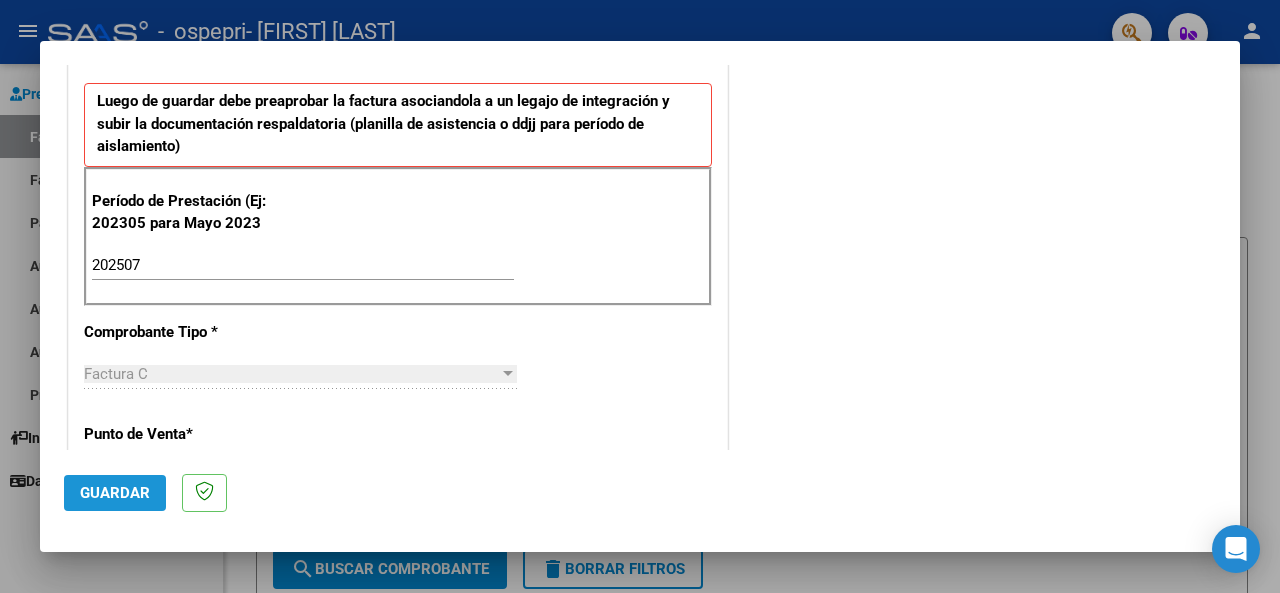 click on "Guardar" 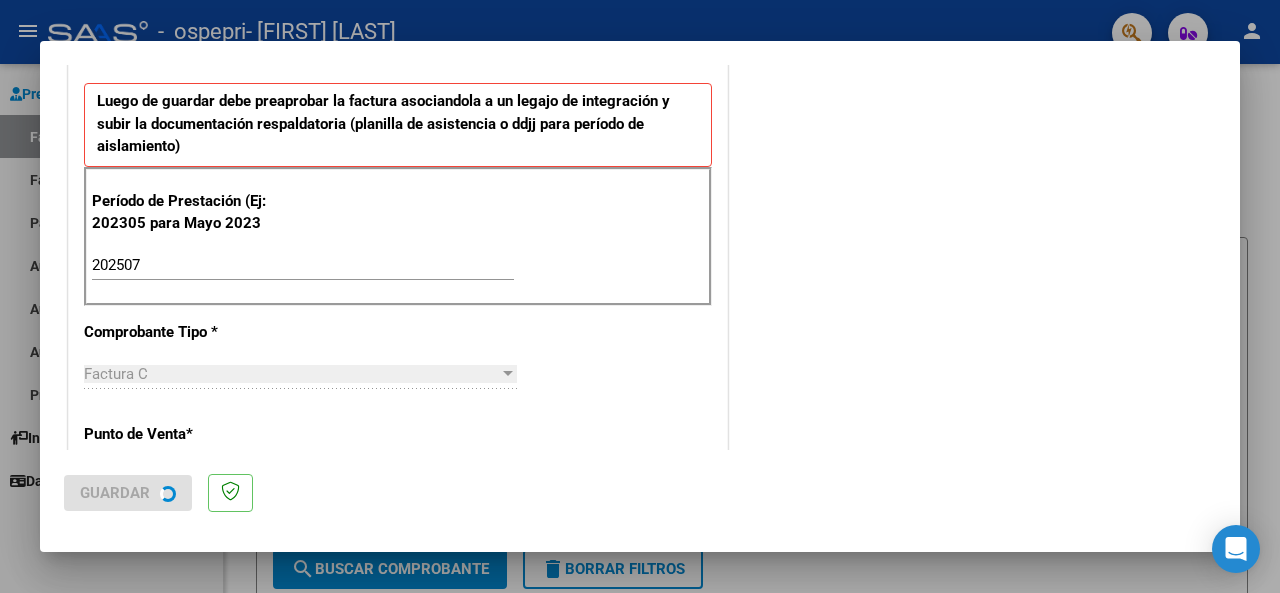 scroll, scrollTop: 0, scrollLeft: 0, axis: both 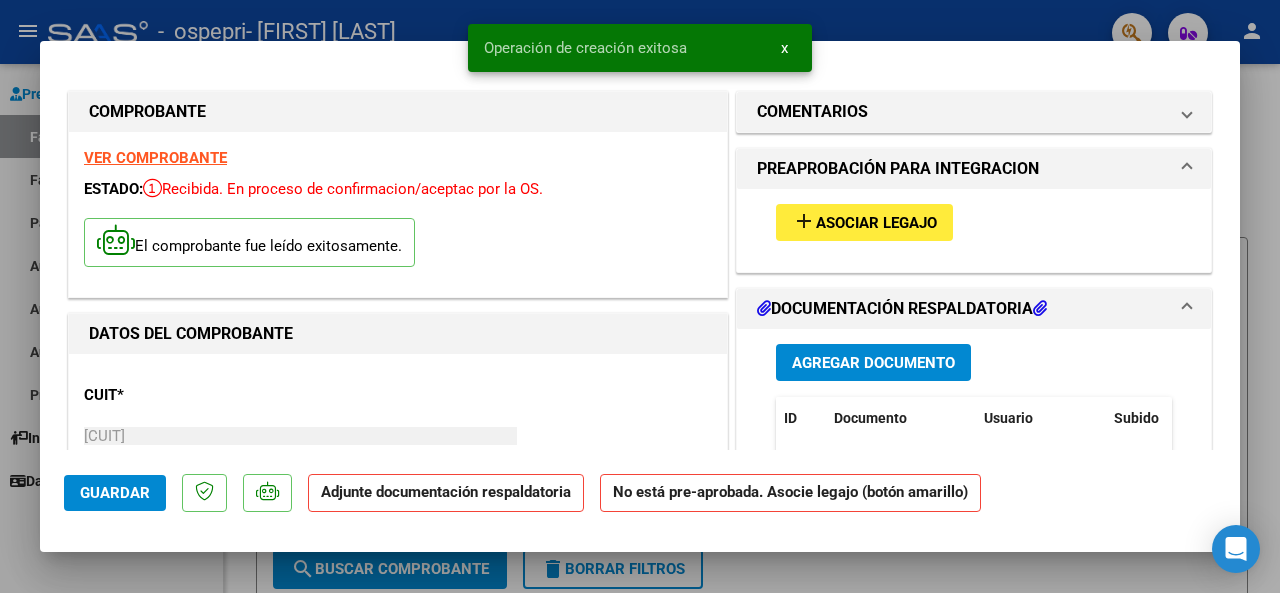 click on "Agregar Documento" at bounding box center (873, 363) 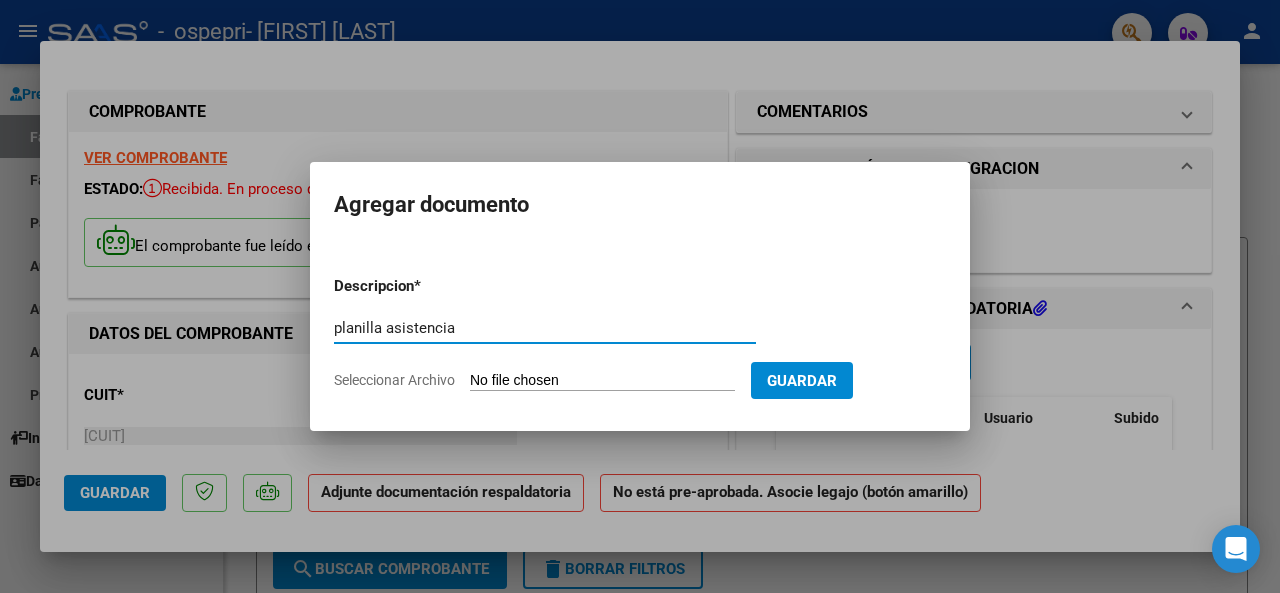 type on "planilla asistencia" 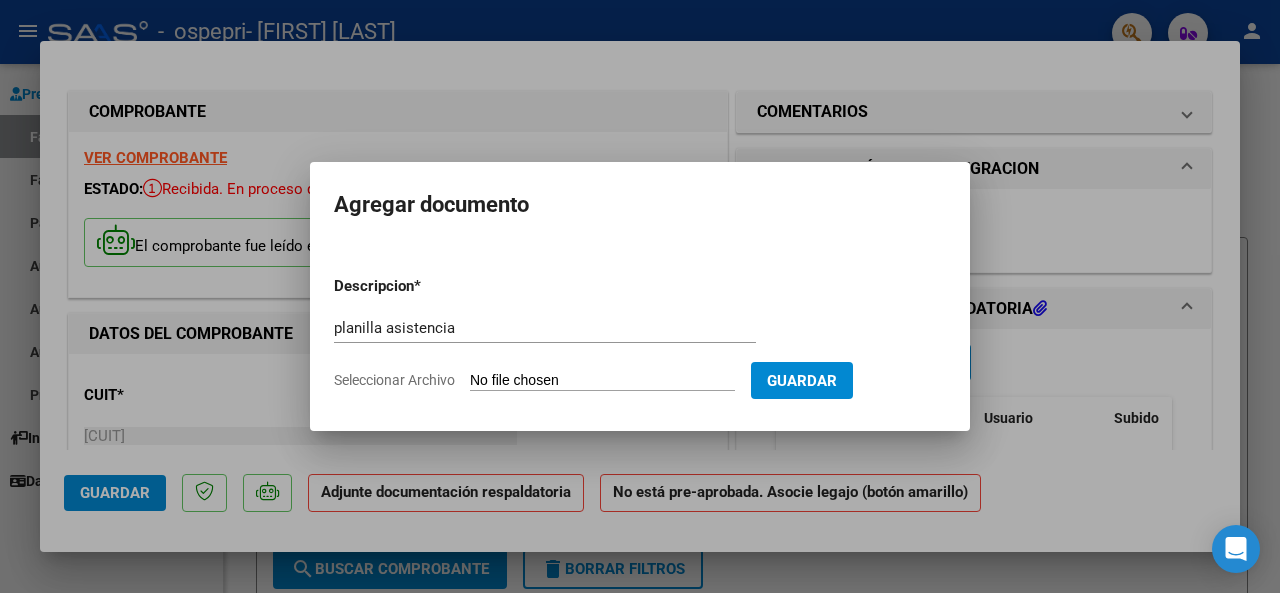 type on "C:\fakepath\planilla marti.pdf" 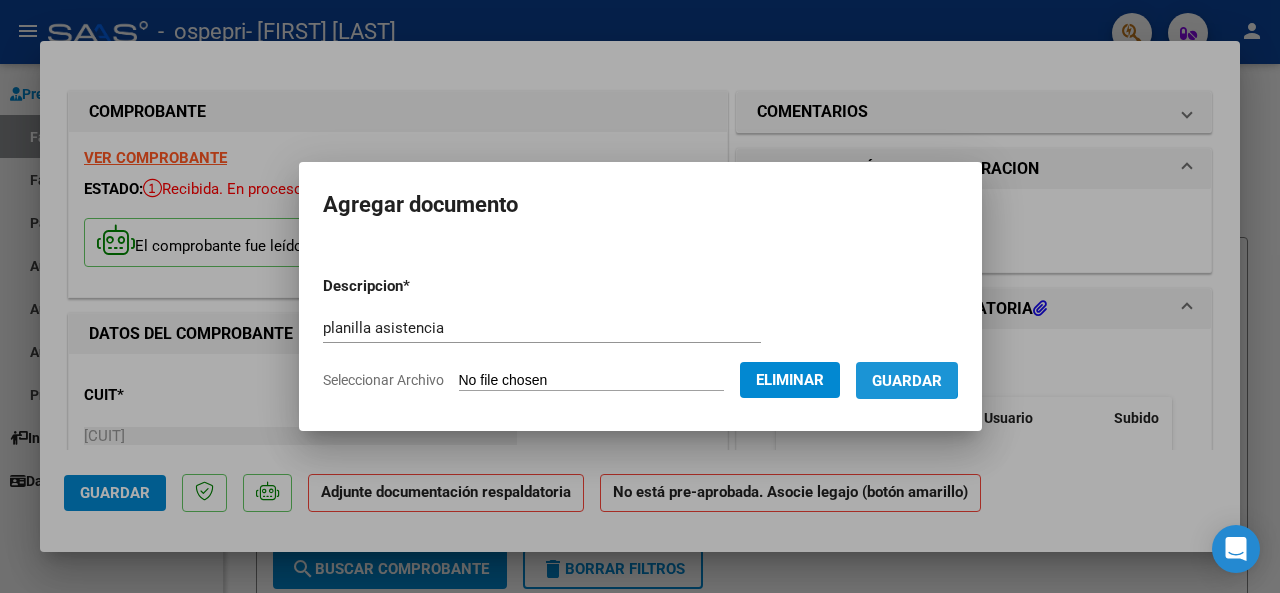 click on "Guardar" at bounding box center (907, 381) 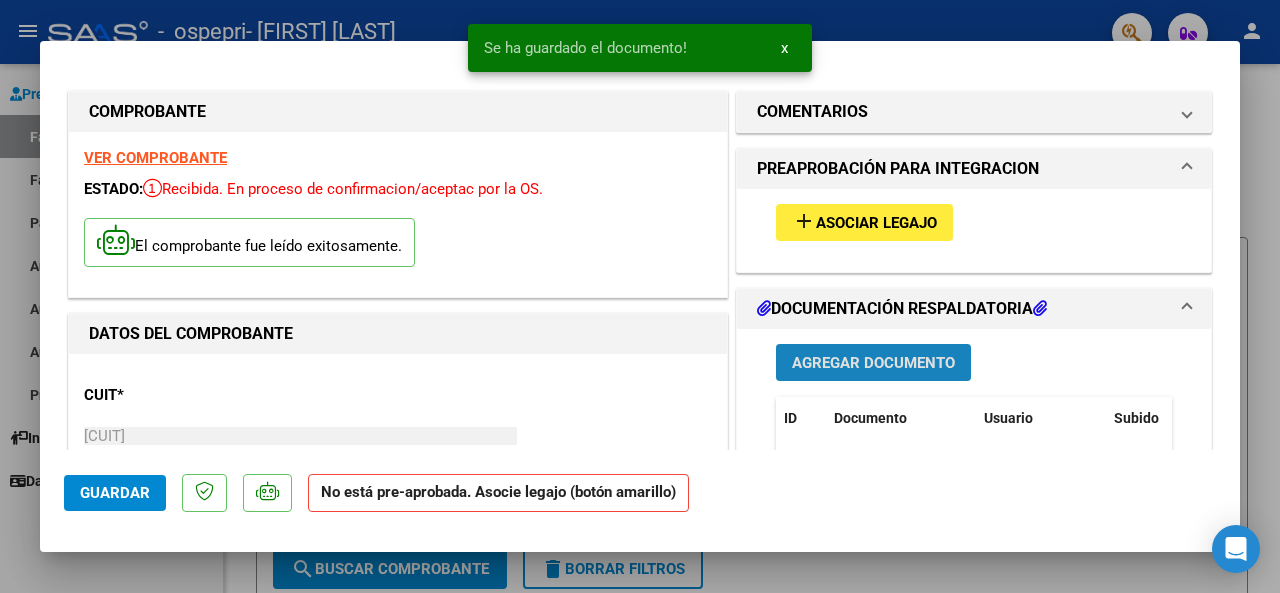 click on "Agregar Documento" at bounding box center [873, 363] 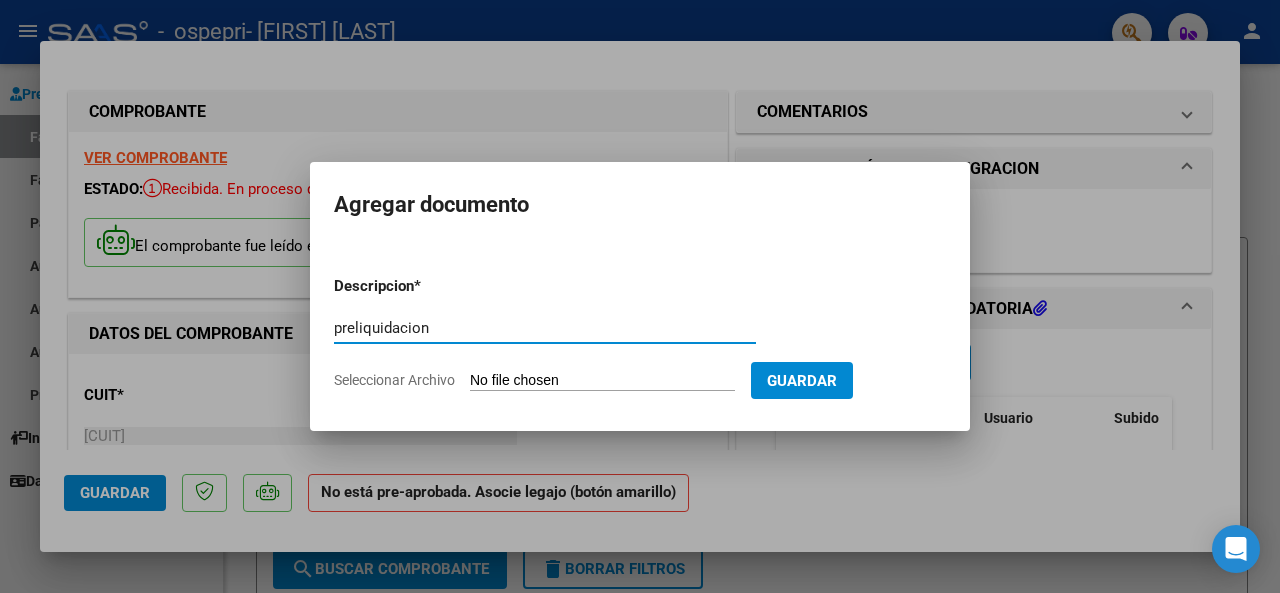 type on "preliquidacion" 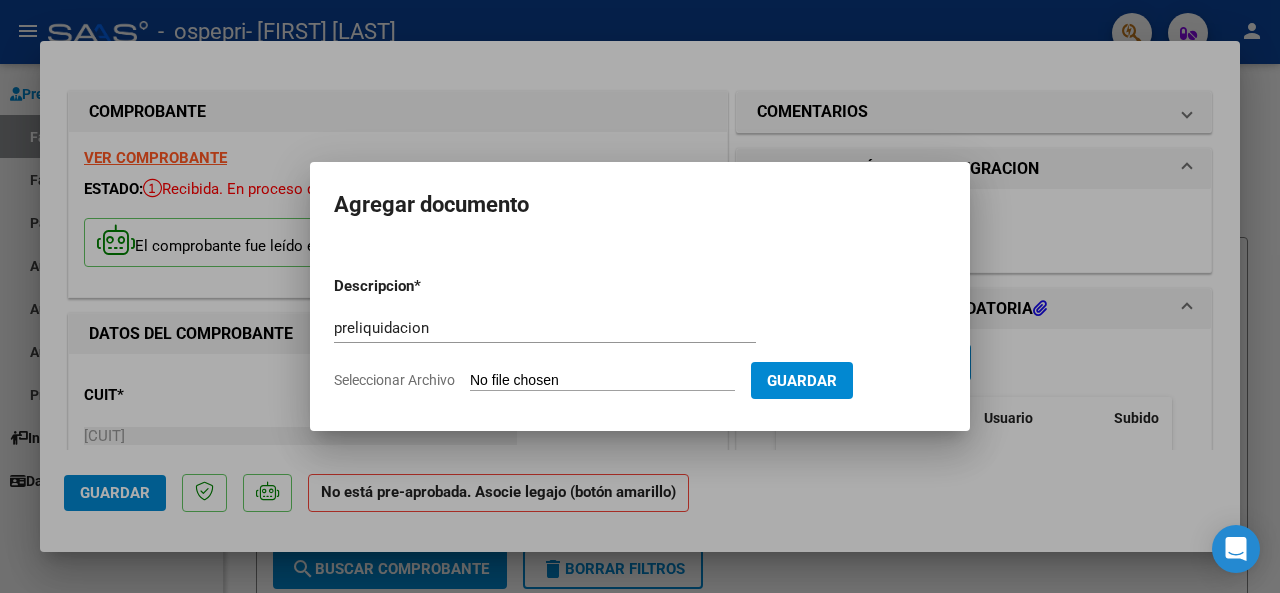 type on "C:\fakepath\preli MARTI.pdf" 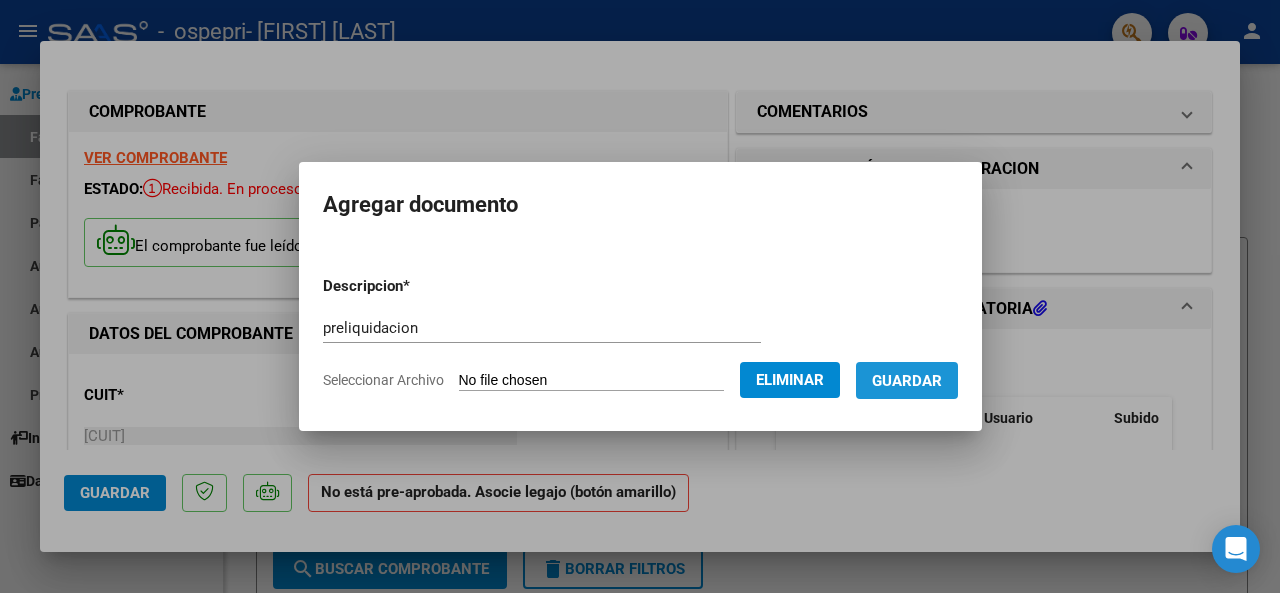 click on "Guardar" at bounding box center (907, 381) 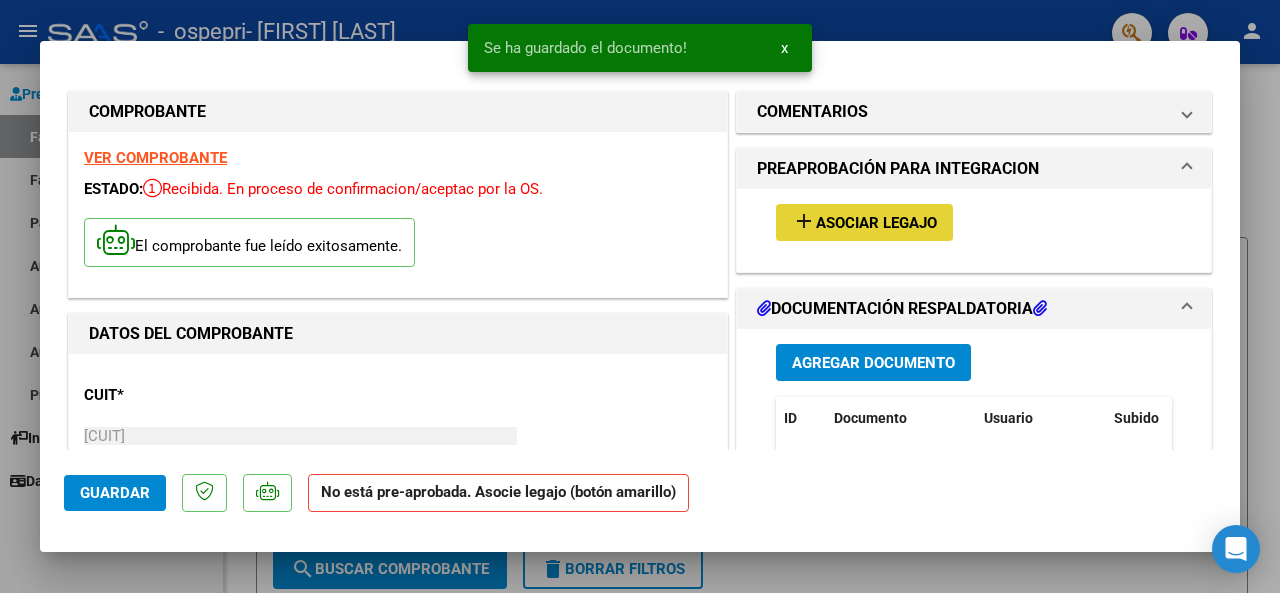 click on "Asociar Legajo" at bounding box center [876, 223] 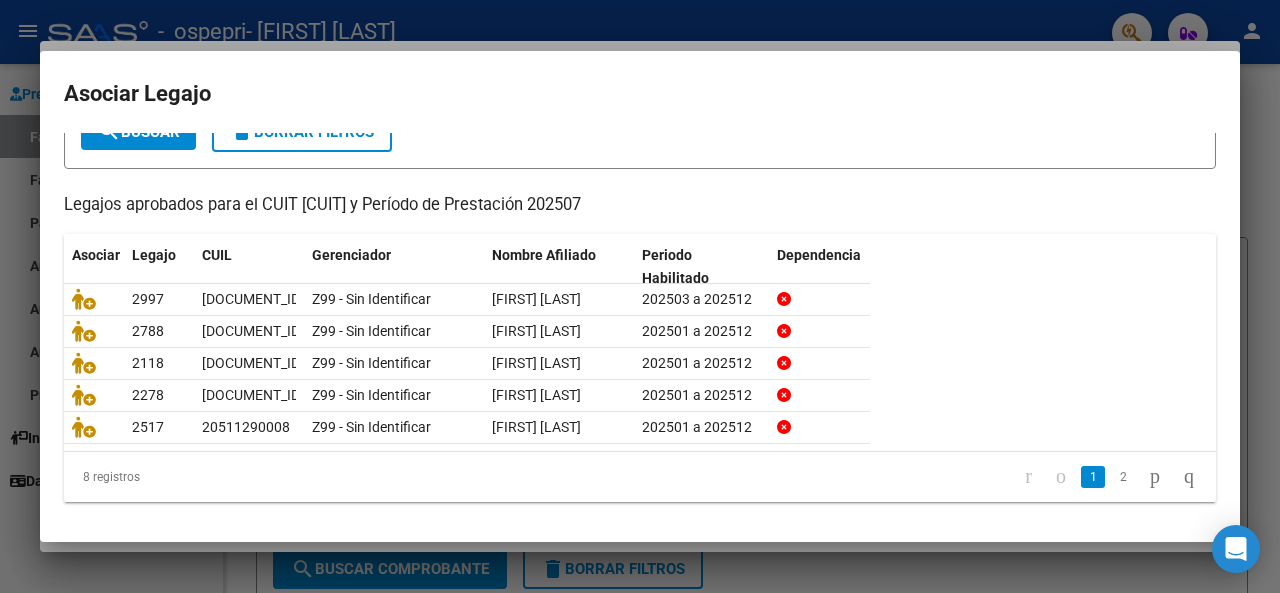 scroll, scrollTop: 224, scrollLeft: 0, axis: vertical 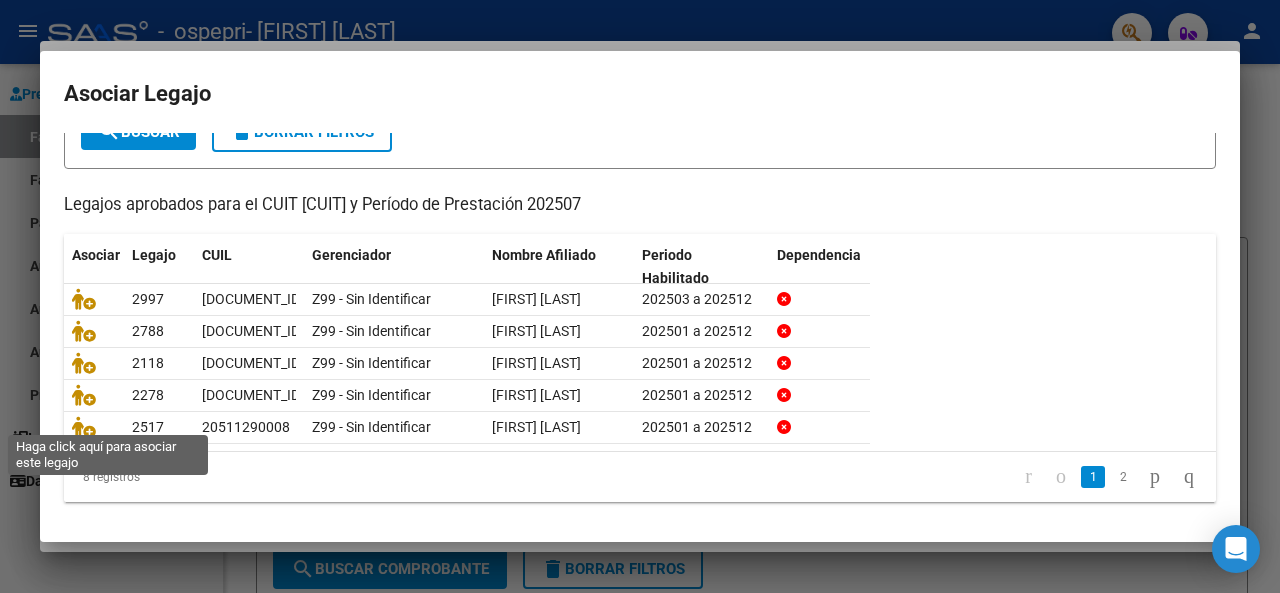 click 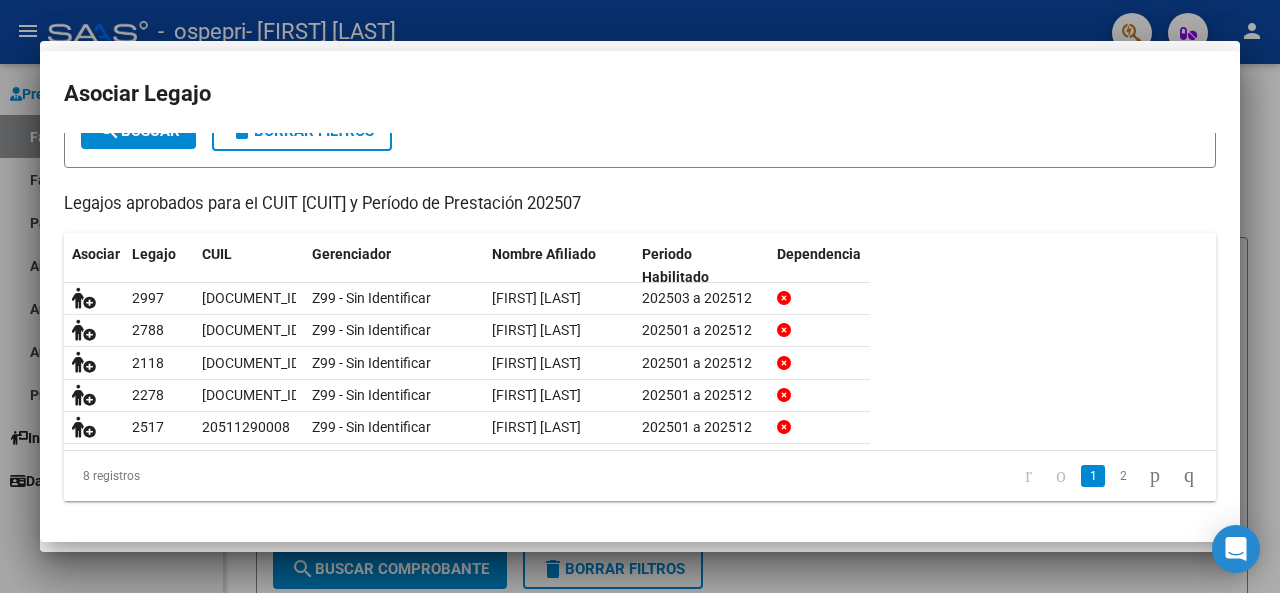 scroll, scrollTop: 0, scrollLeft: 0, axis: both 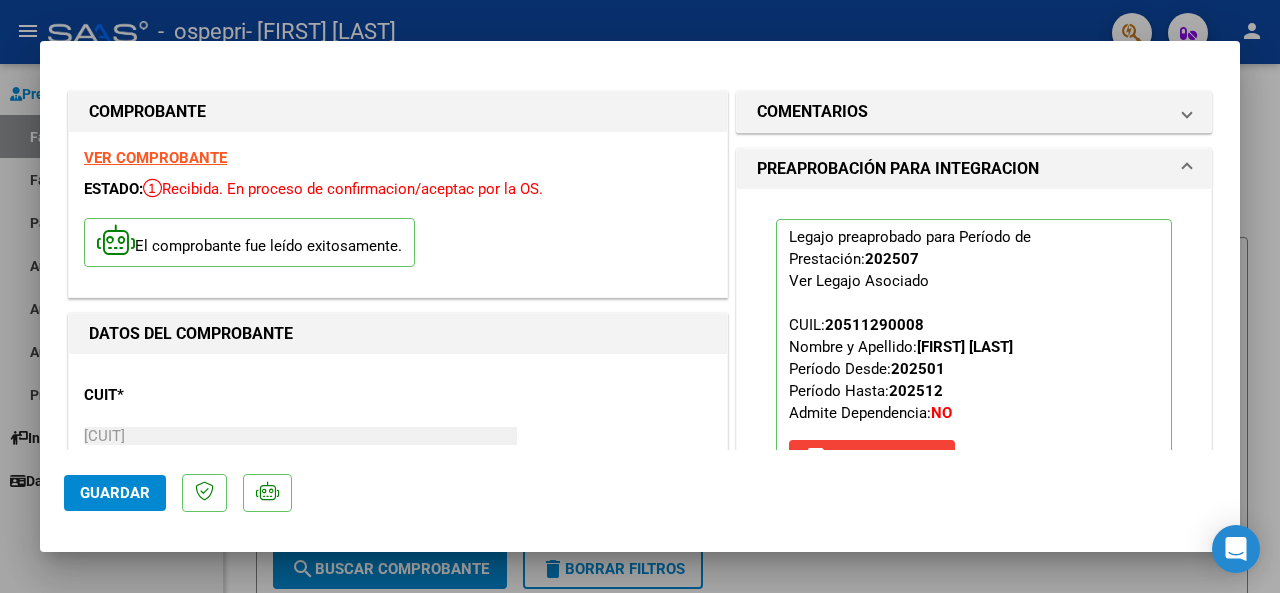 click on "Guardar" 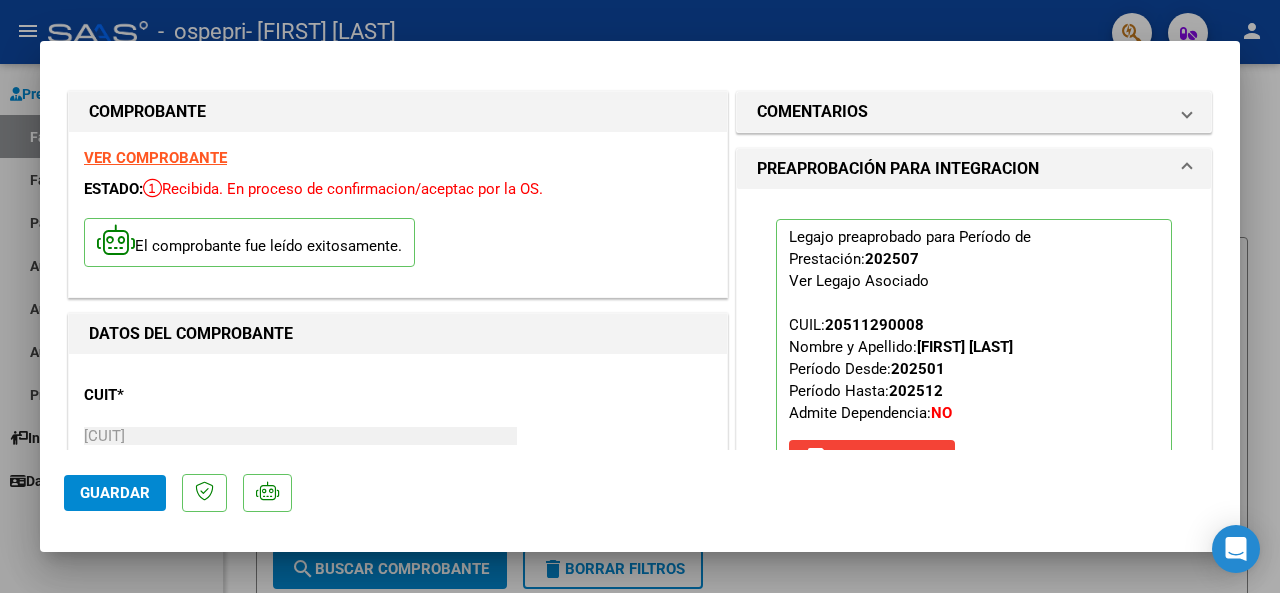 click at bounding box center [640, 296] 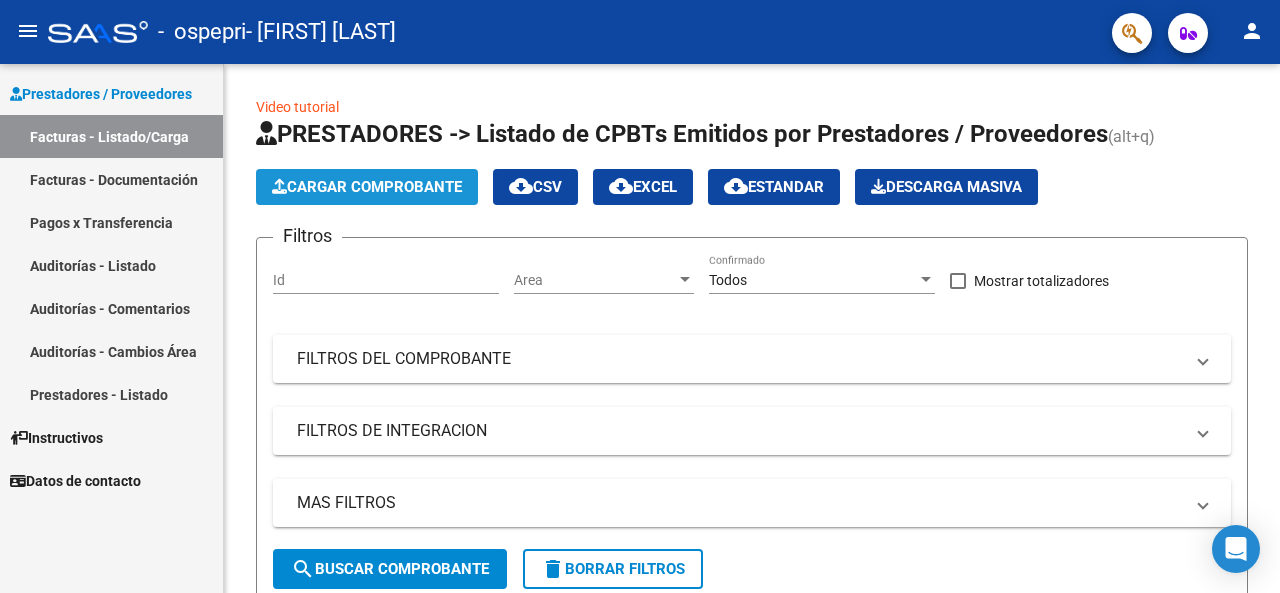 click on "Cargar Comprobante" 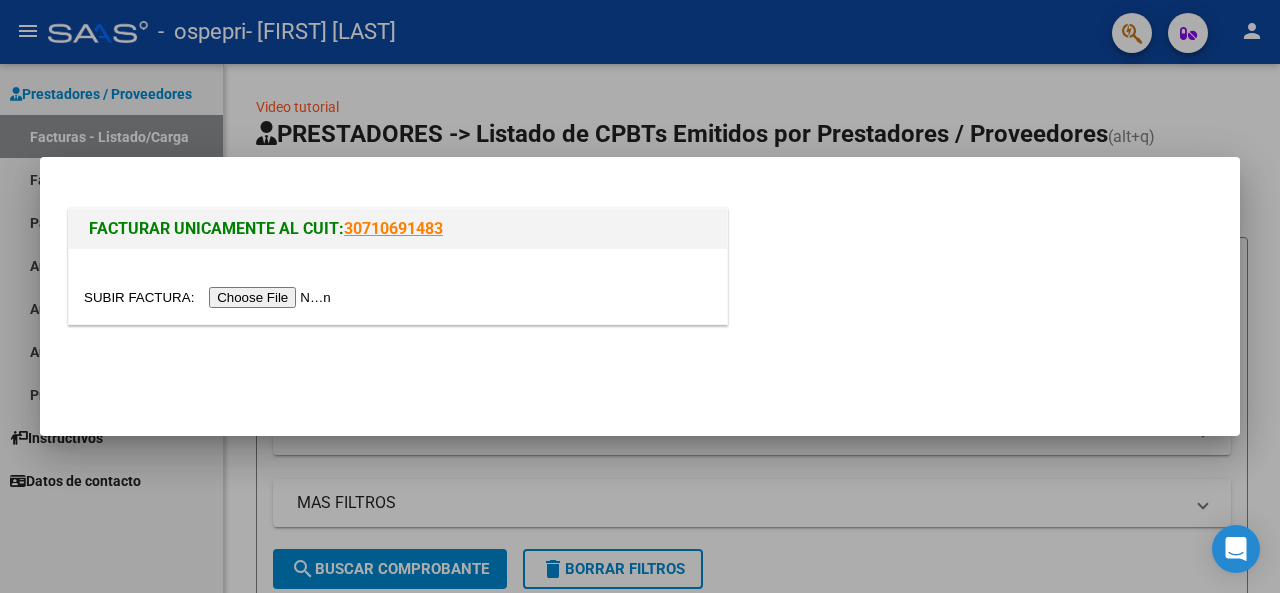 click at bounding box center (210, 297) 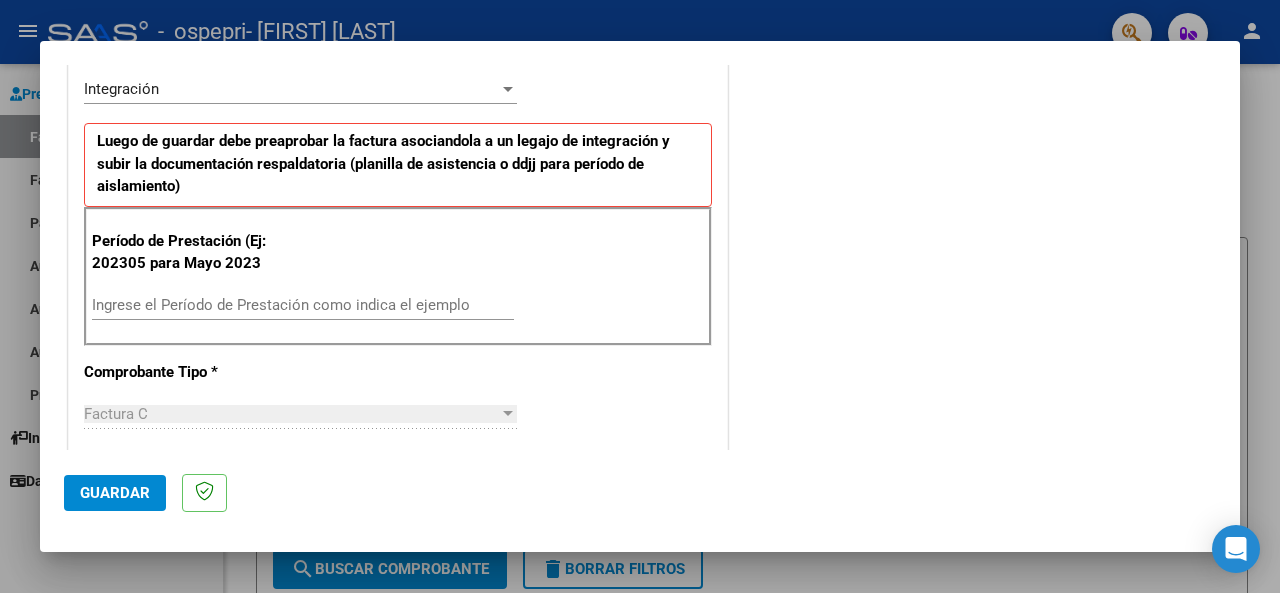 scroll, scrollTop: 495, scrollLeft: 0, axis: vertical 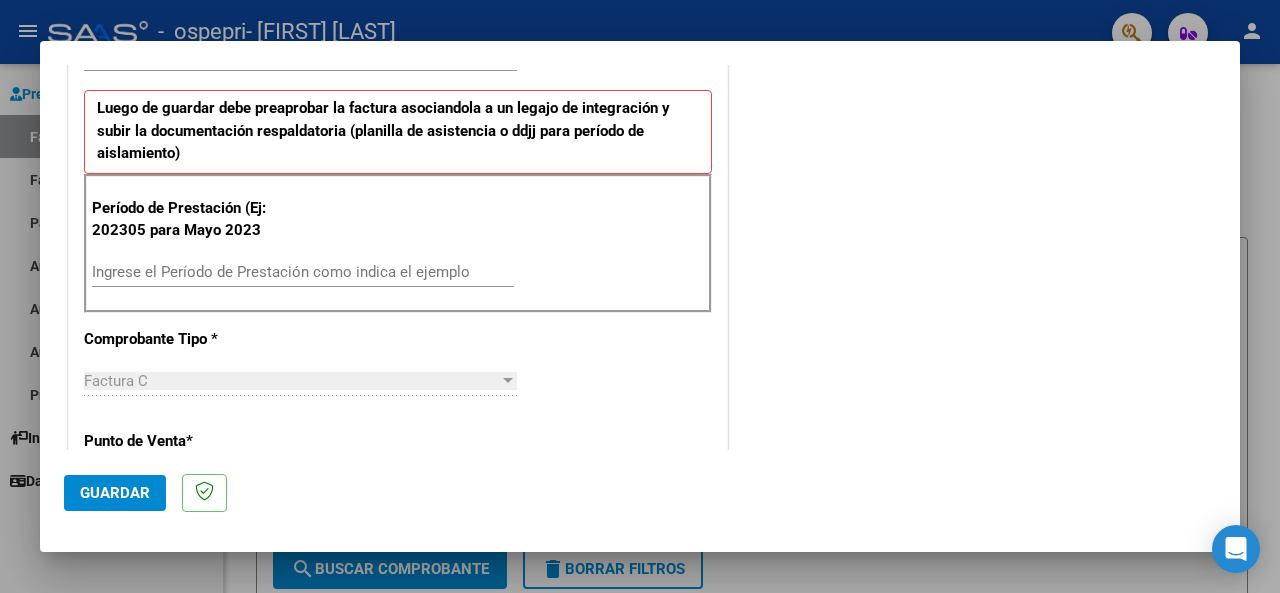 click on "Ingrese el Período de Prestación como indica el ejemplo" at bounding box center (303, 272) 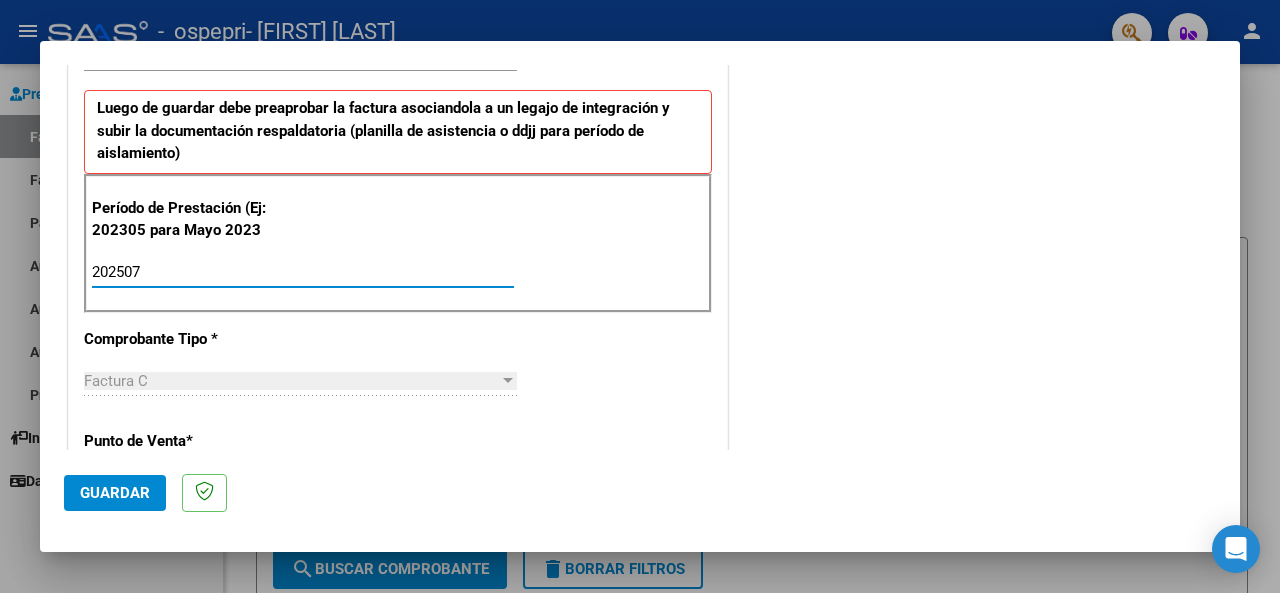 type on "202507" 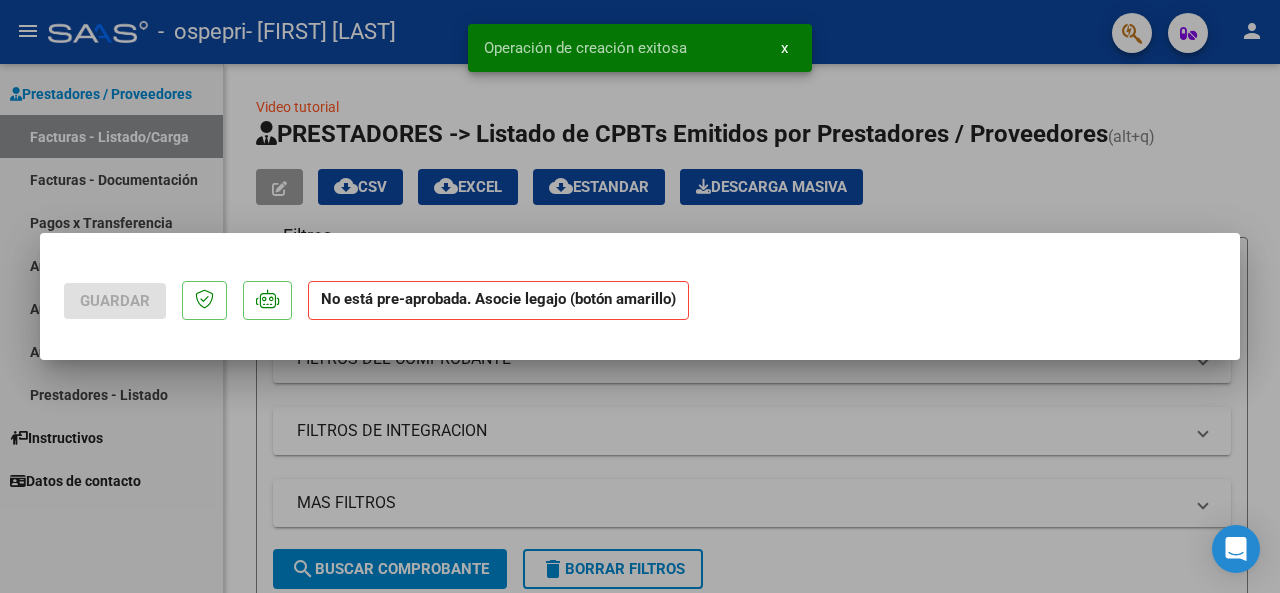 scroll, scrollTop: 0, scrollLeft: 0, axis: both 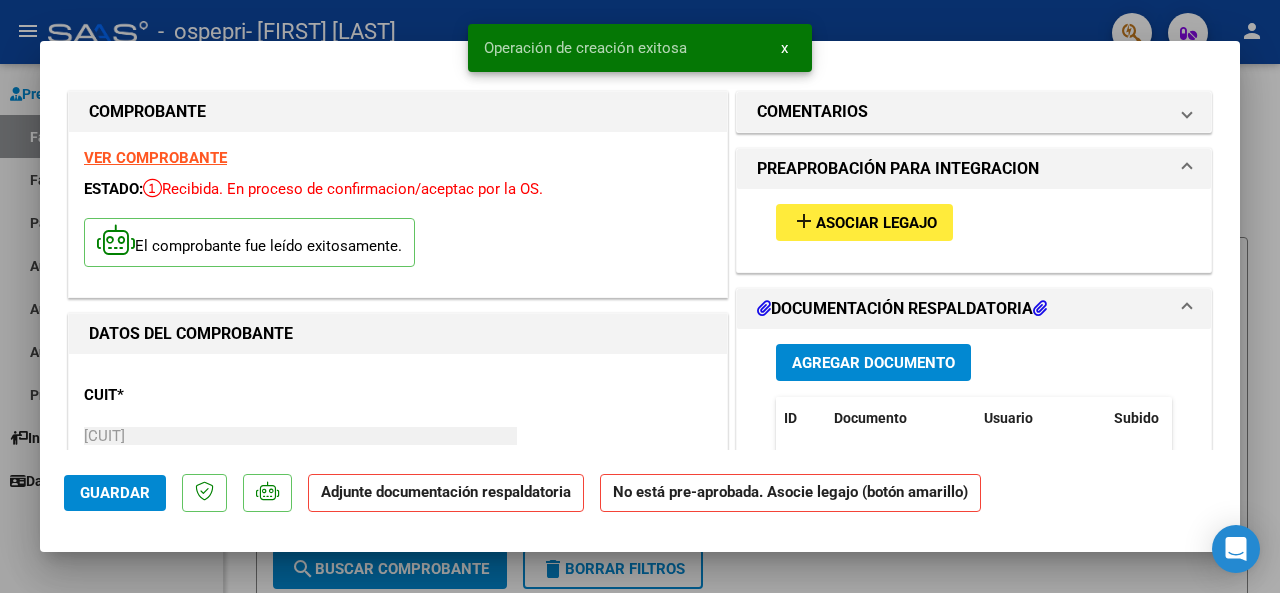 click on "Agregar Documento" at bounding box center [873, 363] 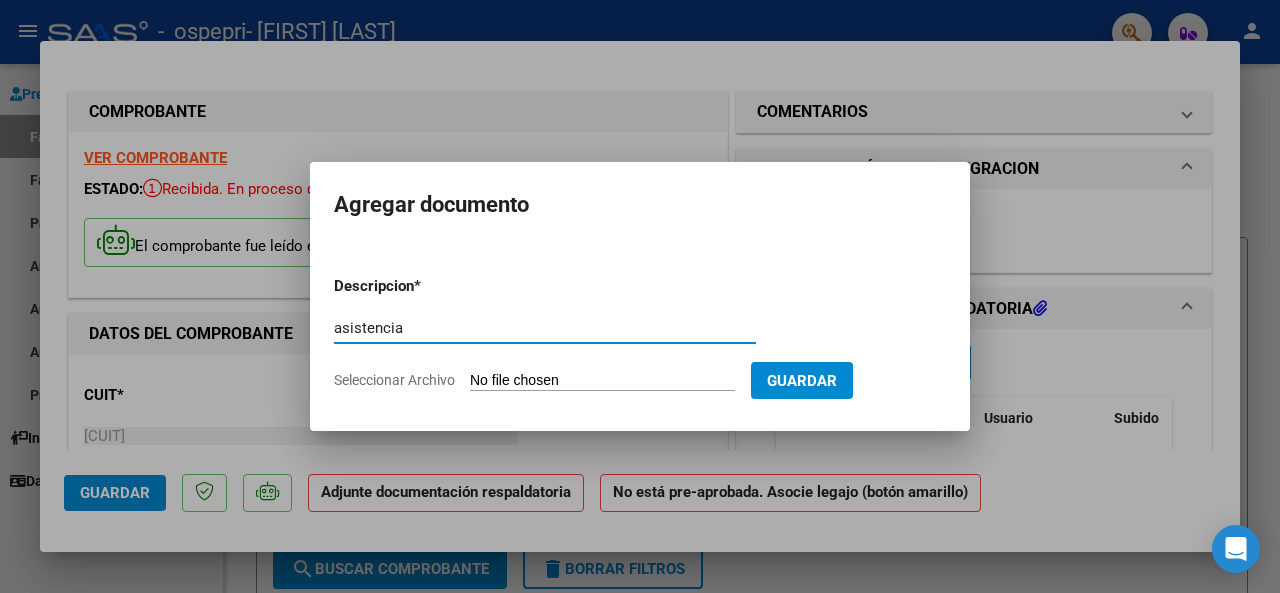 type on "asistencia" 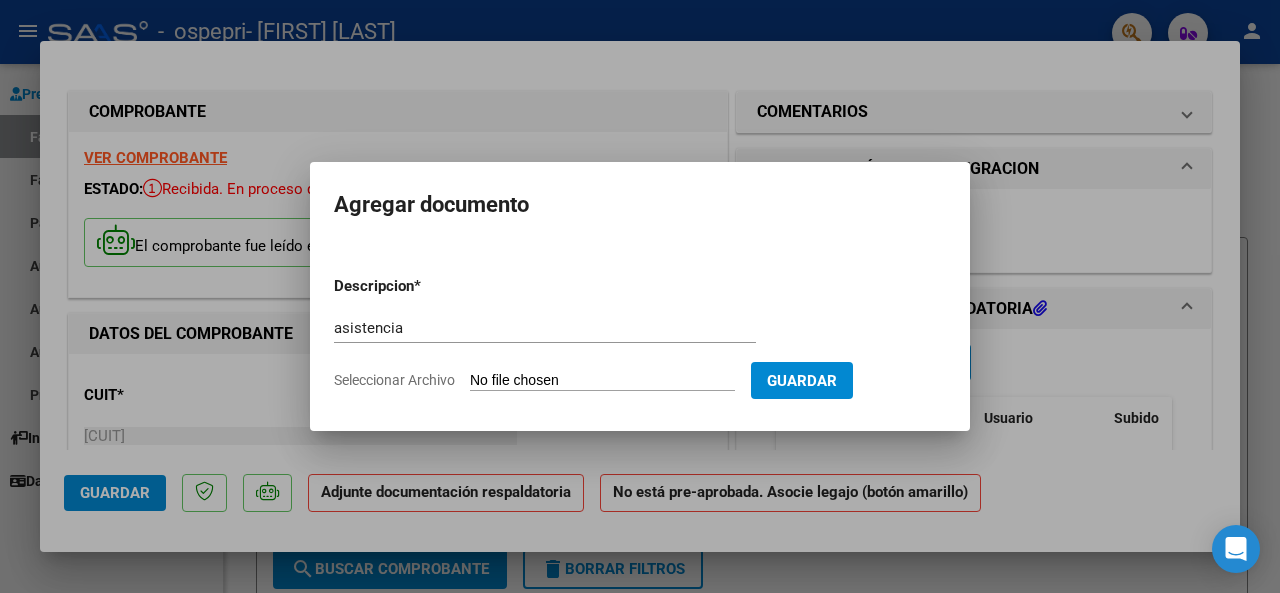 type on "C:\fakepath\planilla avalo.pdf" 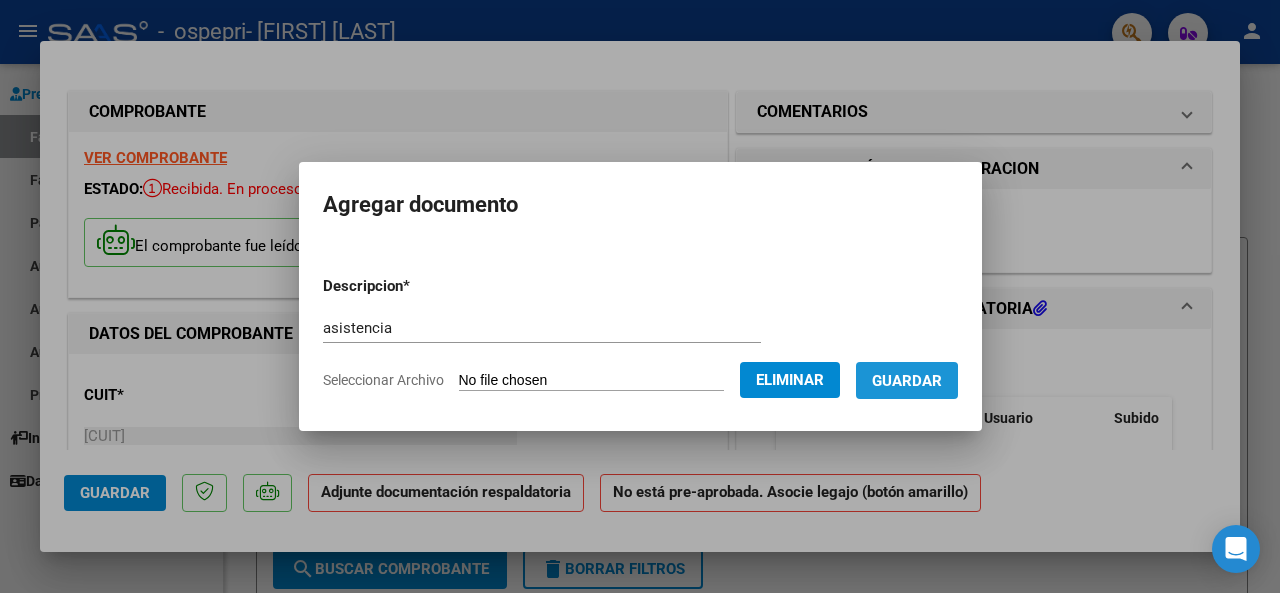 click on "Guardar" at bounding box center (907, 381) 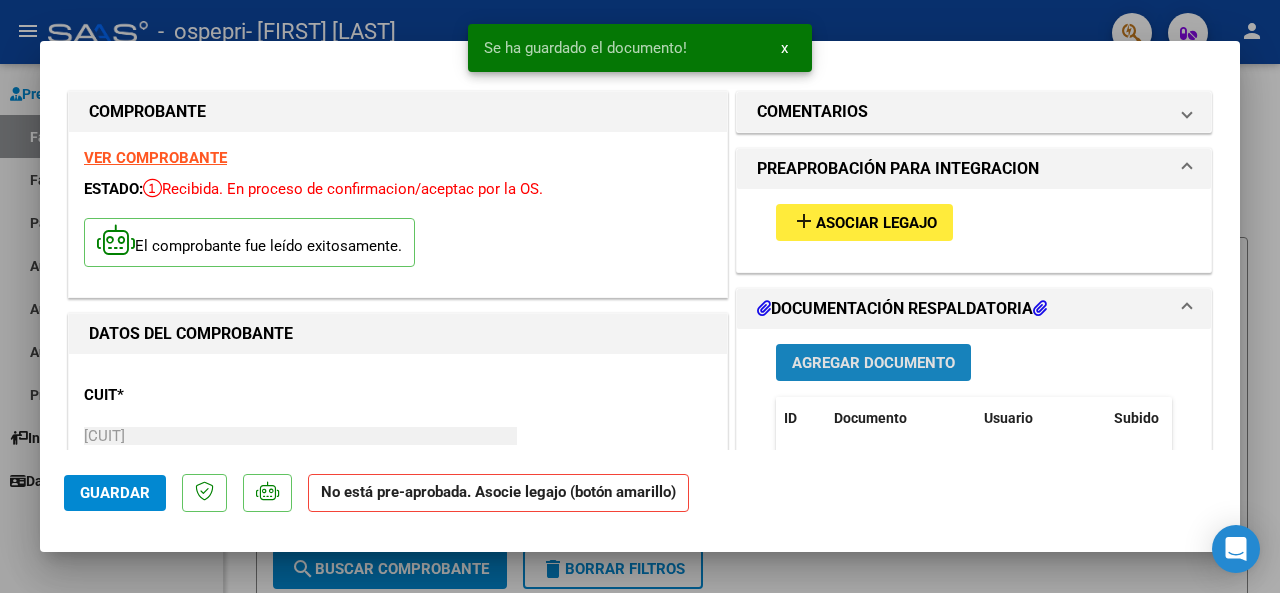 click on "Agregar Documento" at bounding box center (873, 363) 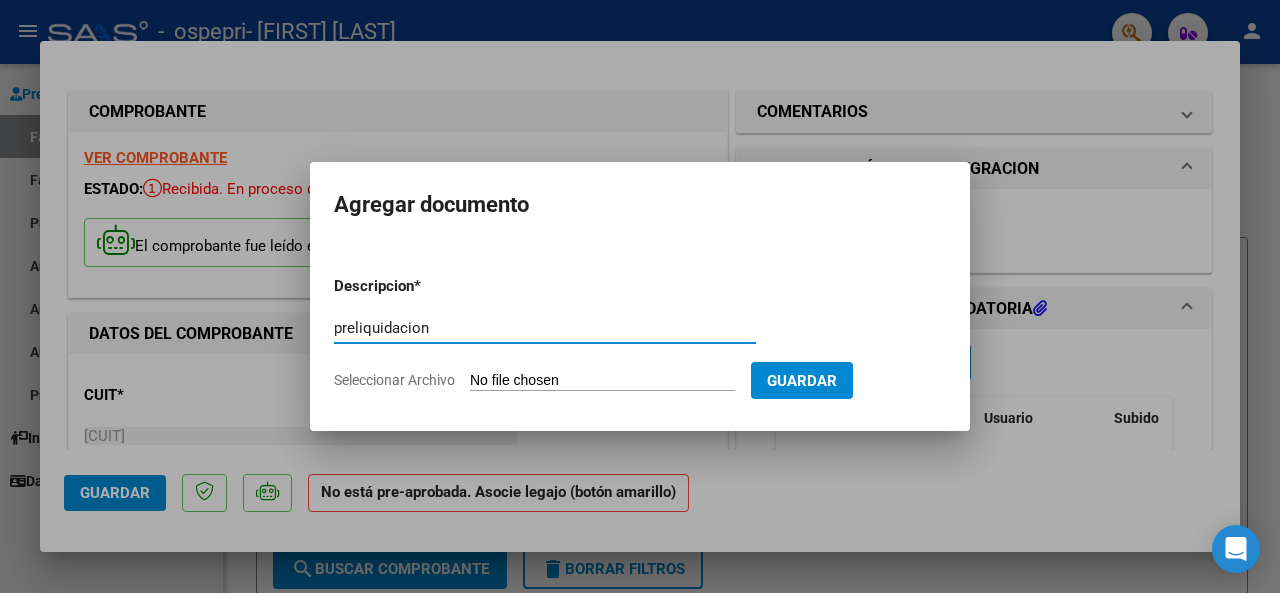 type on "preliquidacion" 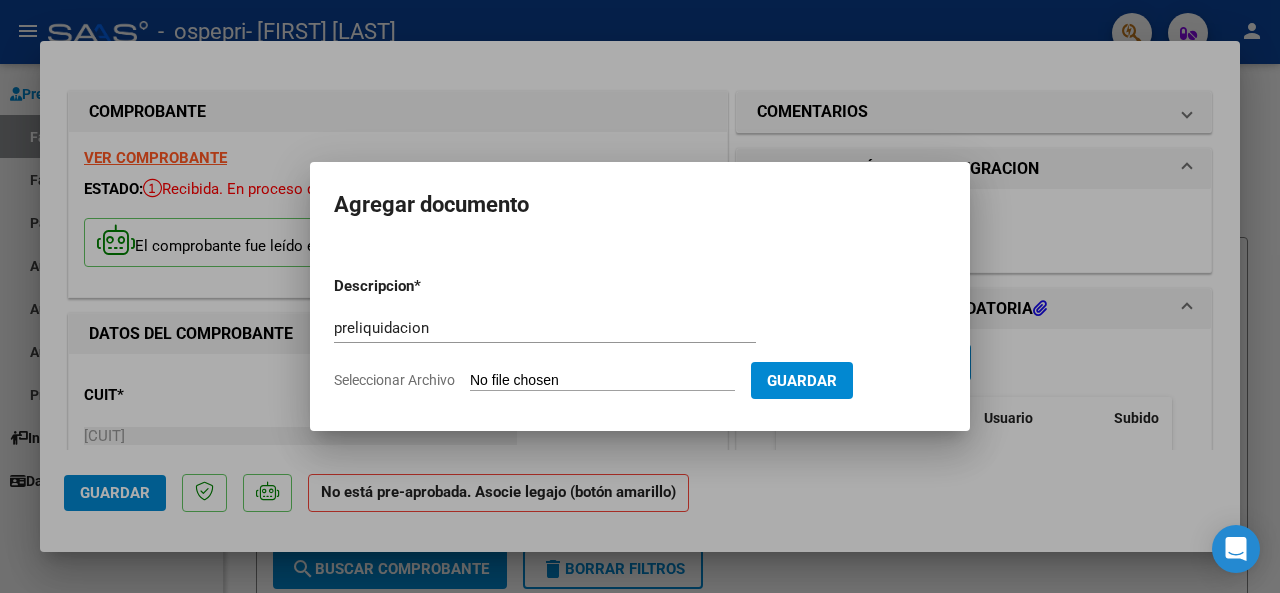 type on "C:\fakepath\PRELI AVALO.pdf" 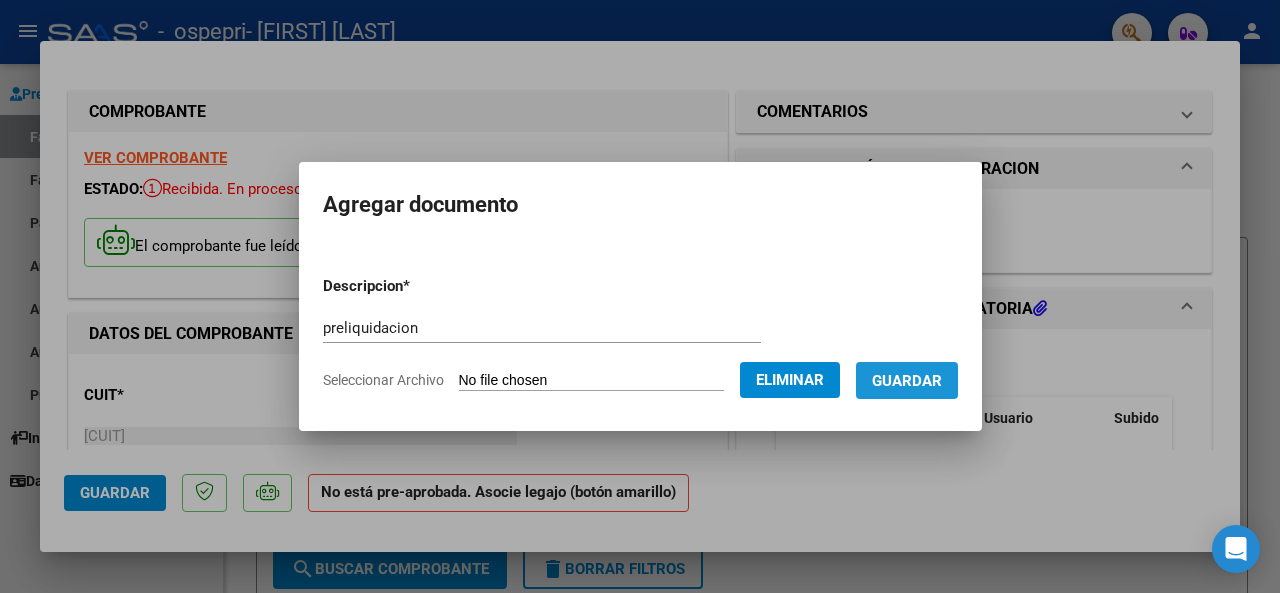 click on "Guardar" at bounding box center (907, 381) 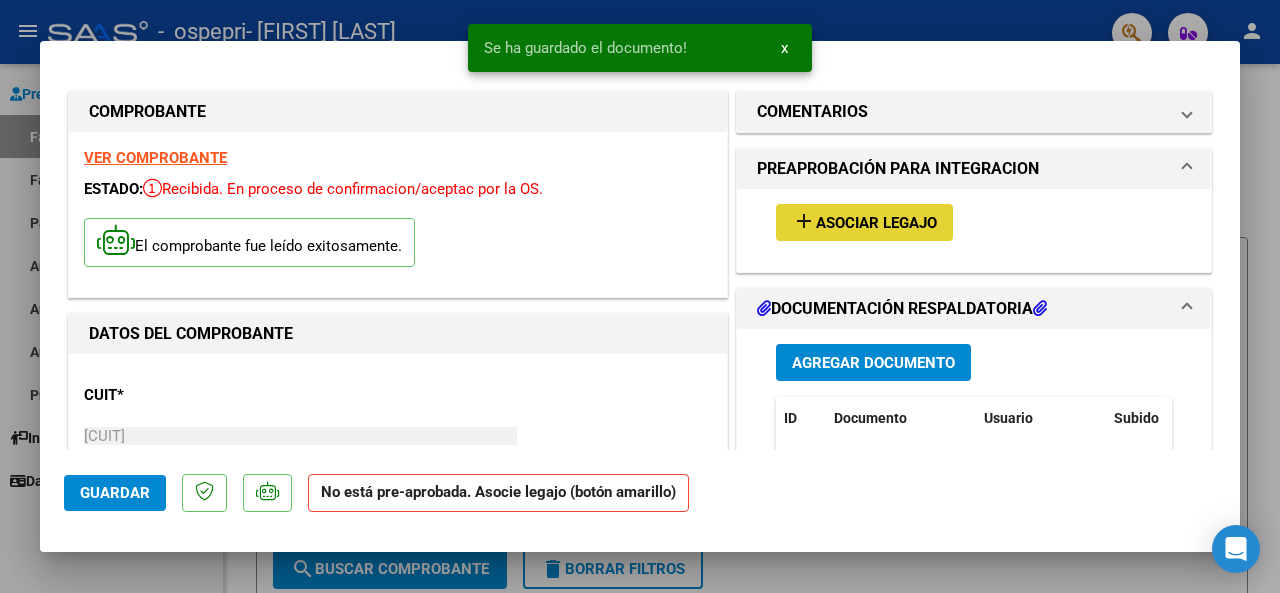 click on "Asociar Legajo" at bounding box center [876, 223] 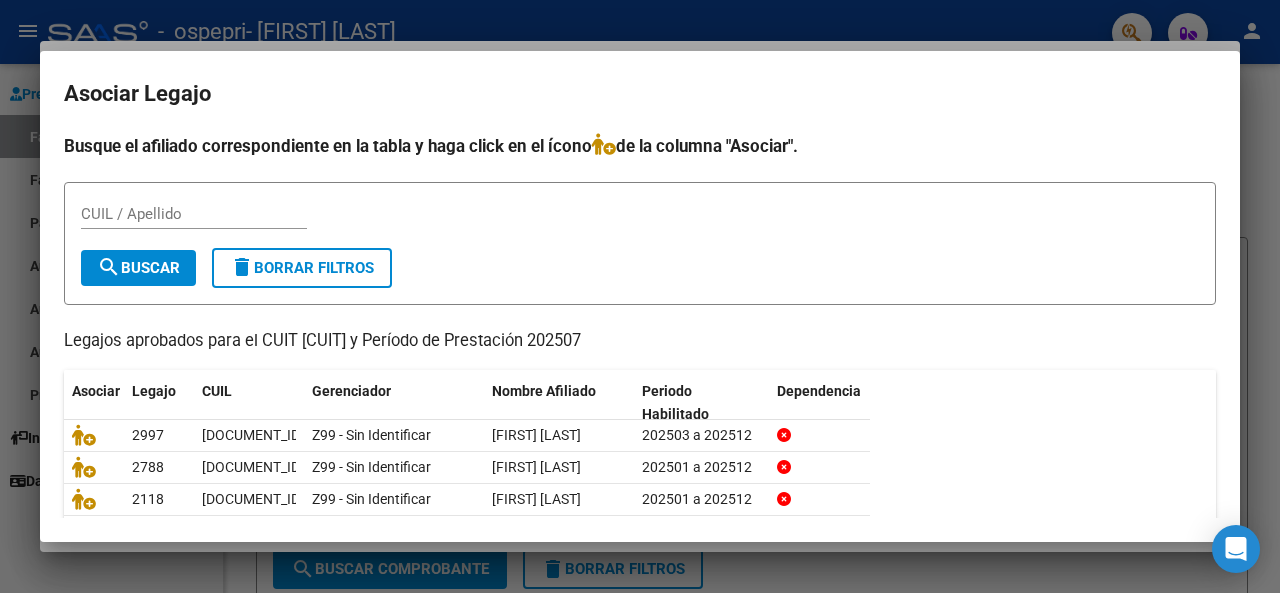 scroll, scrollTop: 200, scrollLeft: 0, axis: vertical 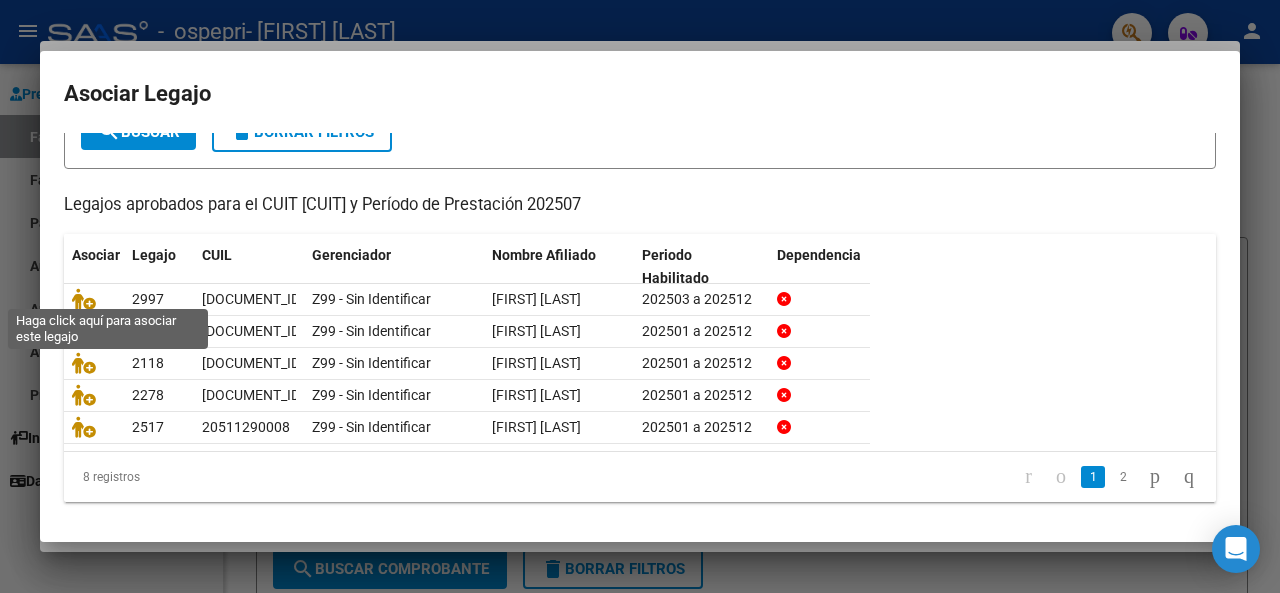 click 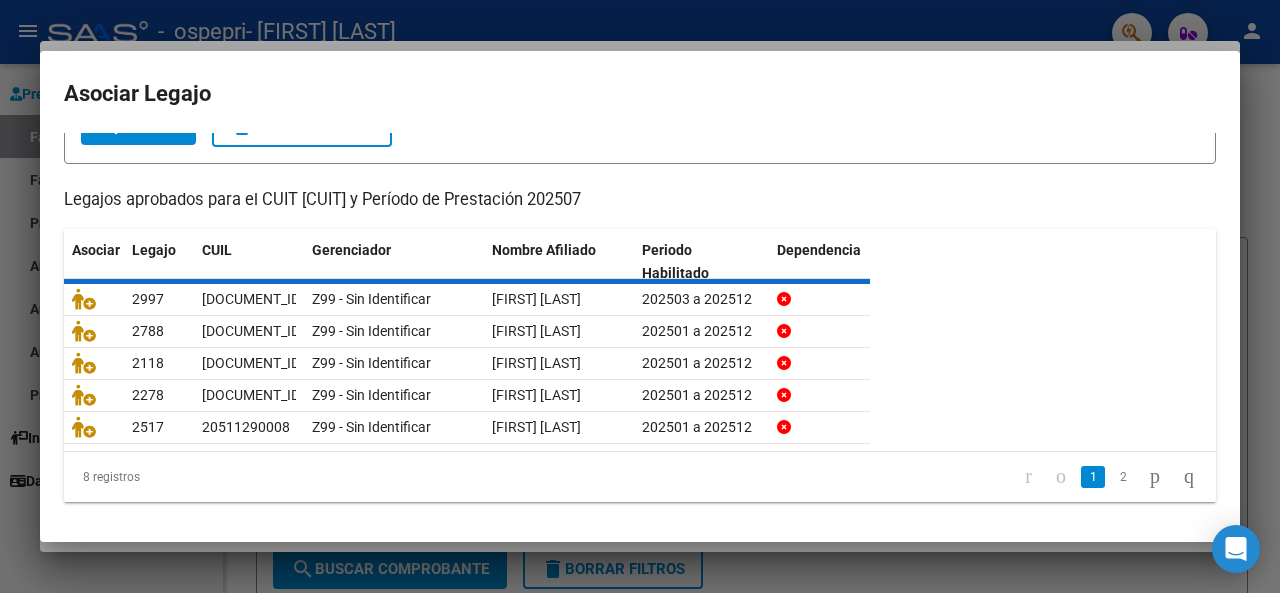 scroll, scrollTop: 214, scrollLeft: 0, axis: vertical 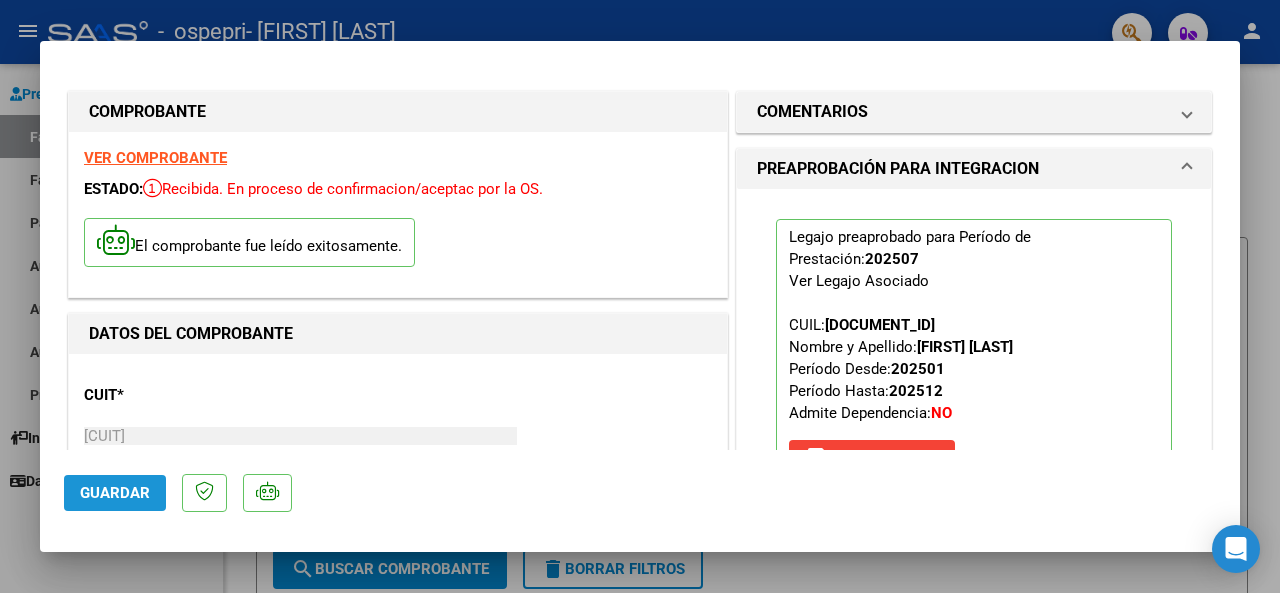 click on "Guardar" 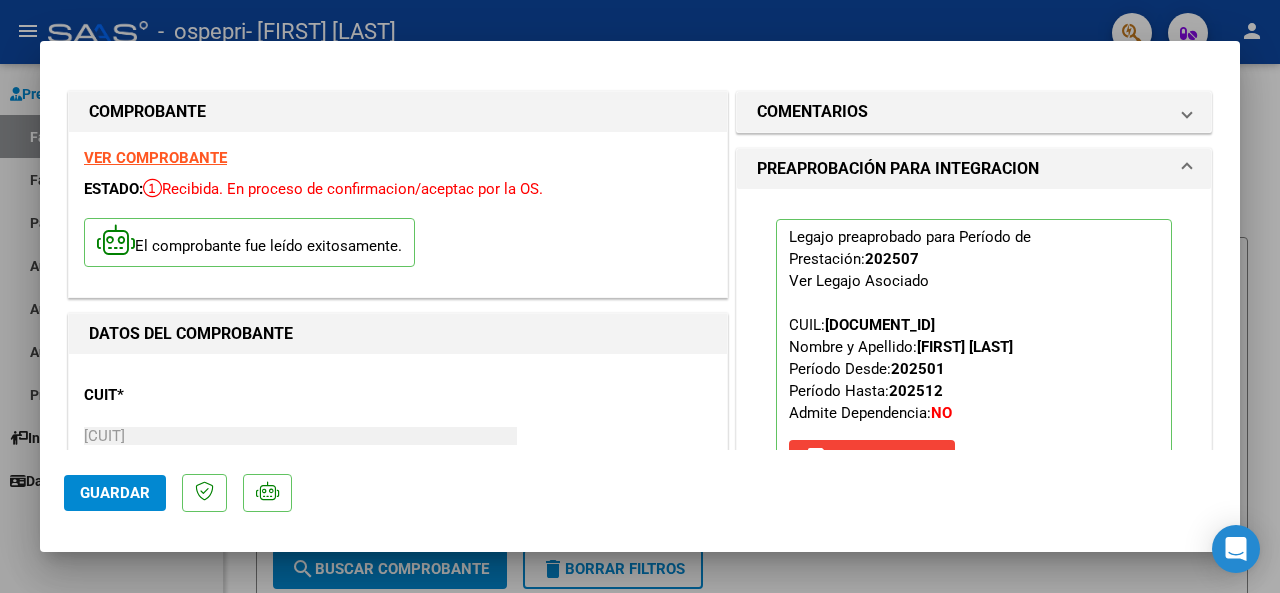 click at bounding box center (640, 296) 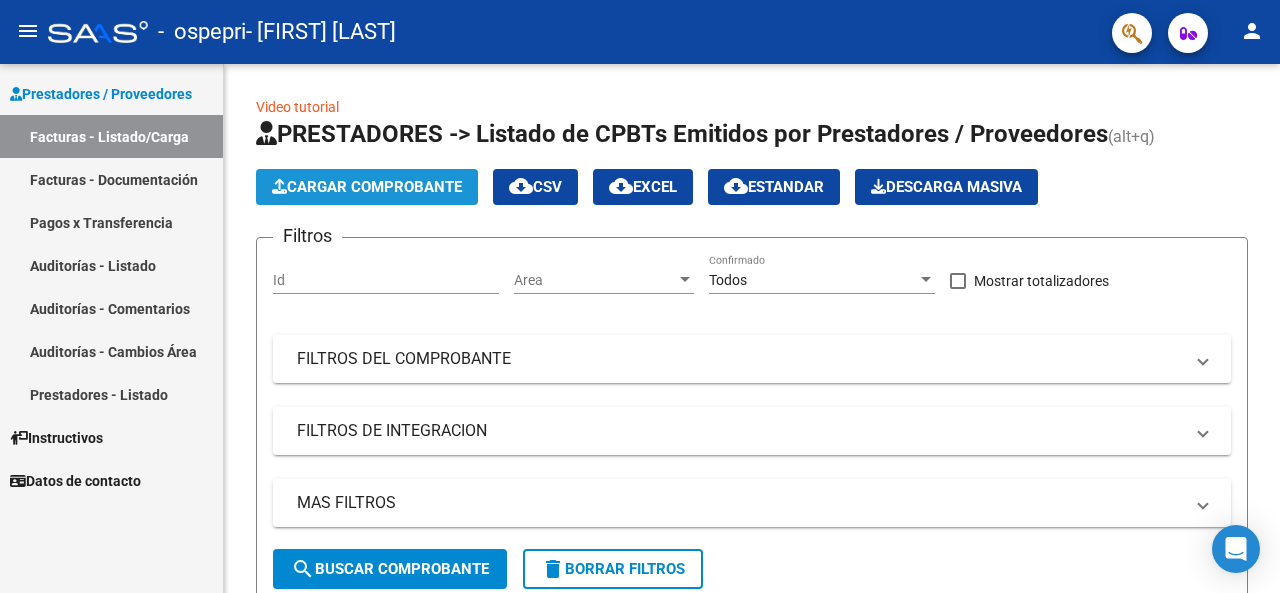 click on "Cargar Comprobante" 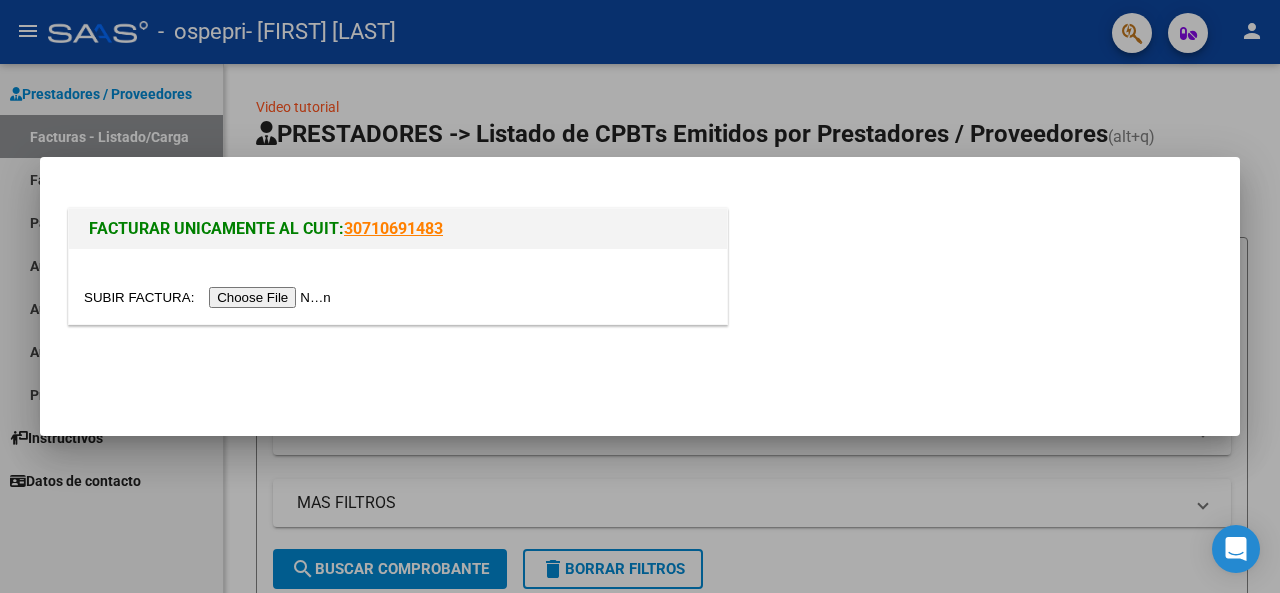 click at bounding box center [210, 297] 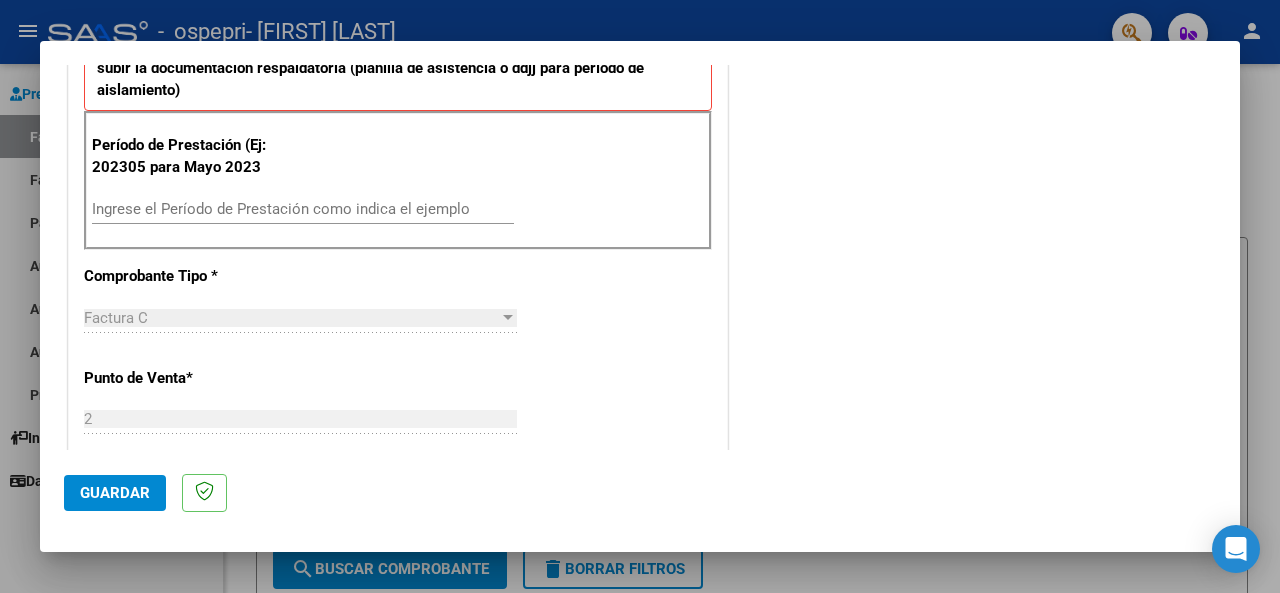 scroll, scrollTop: 559, scrollLeft: 0, axis: vertical 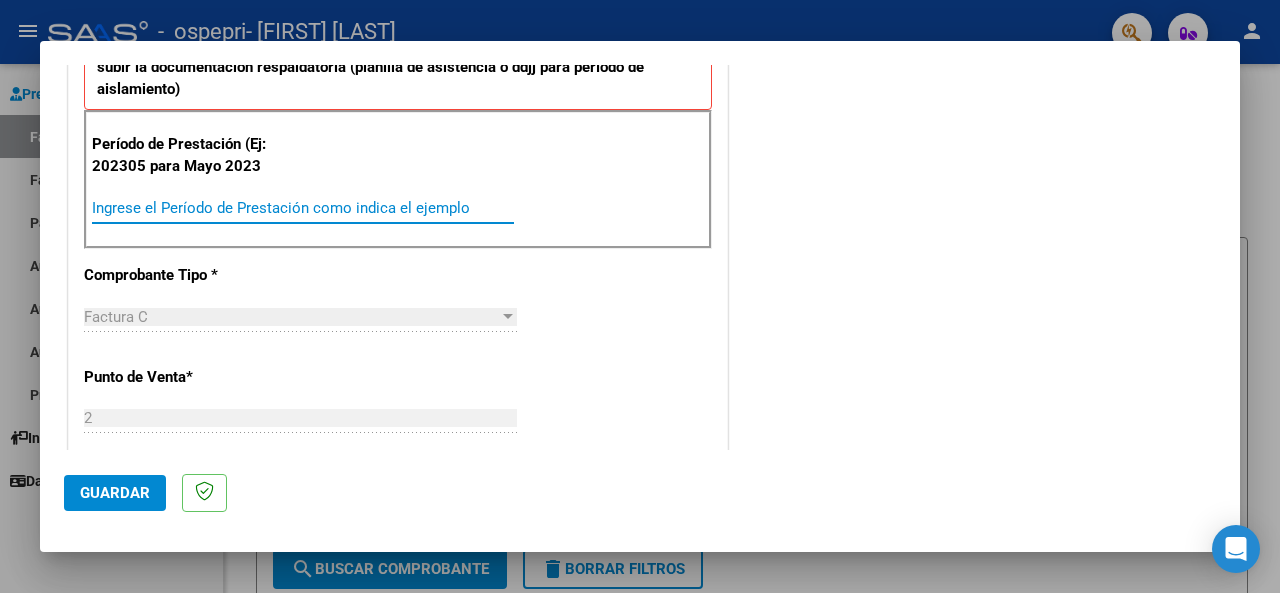 click on "Ingrese el Período de Prestación como indica el ejemplo" at bounding box center [303, 208] 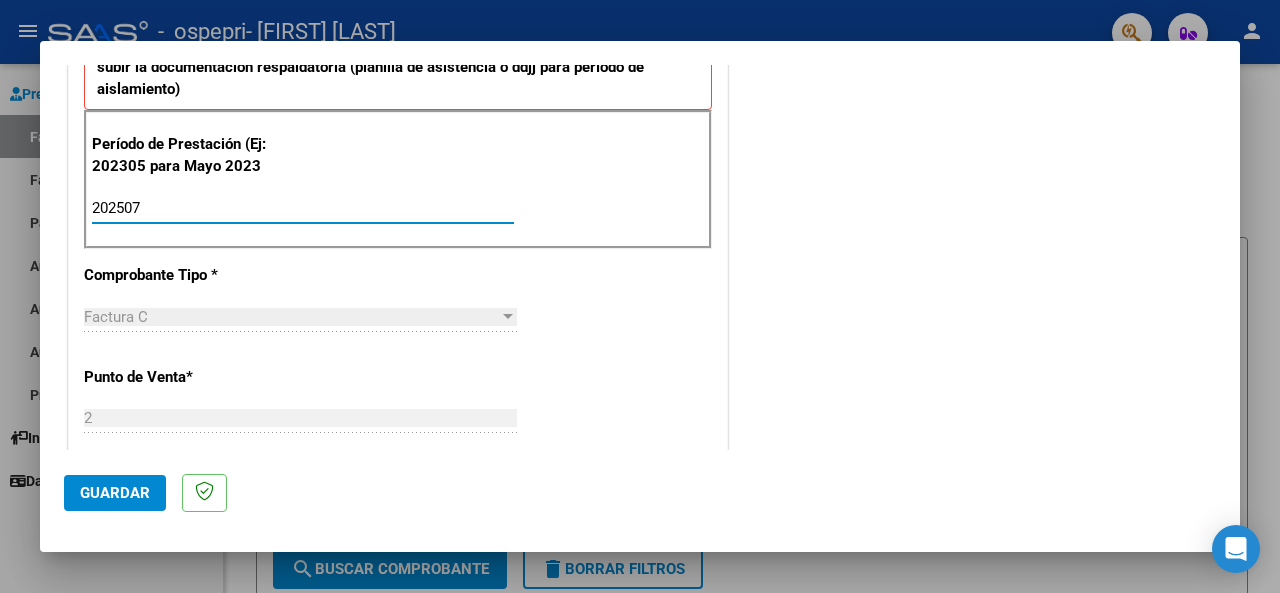 type on "202507" 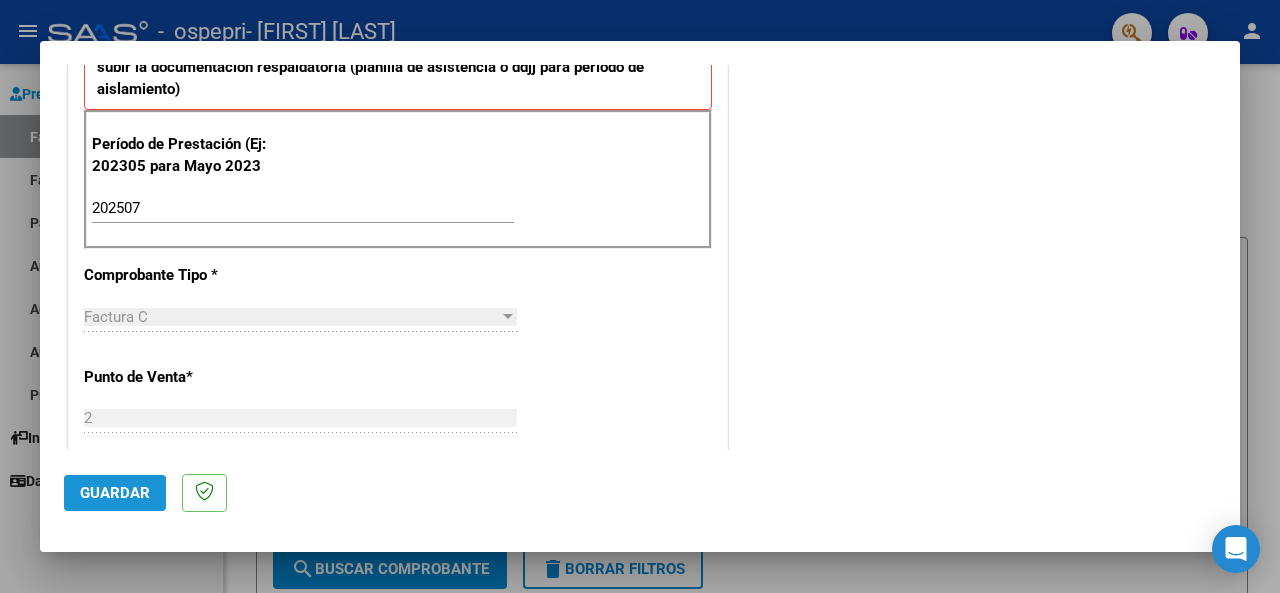 click on "Guardar" 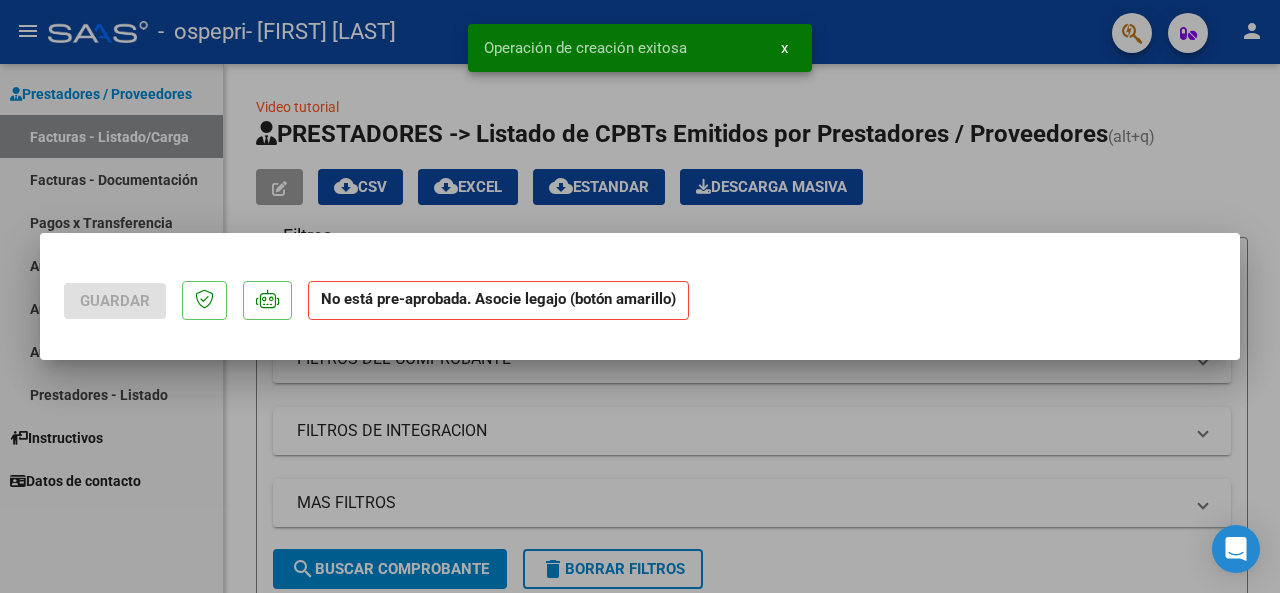 scroll, scrollTop: 0, scrollLeft: 0, axis: both 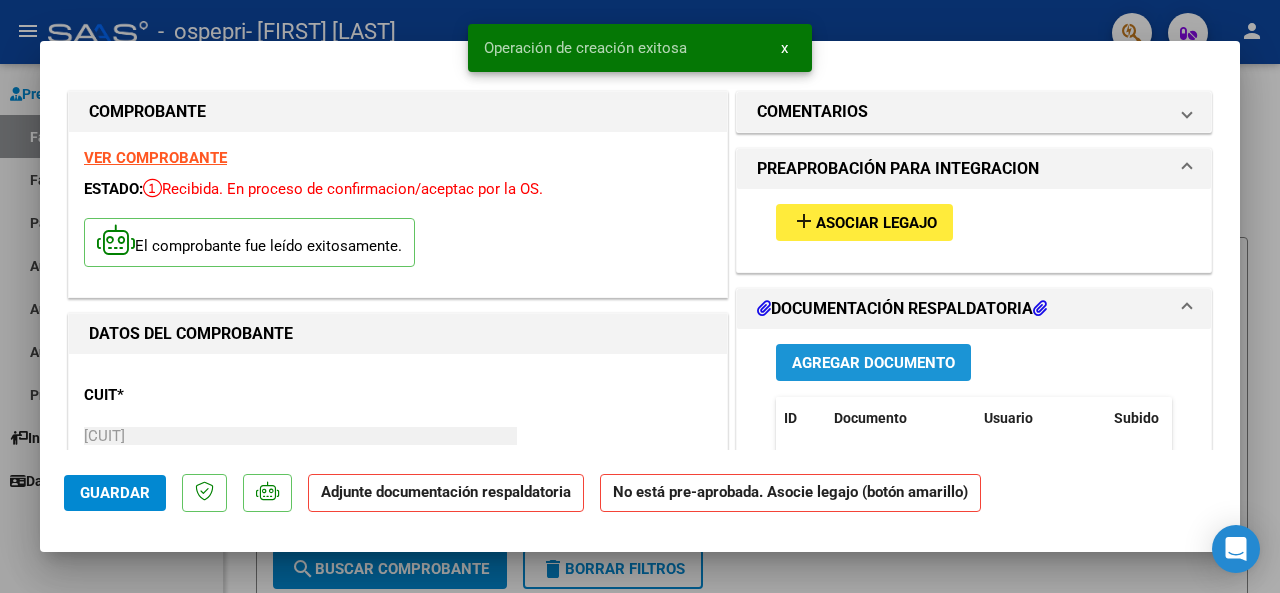 click on "Agregar Documento" at bounding box center [873, 363] 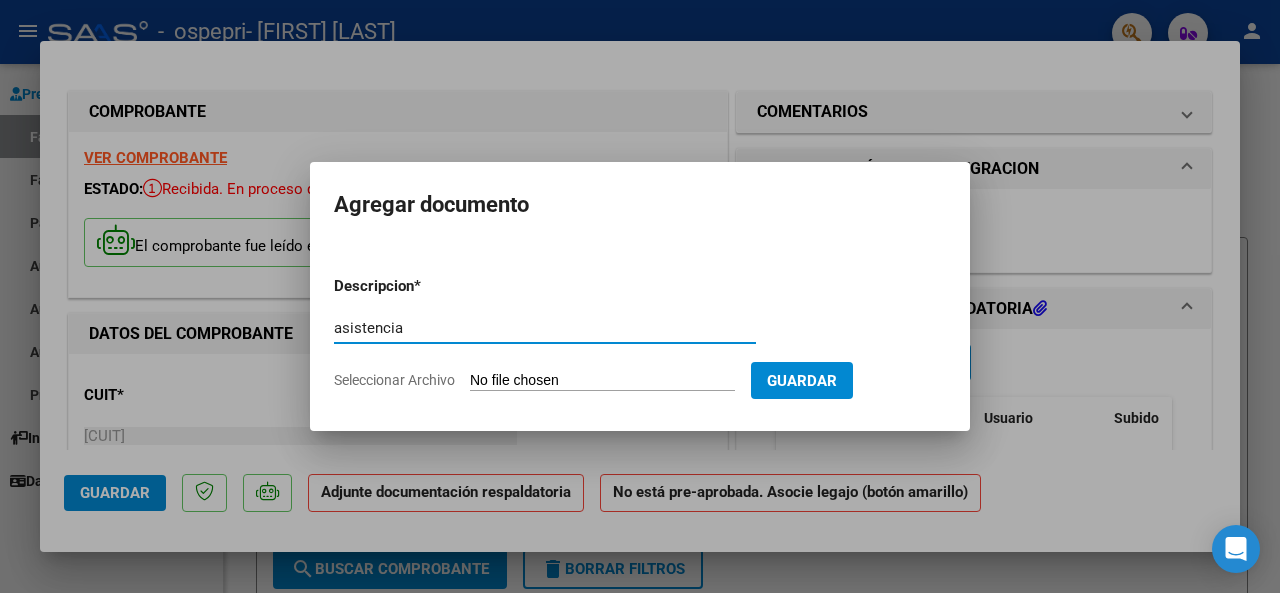 type on "asistencia" 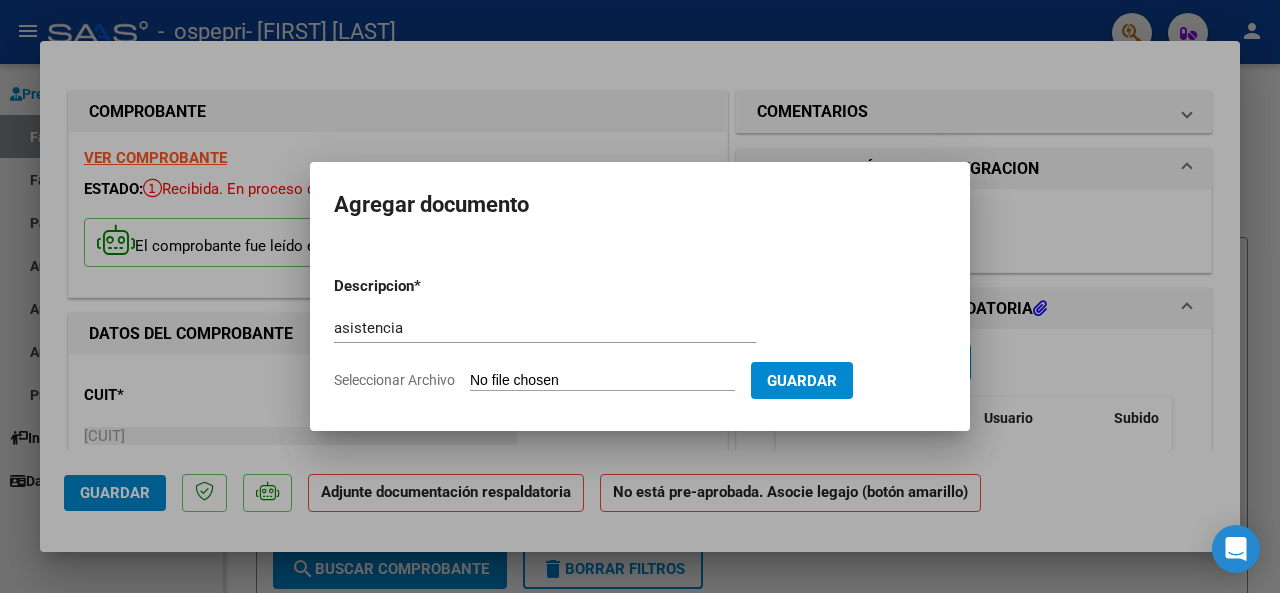 type on "C:\fakepath\planilla ruiz.pdf" 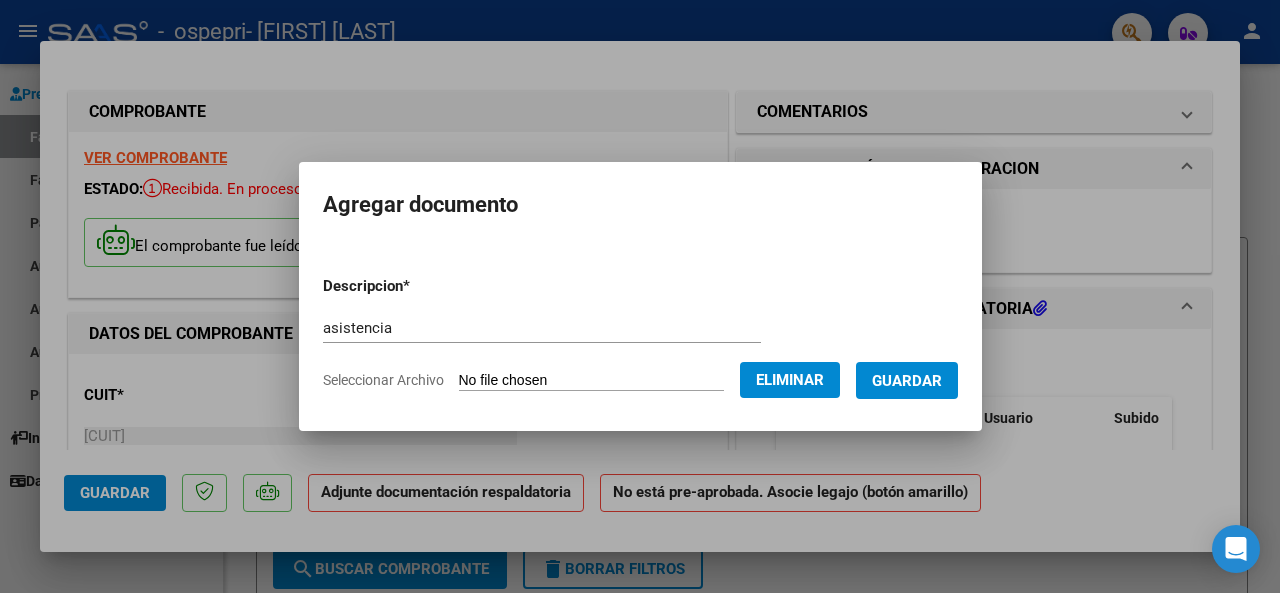 click on "Guardar" at bounding box center (907, 381) 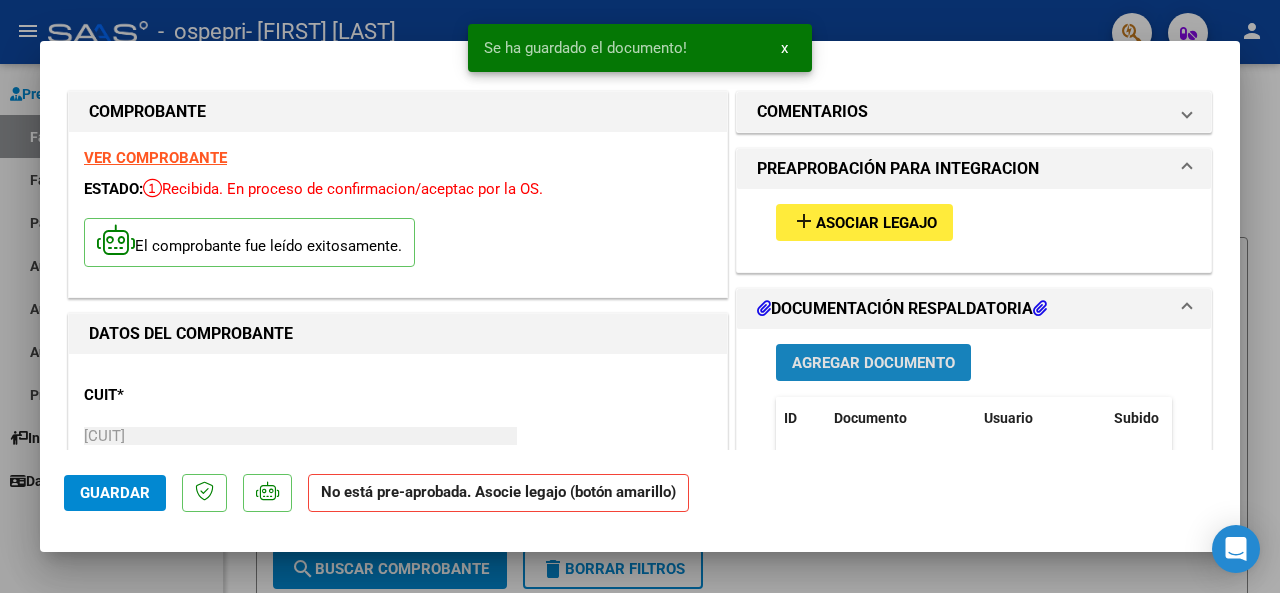 click on "Agregar Documento" at bounding box center (873, 363) 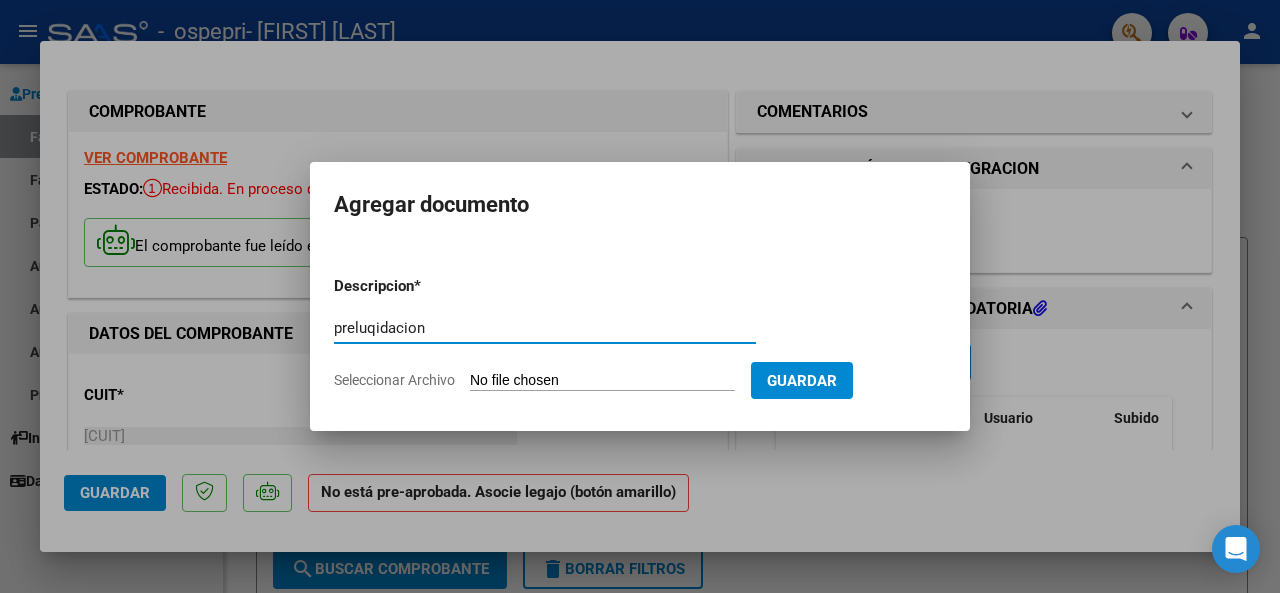 type on "preluqidacion" 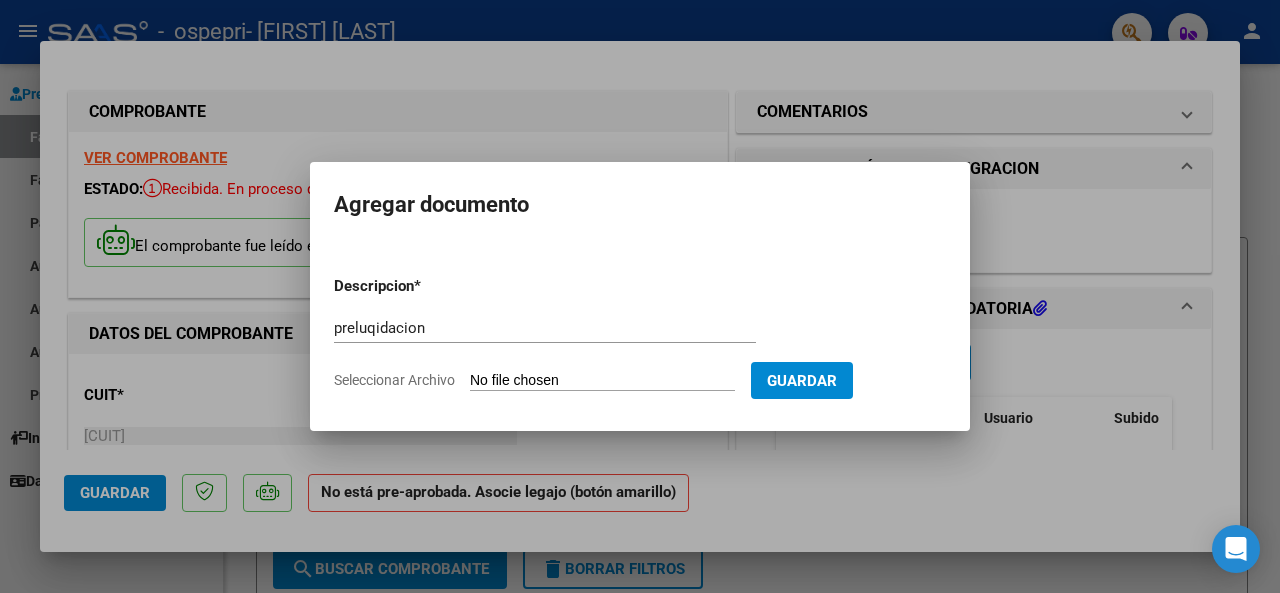 type on "C:\fakepath\preli RUIZ.pdf" 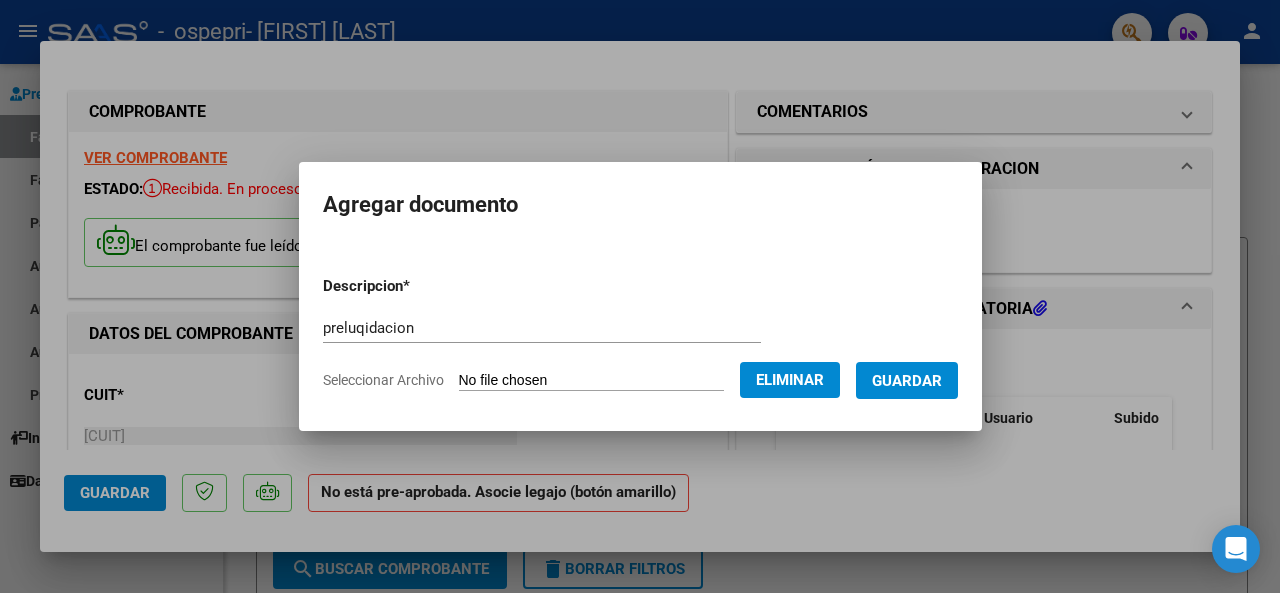click on "Guardar" at bounding box center (907, 381) 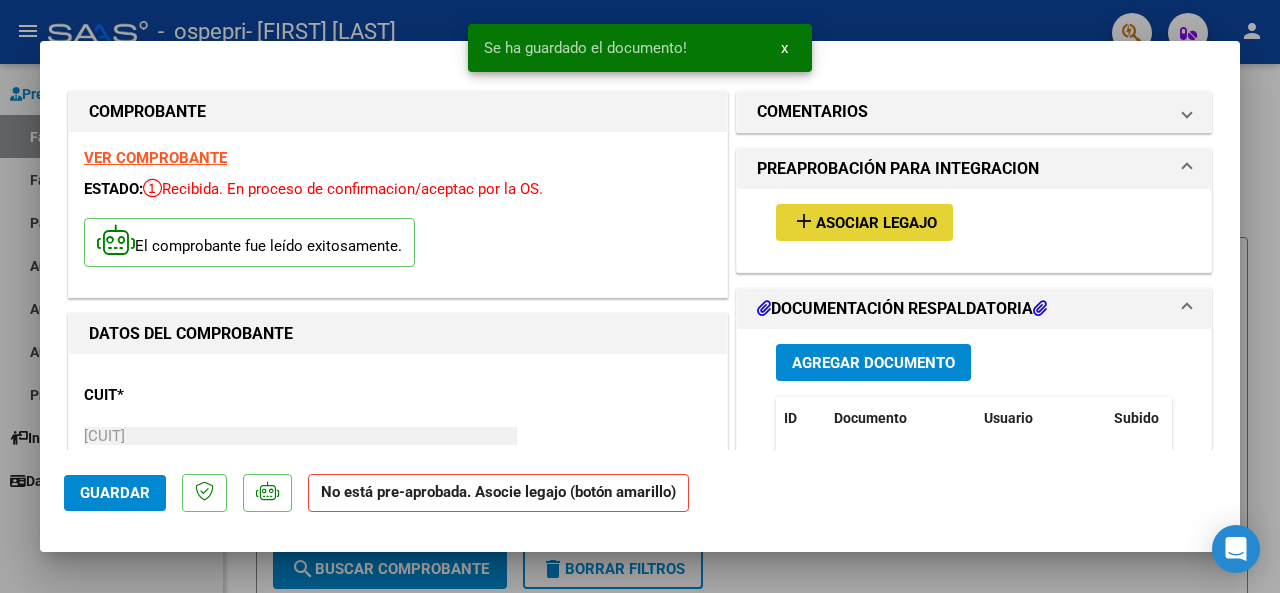 click on "Asociar Legajo" at bounding box center [876, 223] 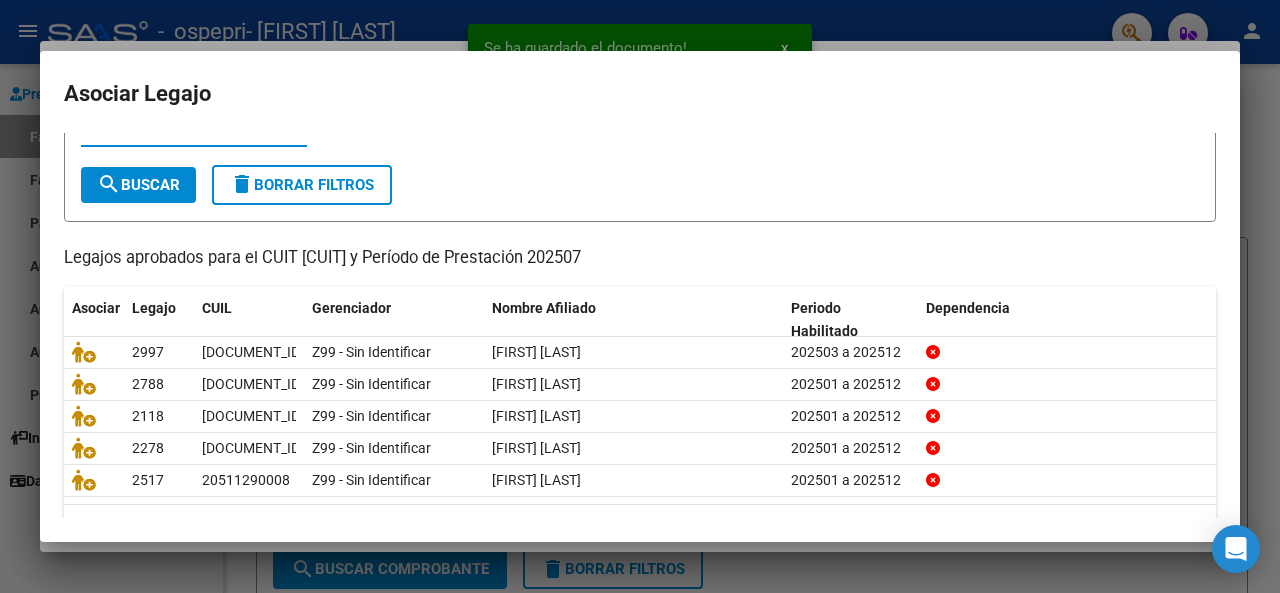 scroll, scrollTop: 130, scrollLeft: 0, axis: vertical 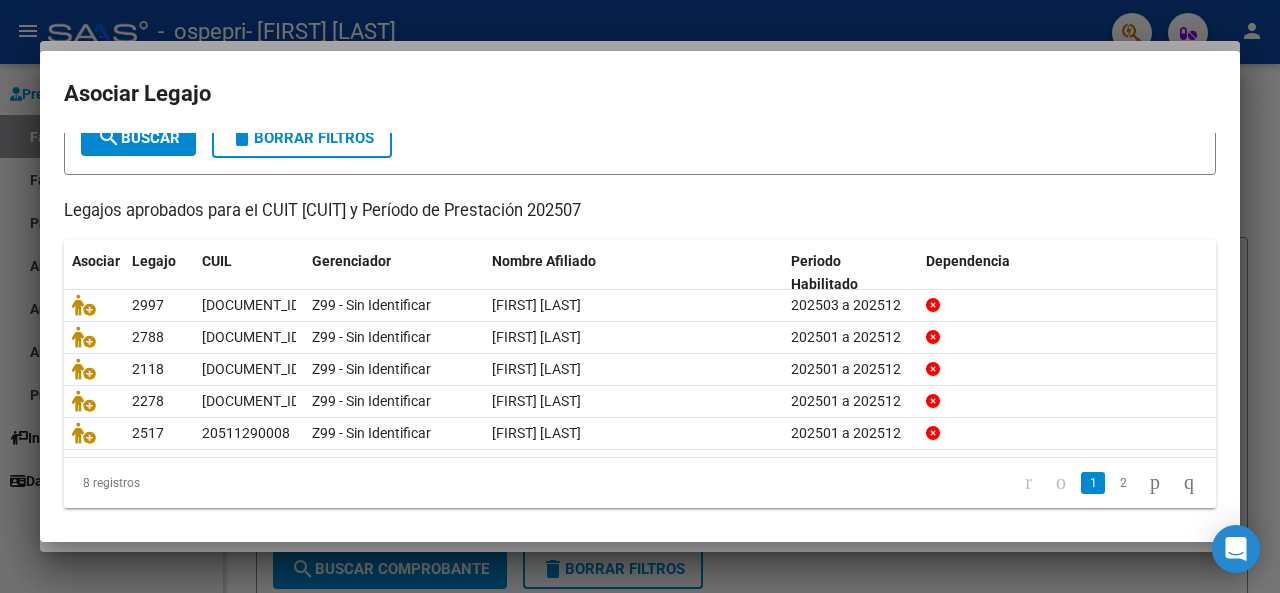 click 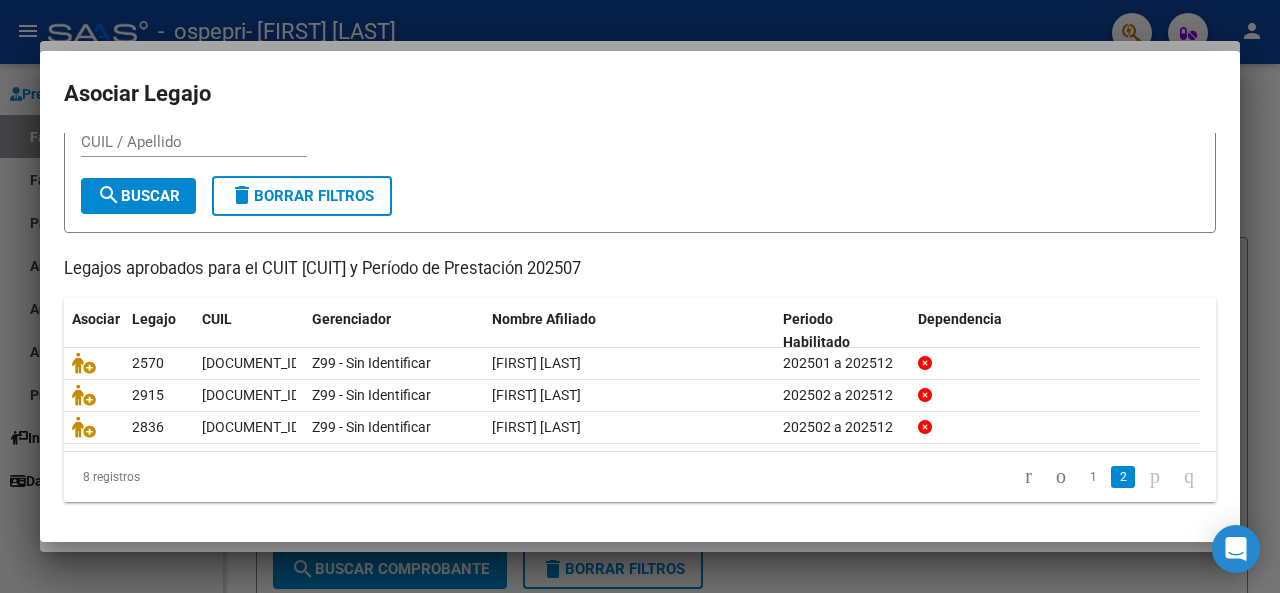 scroll, scrollTop: 67, scrollLeft: 0, axis: vertical 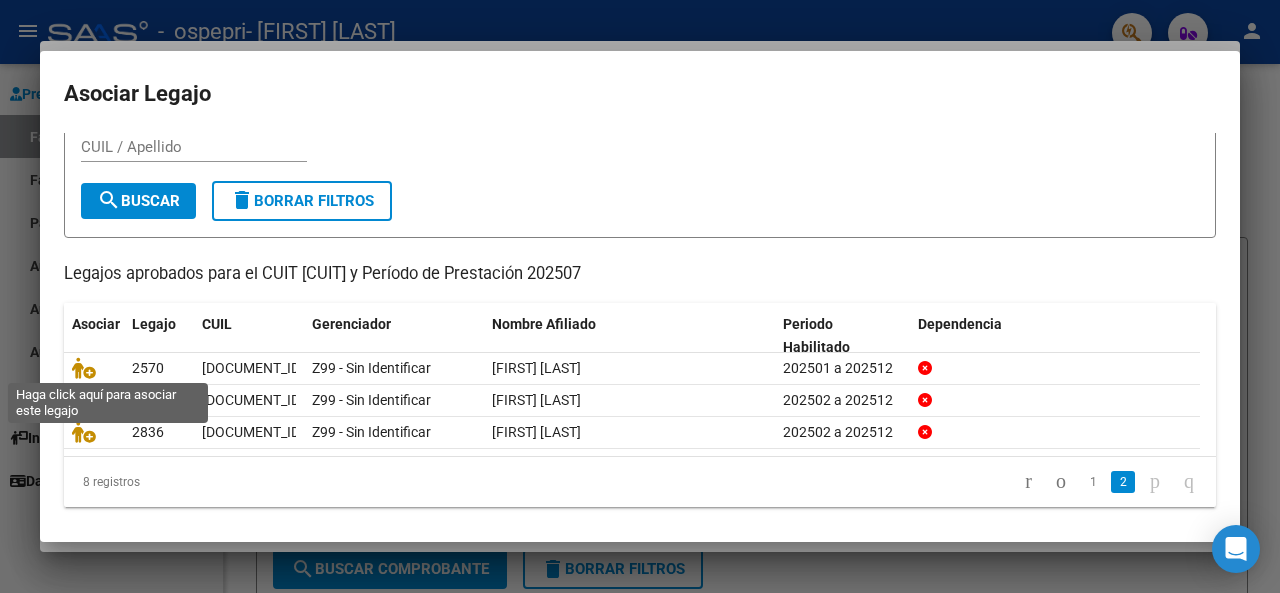 click 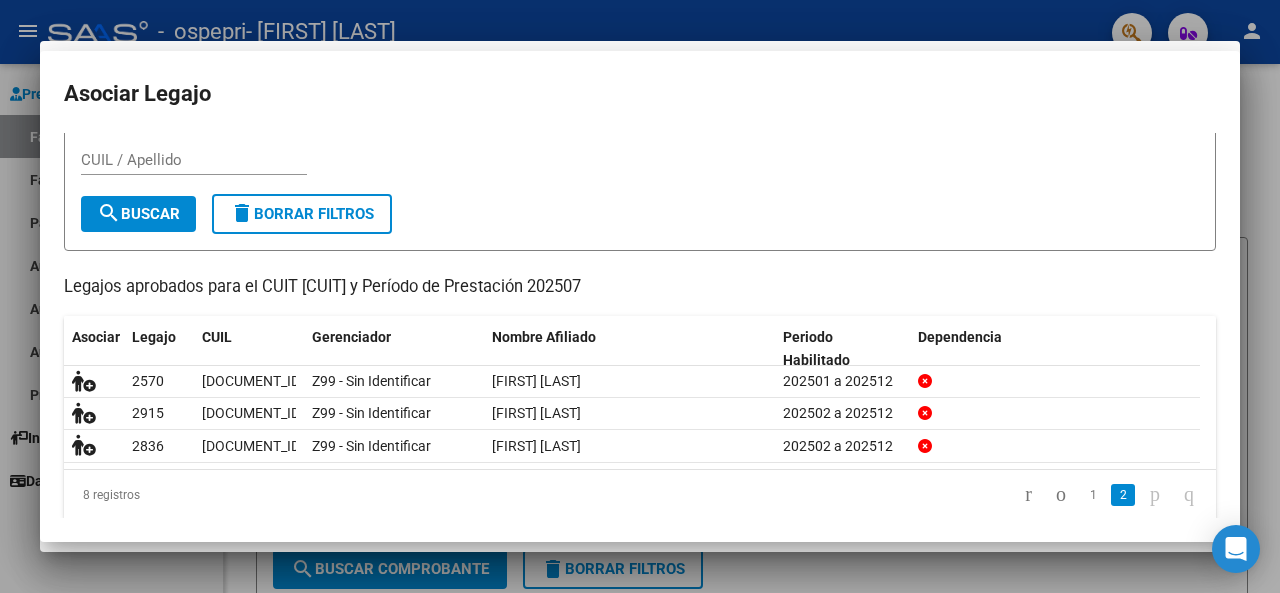 scroll, scrollTop: 81, scrollLeft: 0, axis: vertical 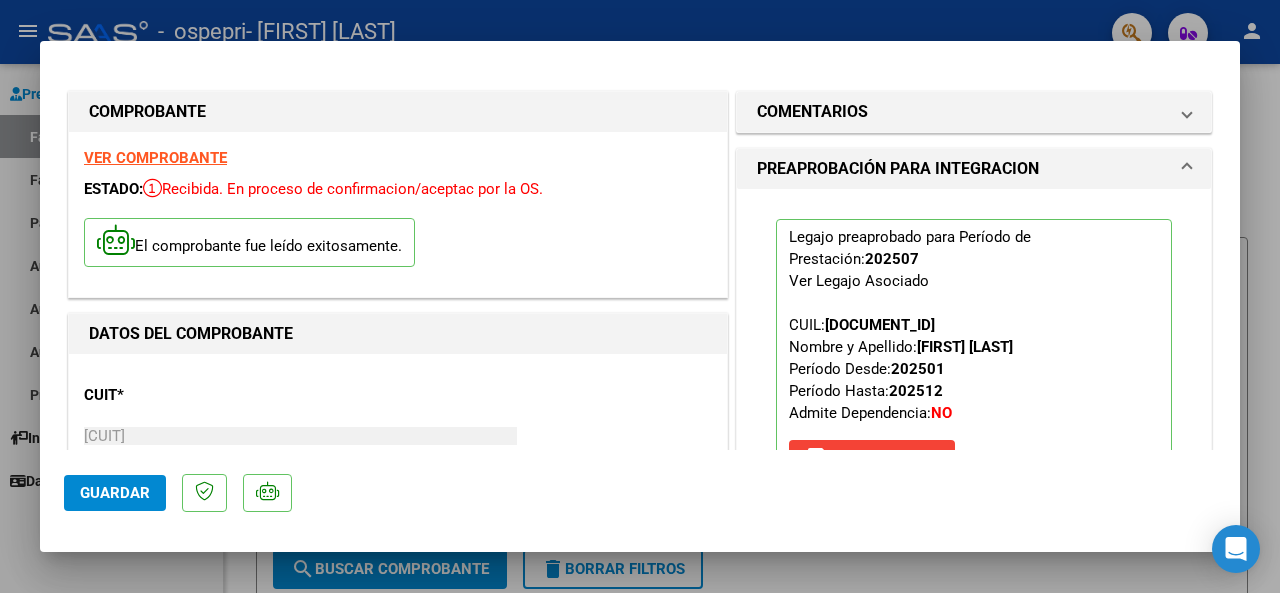 click on "Guardar" 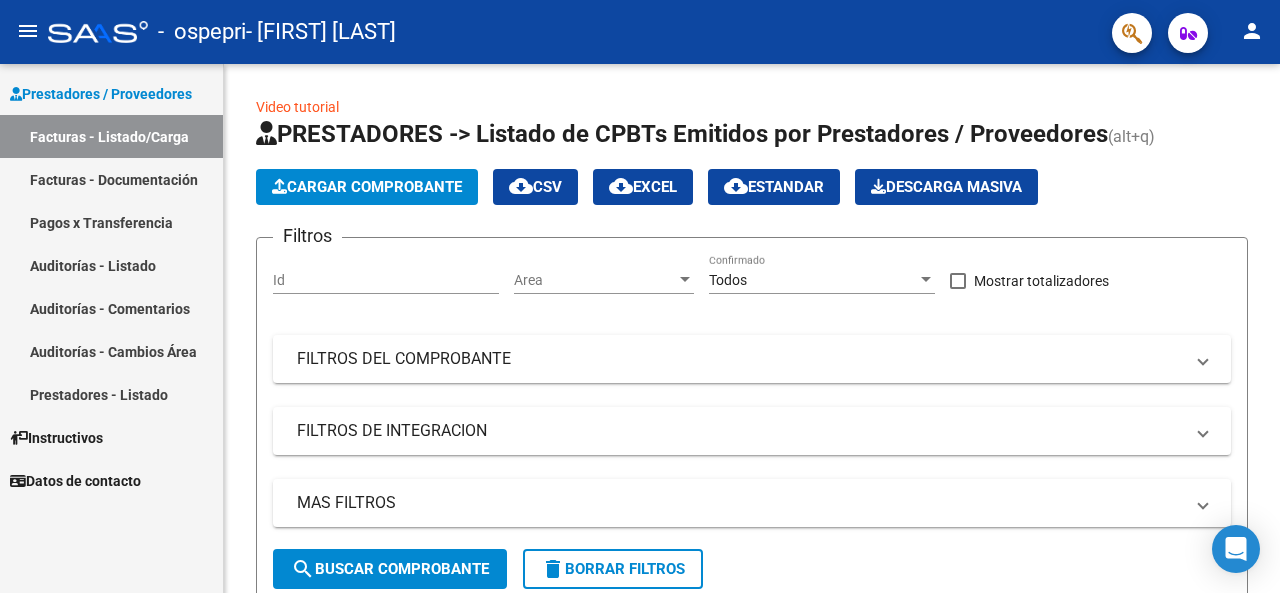 click on "Cargar Comprobante" 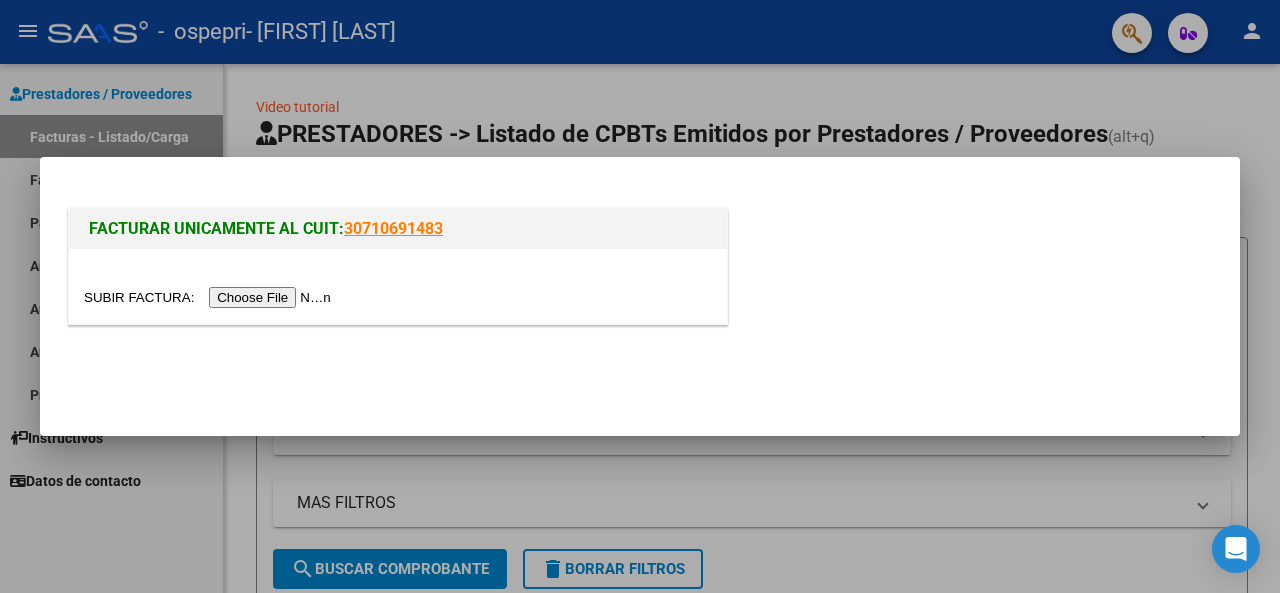 click at bounding box center (210, 297) 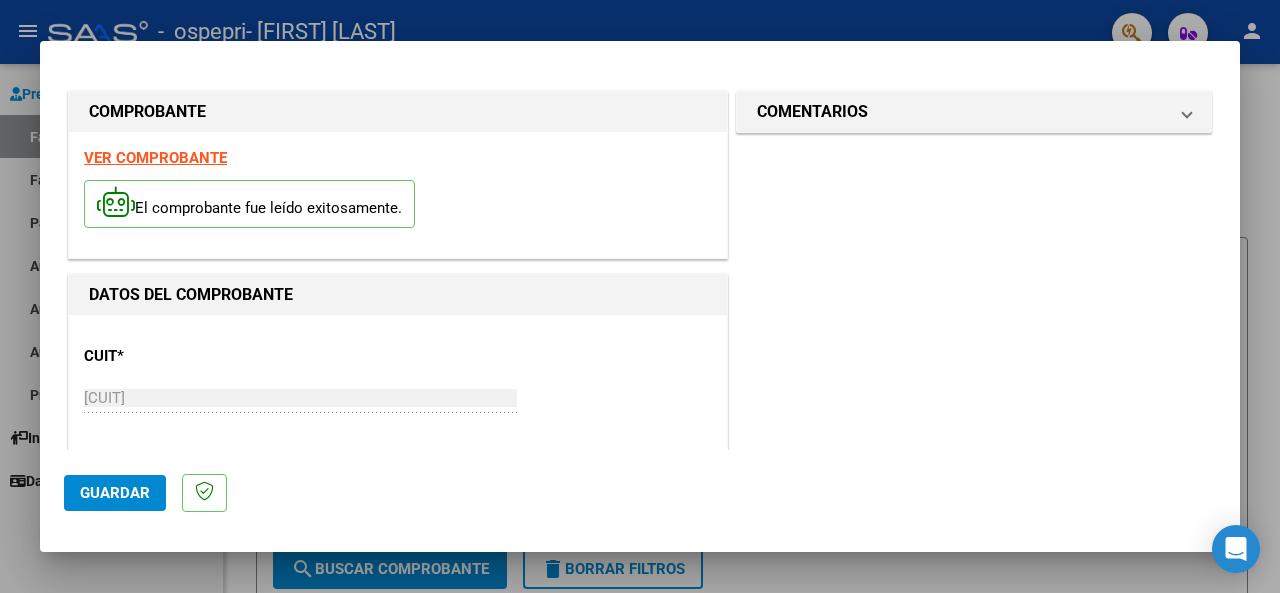 click on "Guardar" 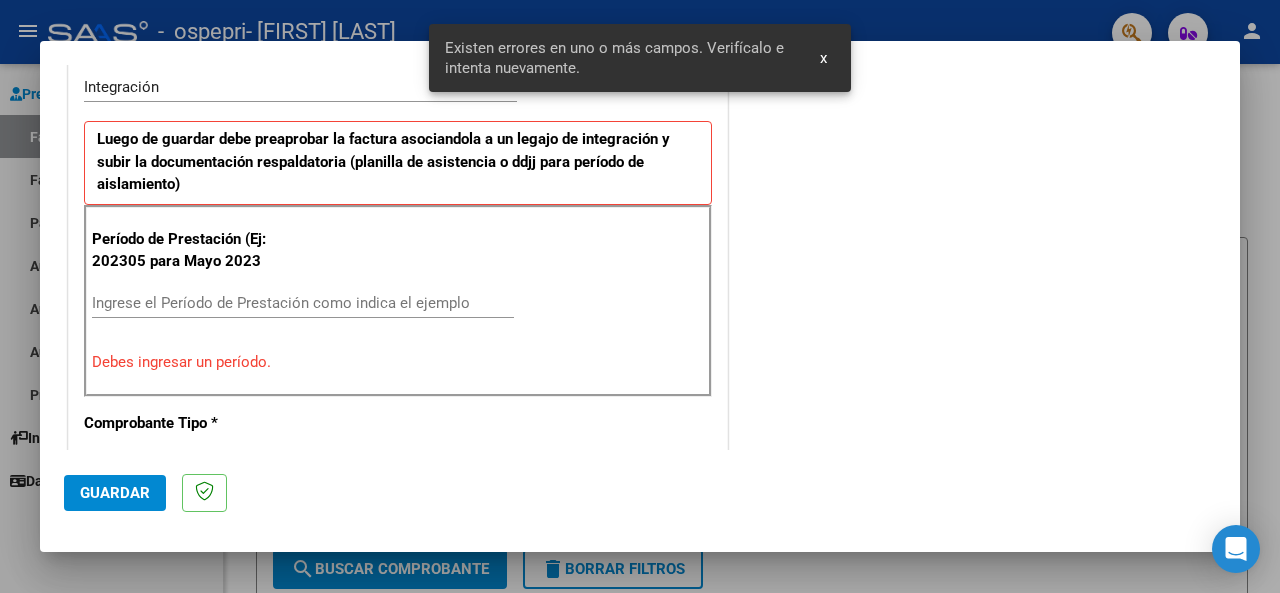 scroll, scrollTop: 485, scrollLeft: 0, axis: vertical 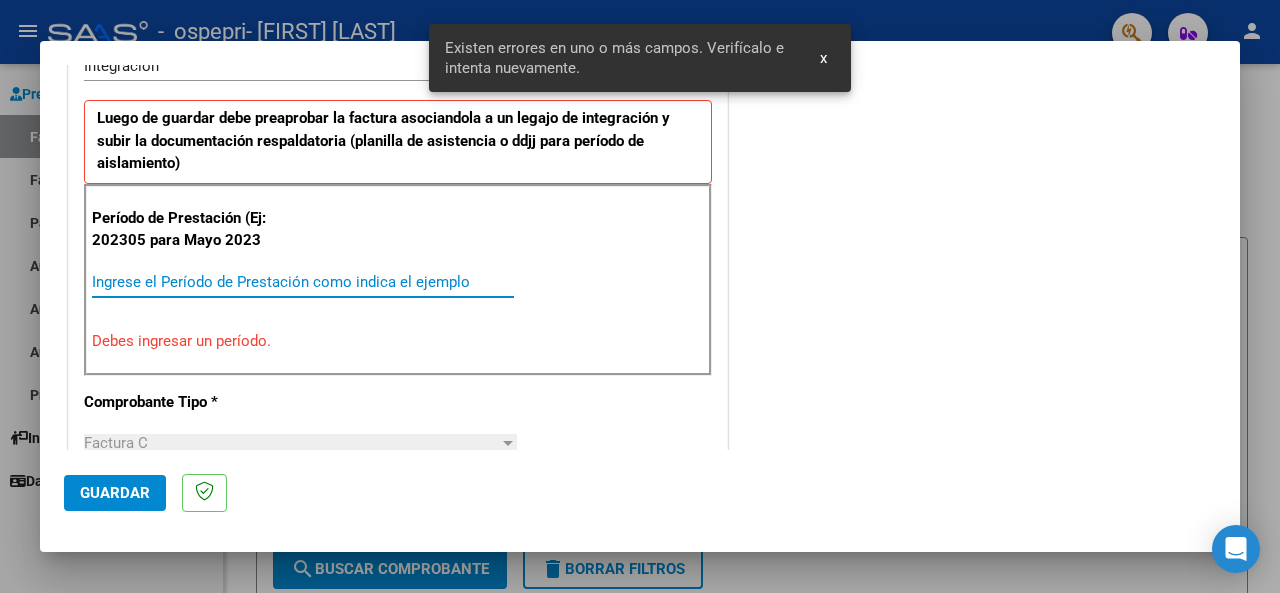 click on "Ingrese el Período de Prestación como indica el ejemplo" at bounding box center [303, 282] 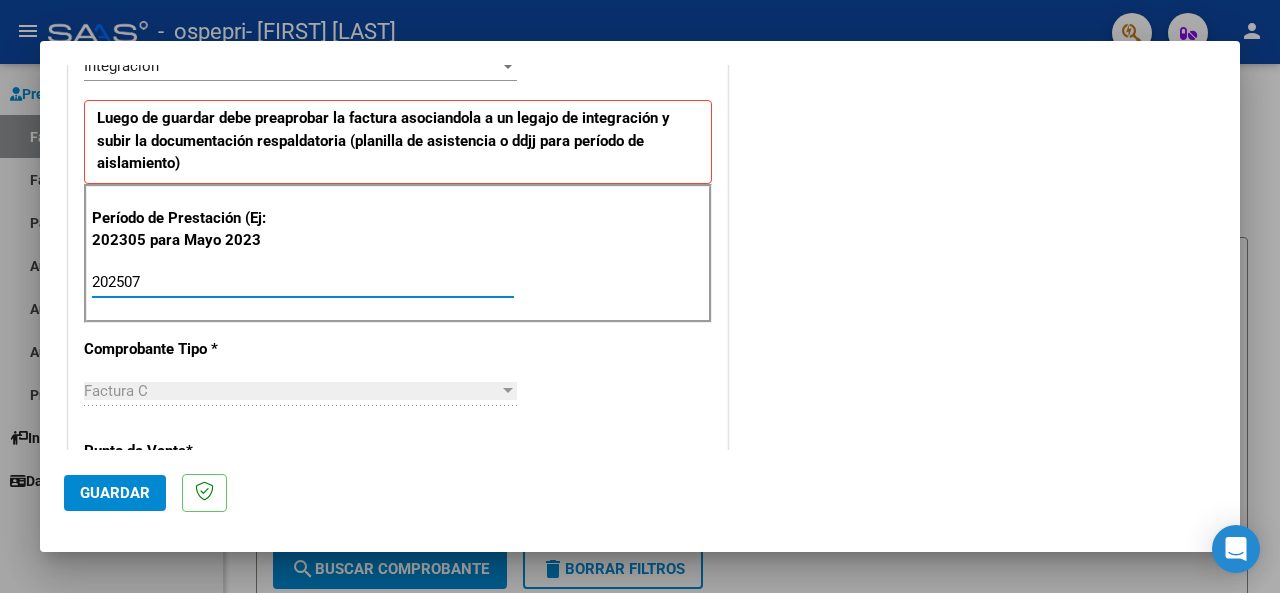 type on "202507" 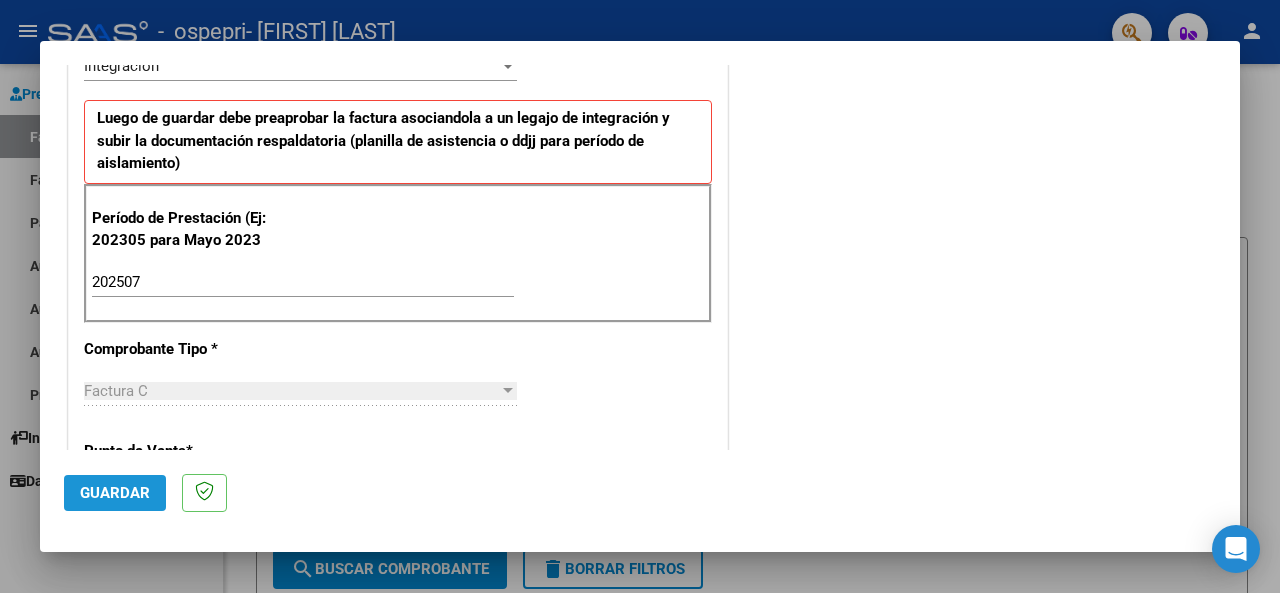 click on "Guardar" 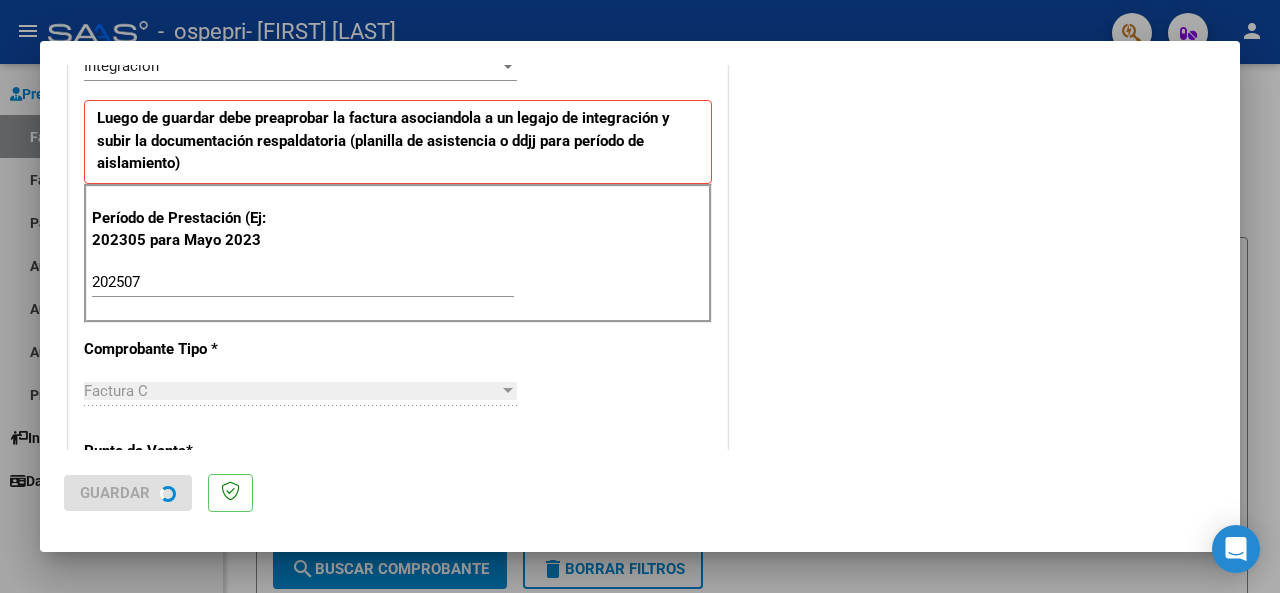 scroll, scrollTop: 0, scrollLeft: 0, axis: both 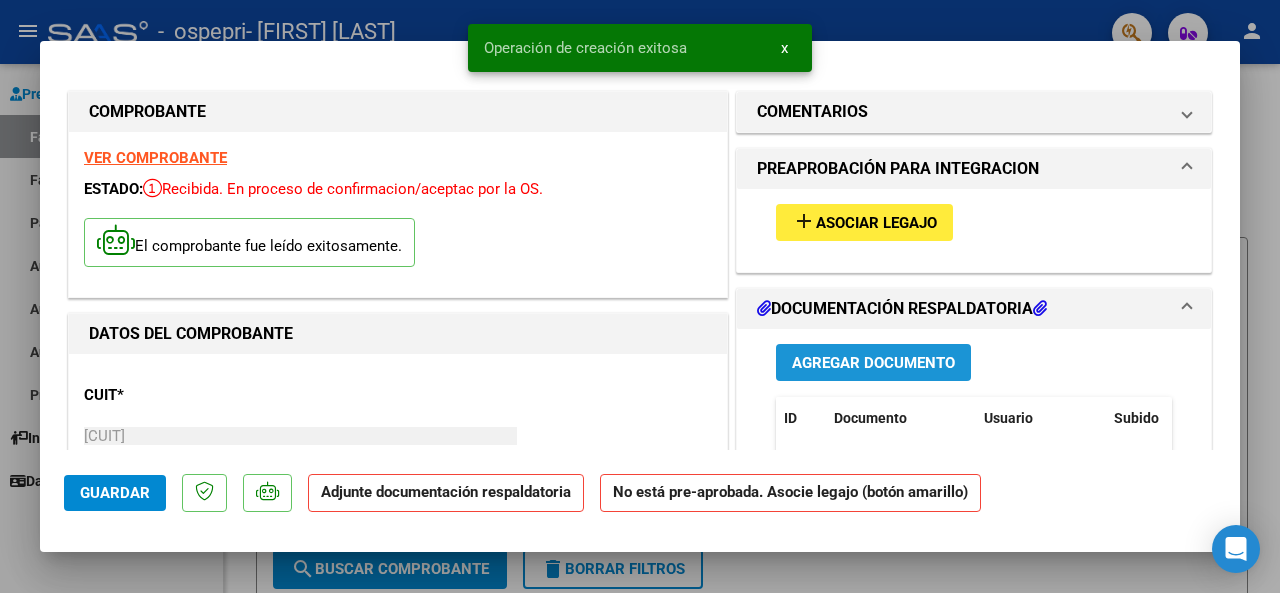 click on "Agregar Documento" at bounding box center [873, 363] 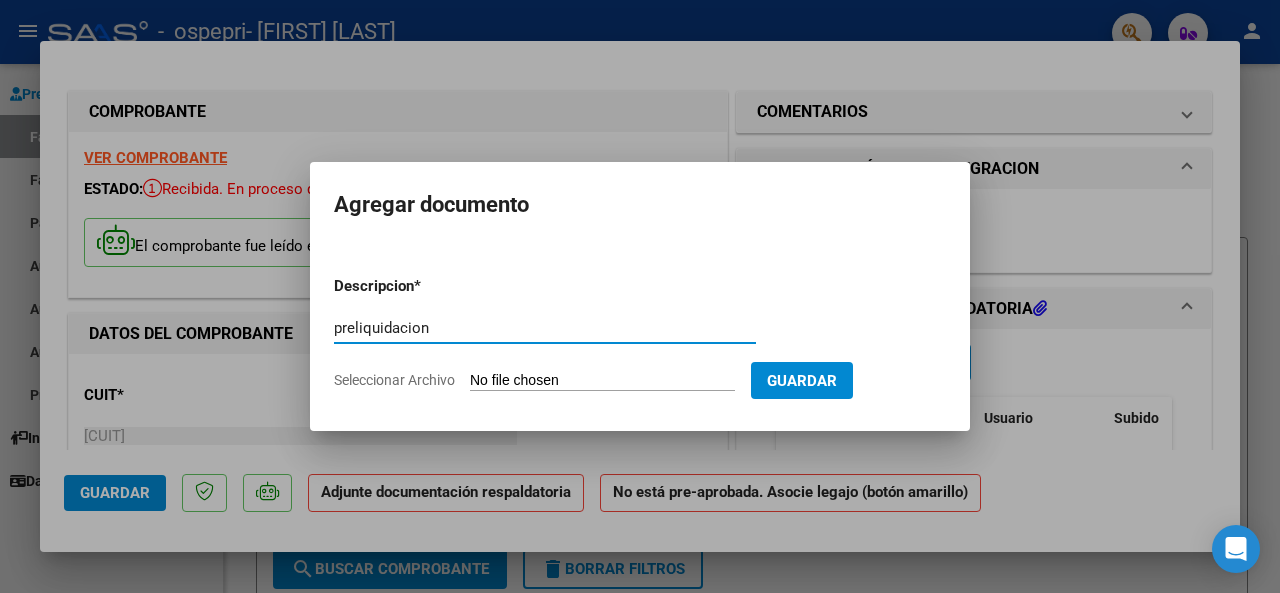 type on "preliquidacion" 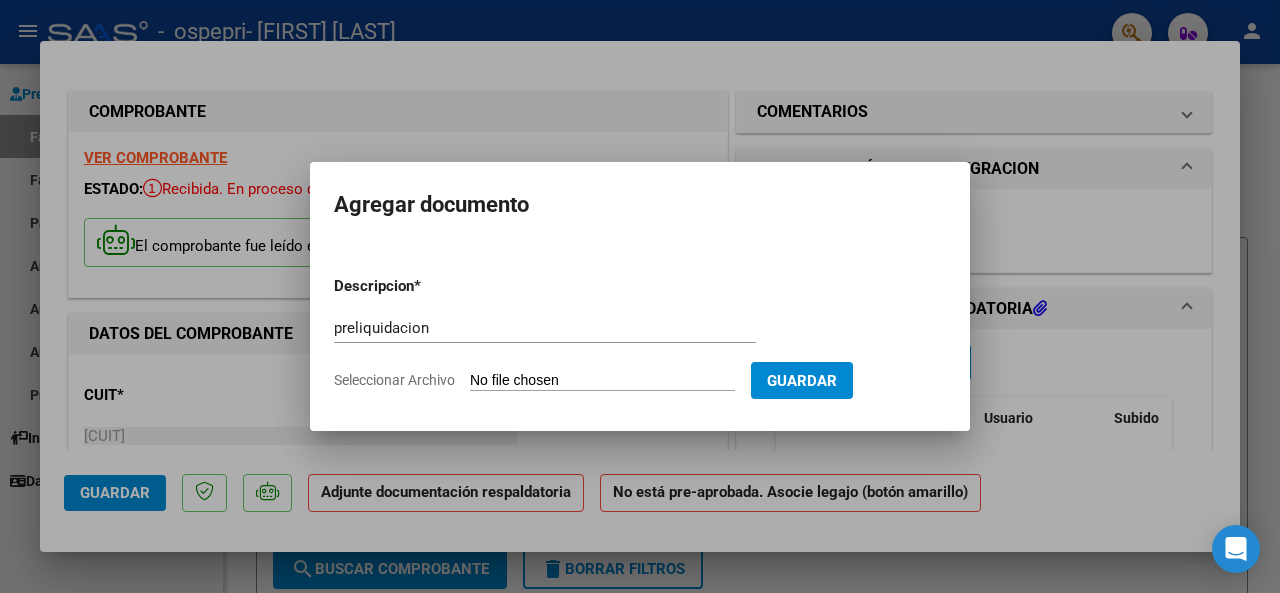type on "C:\fakepath\PRELI CURAYAN.pdf" 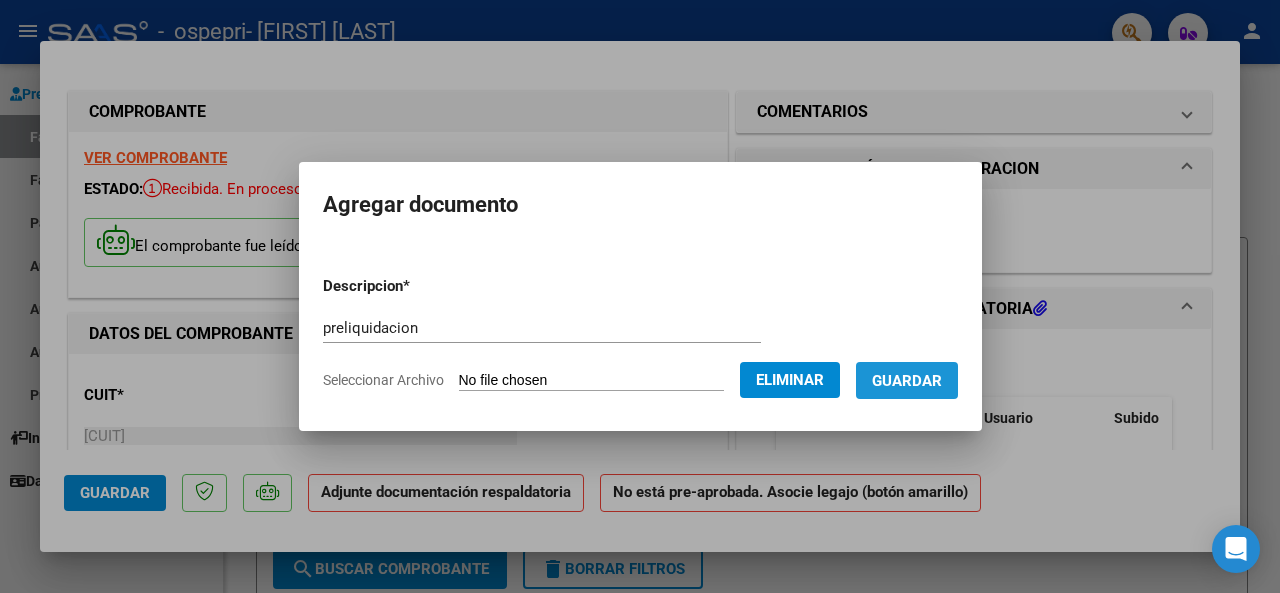click on "Guardar" at bounding box center (907, 381) 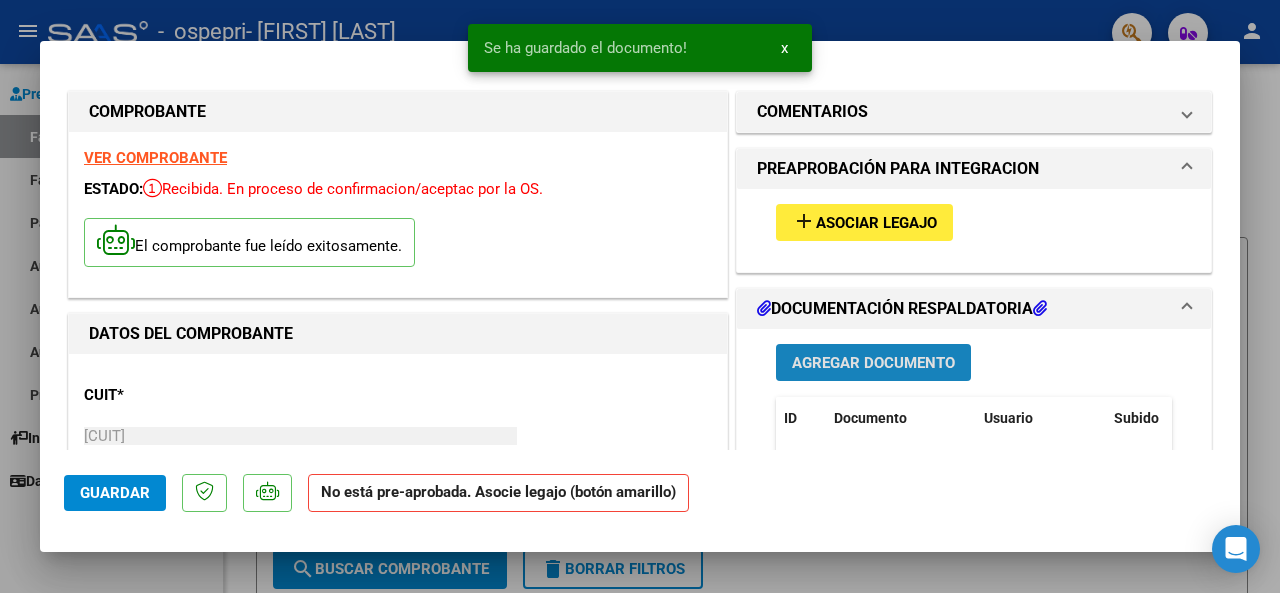 click on "Agregar Documento" at bounding box center [873, 363] 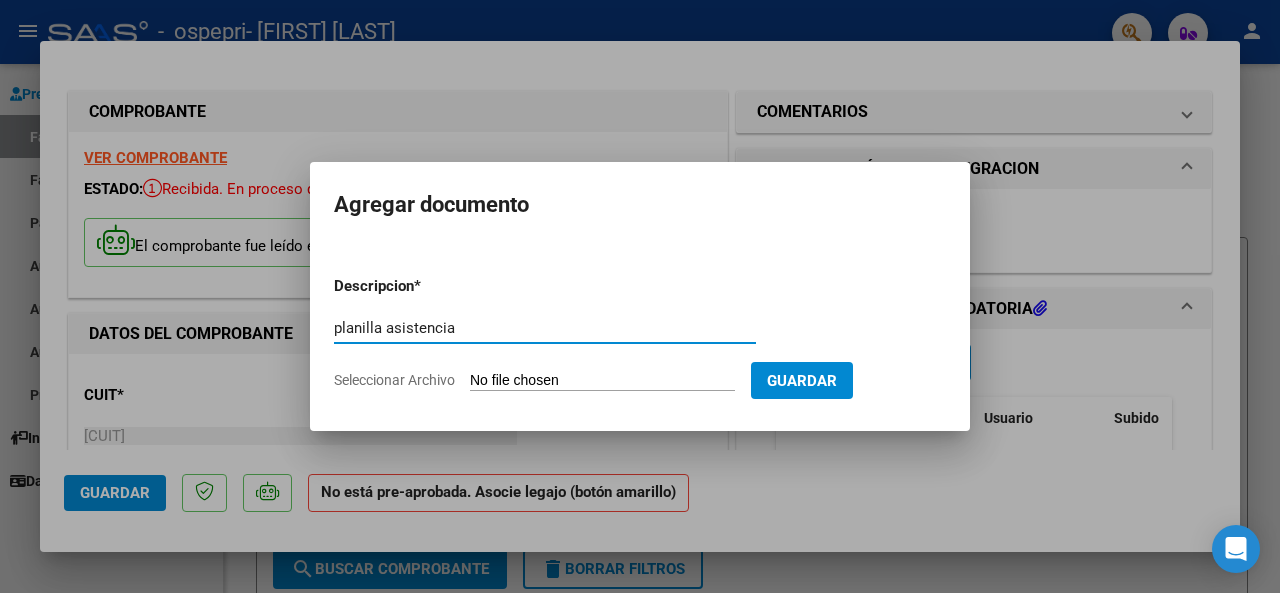type on "planilla asistencia" 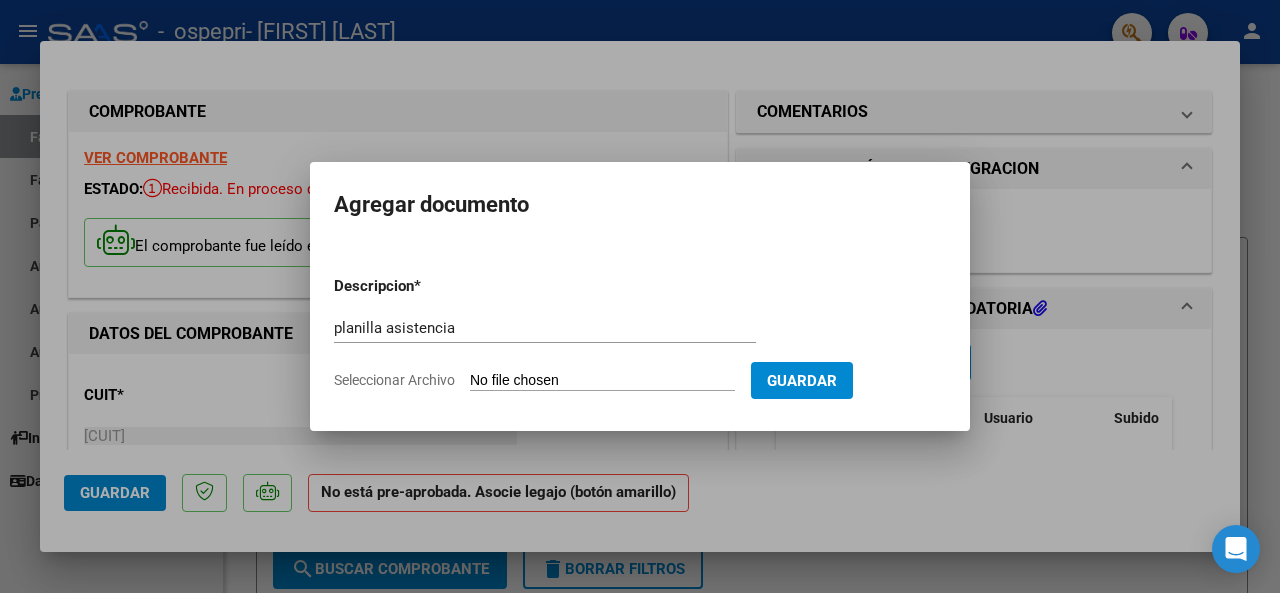 click on "Seleccionar Archivo" at bounding box center [602, 381] 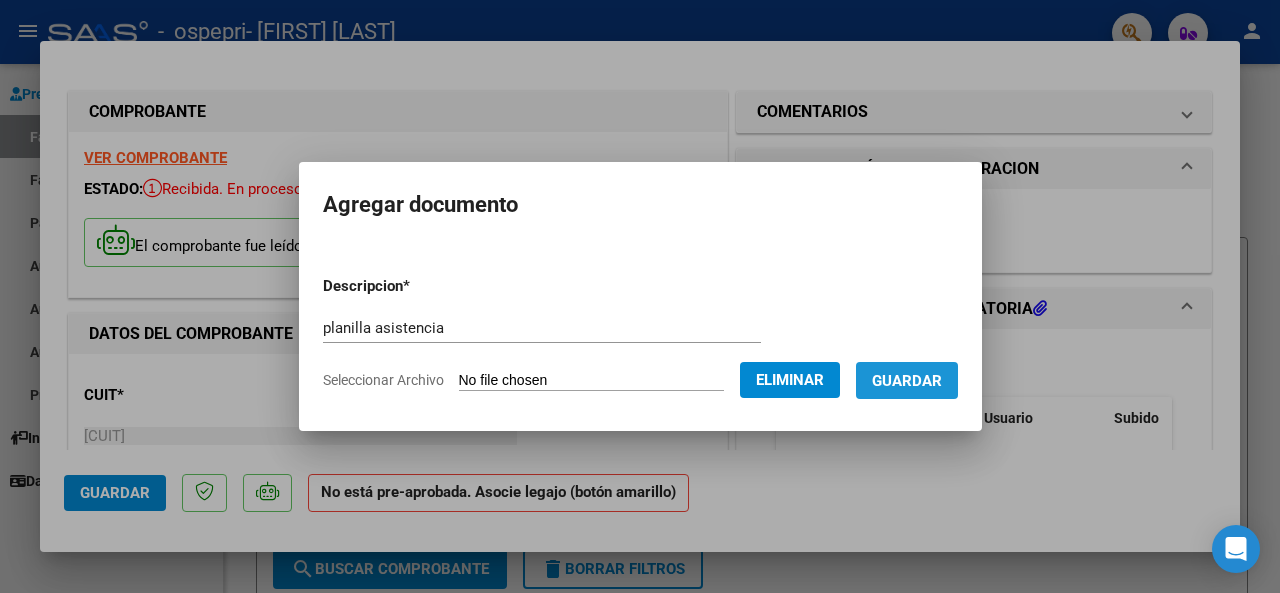 click on "Guardar" at bounding box center [907, 381] 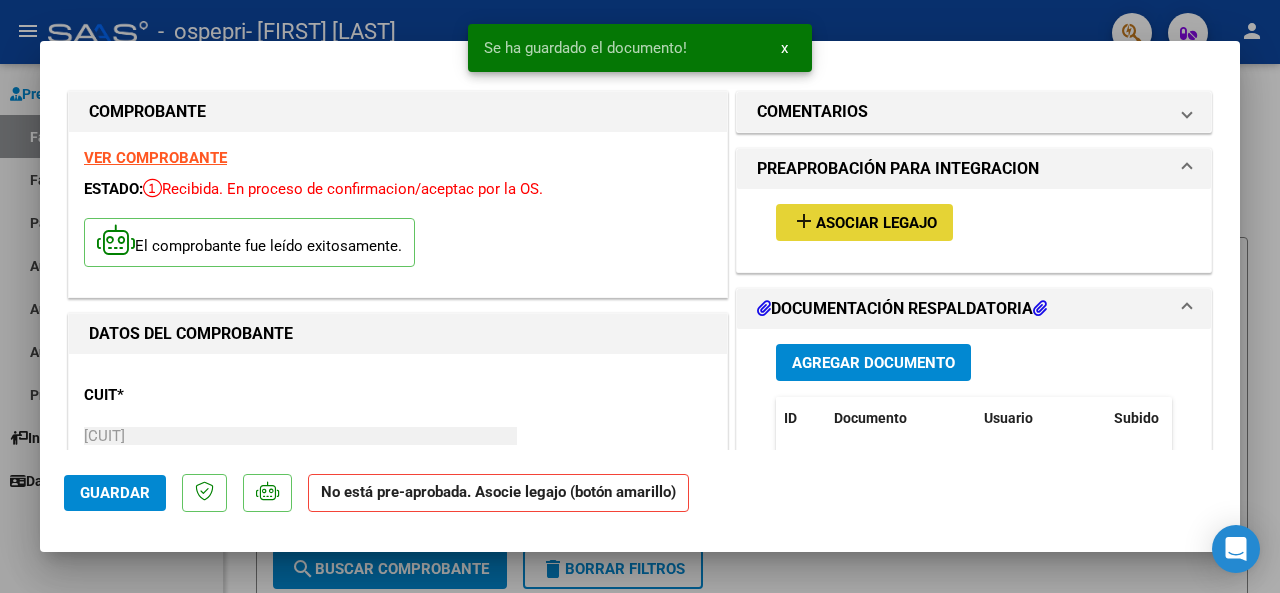 click on "Asociar Legajo" at bounding box center (876, 223) 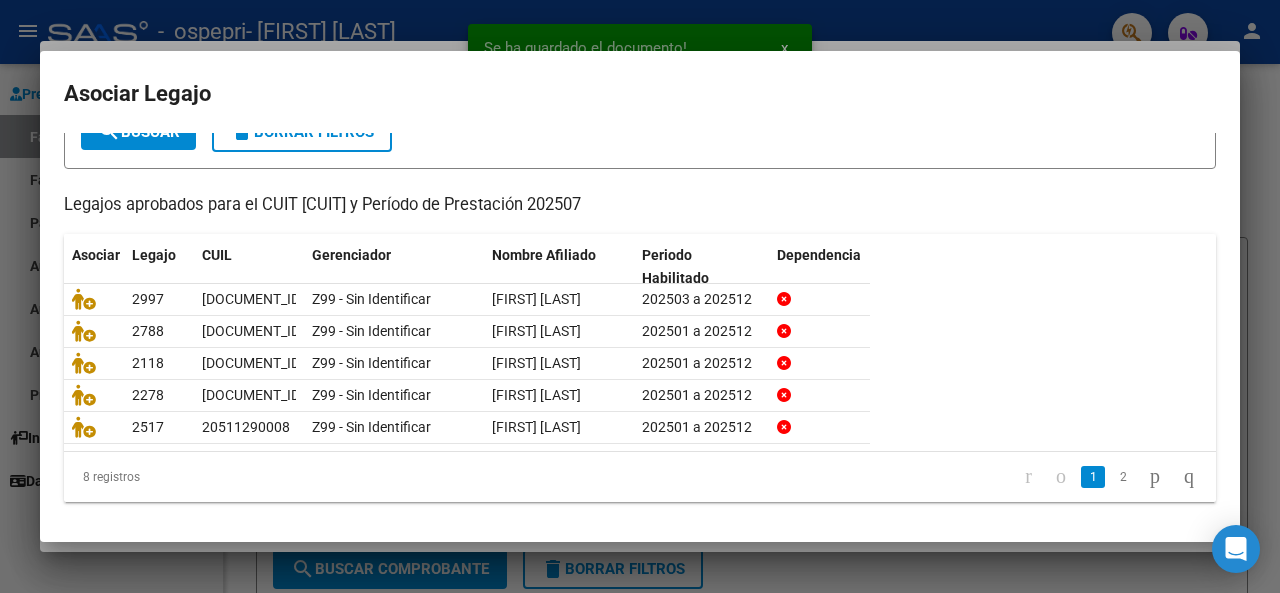 scroll, scrollTop: 212, scrollLeft: 0, axis: vertical 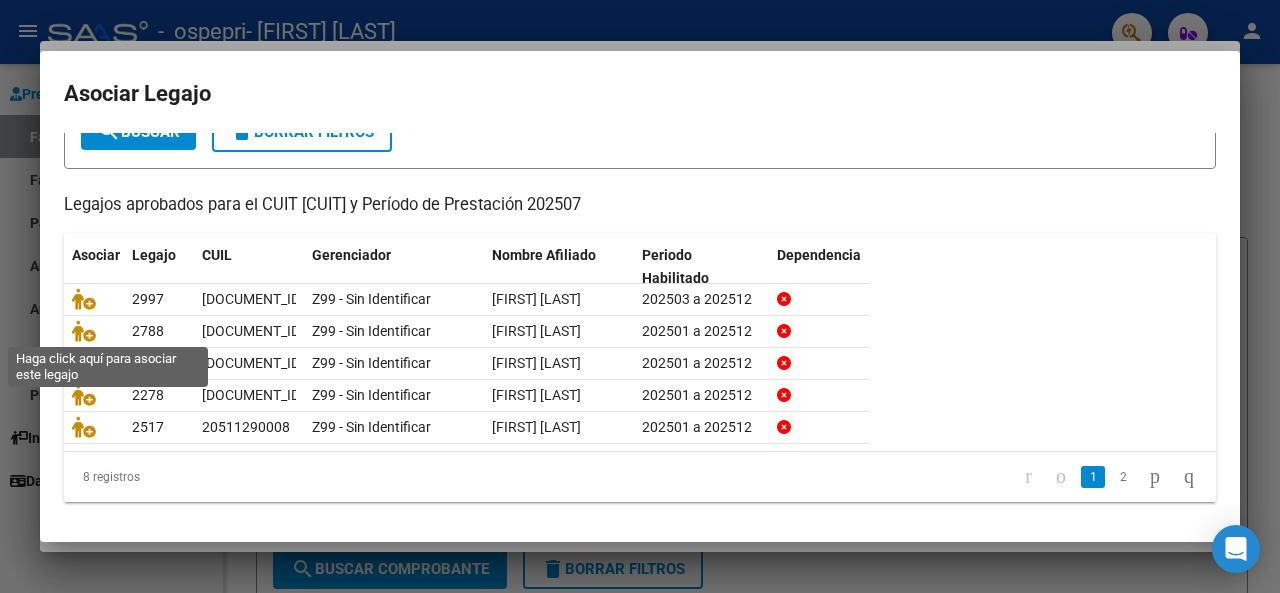 click 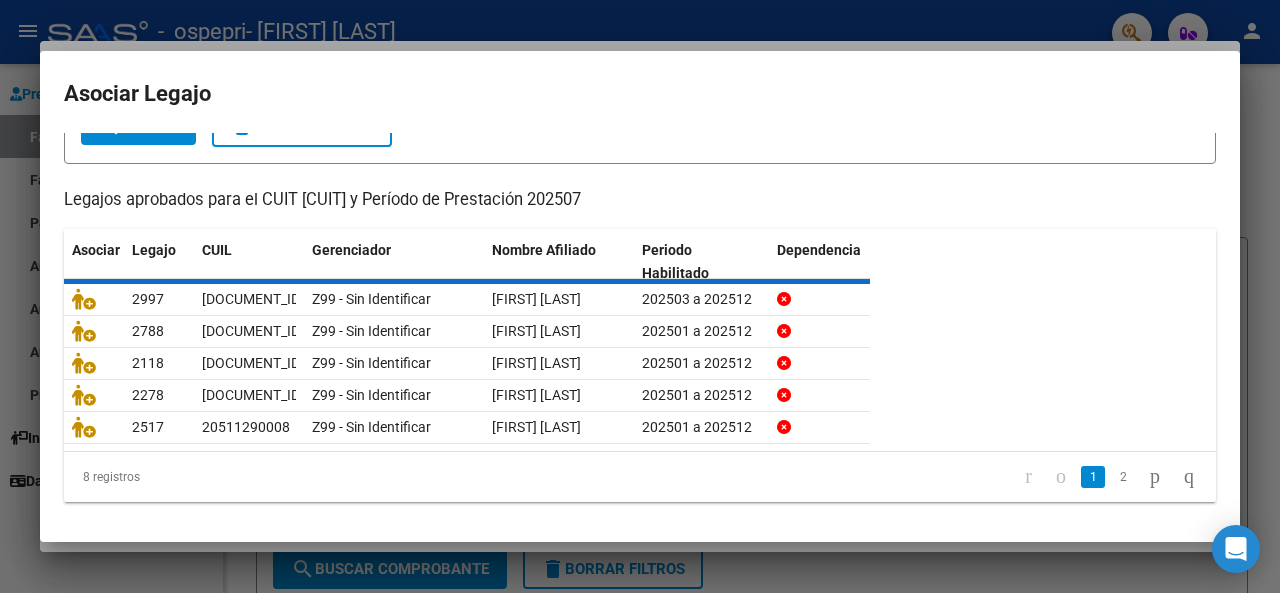 scroll, scrollTop: 226, scrollLeft: 0, axis: vertical 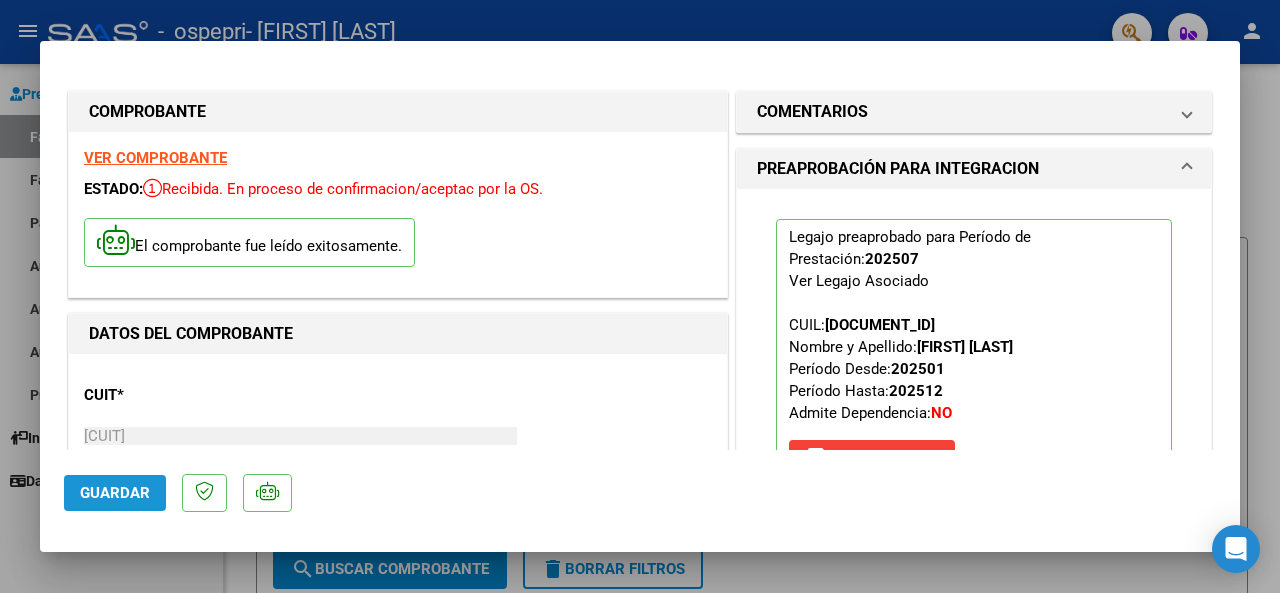 click on "Guardar" 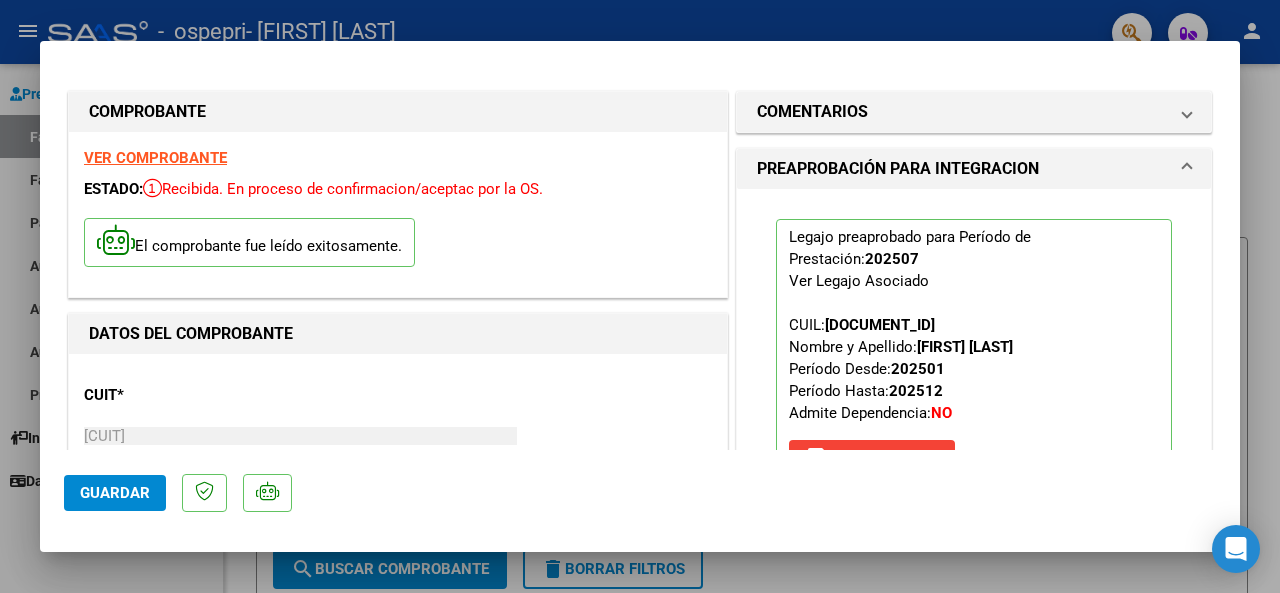 click at bounding box center [640, 296] 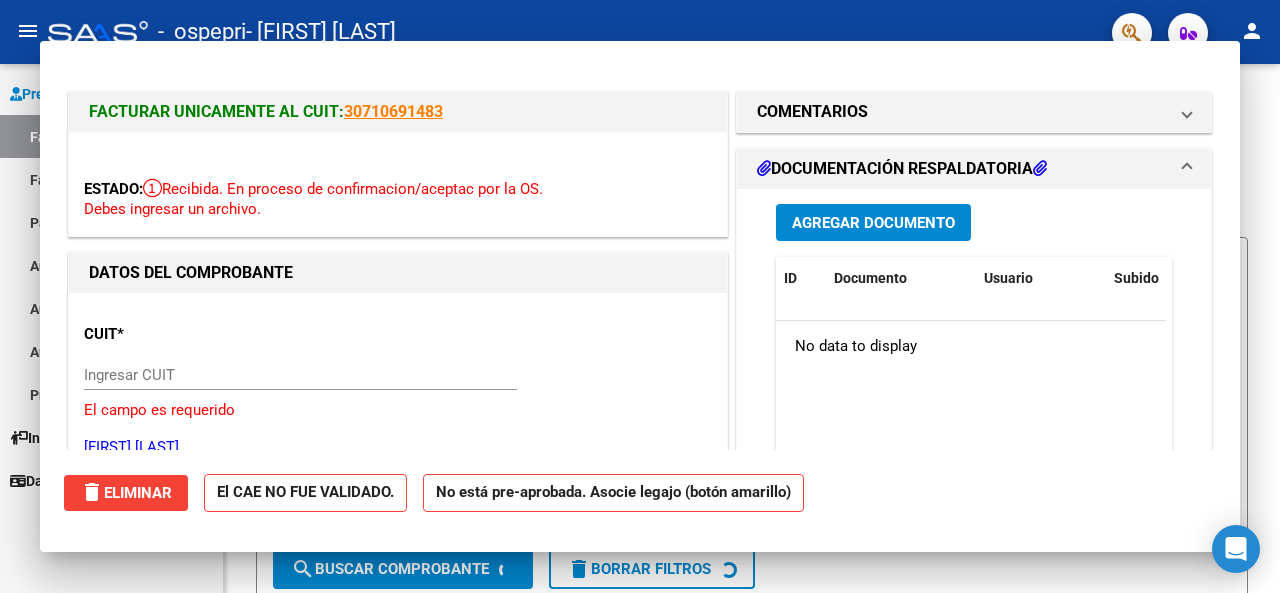 click on "-  ospepri   - [FIRST] [LAST]" 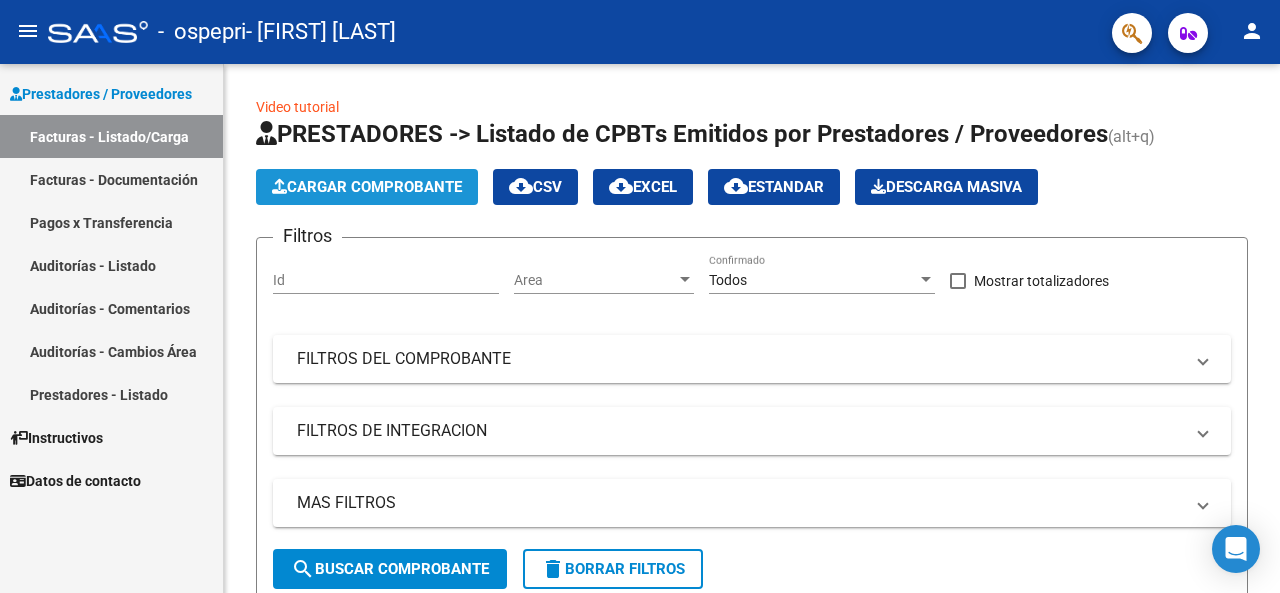 click on "Cargar Comprobante" 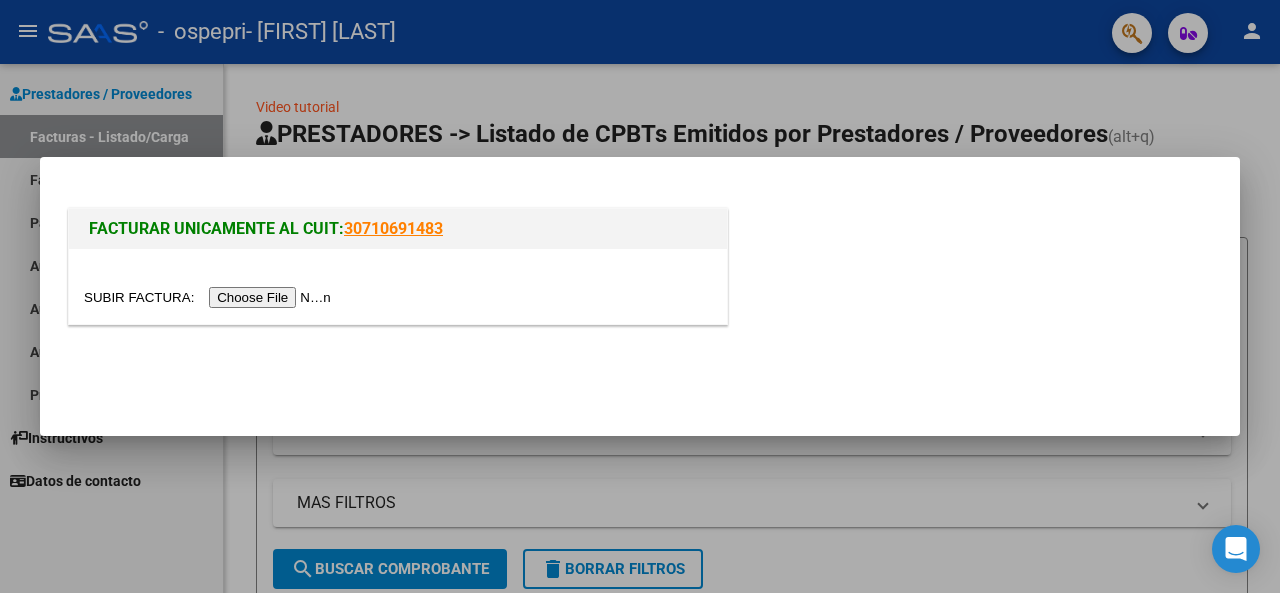 click at bounding box center [210, 297] 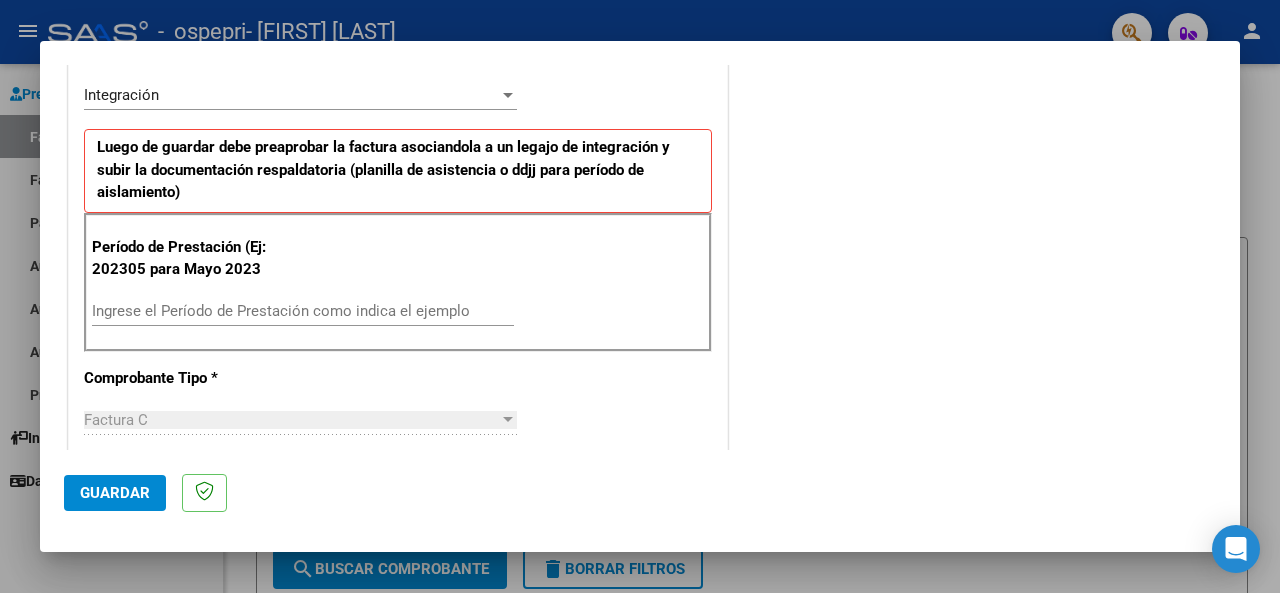 scroll, scrollTop: 510, scrollLeft: 0, axis: vertical 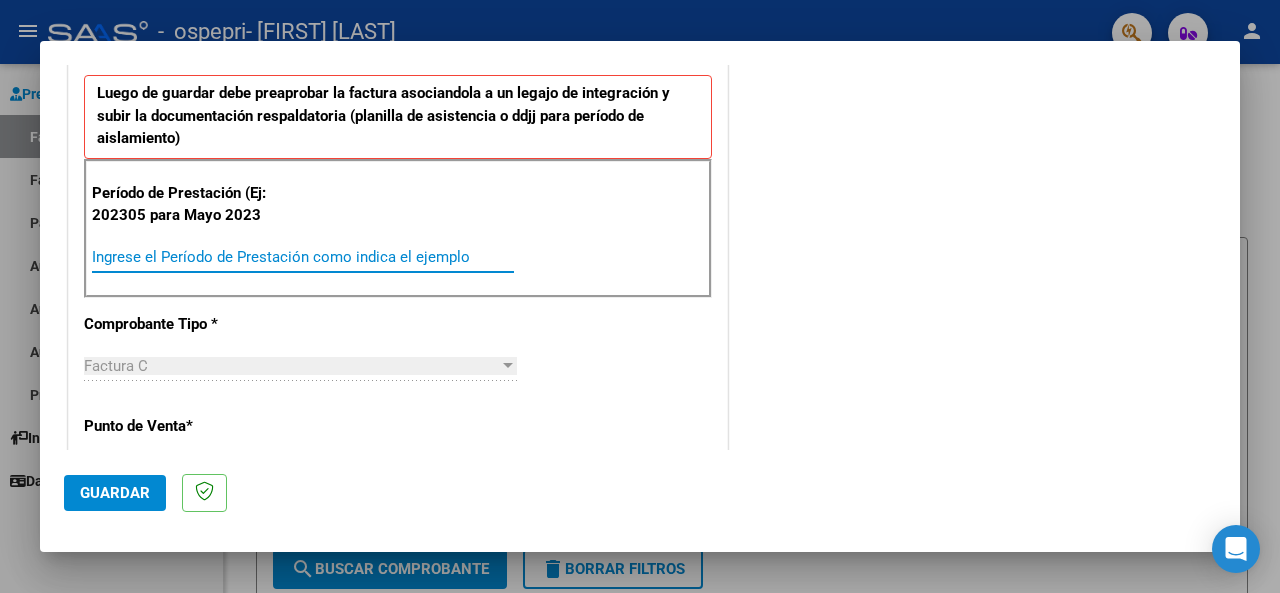 click on "Ingrese el Período de Prestación como indica el ejemplo" at bounding box center [303, 257] 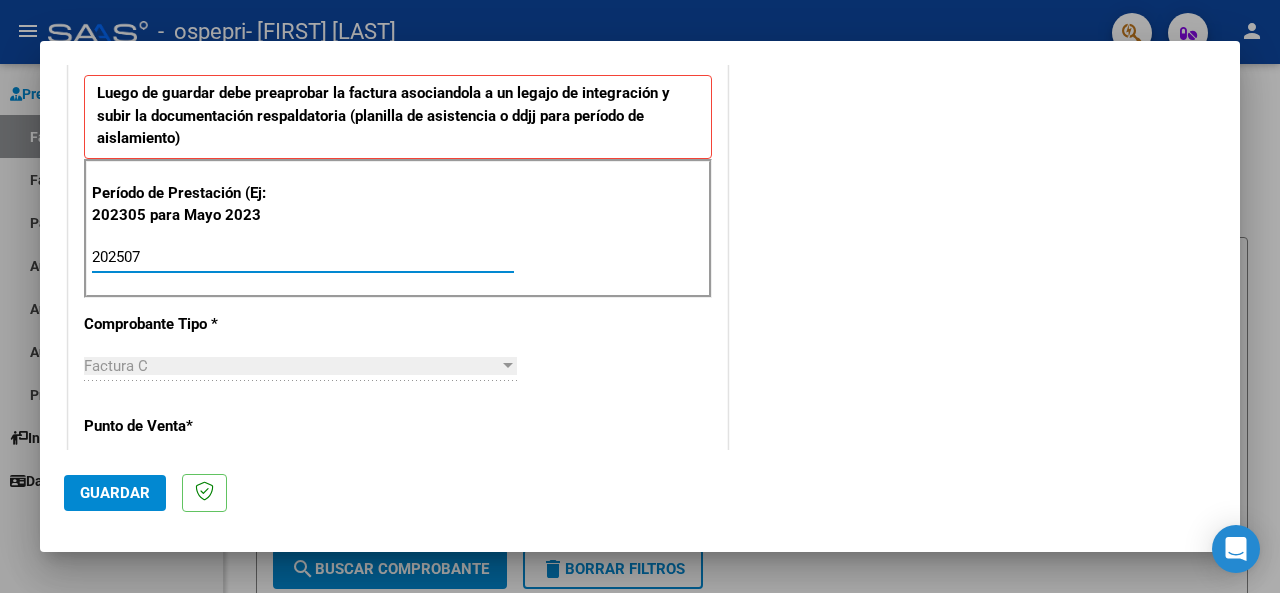type on "202507" 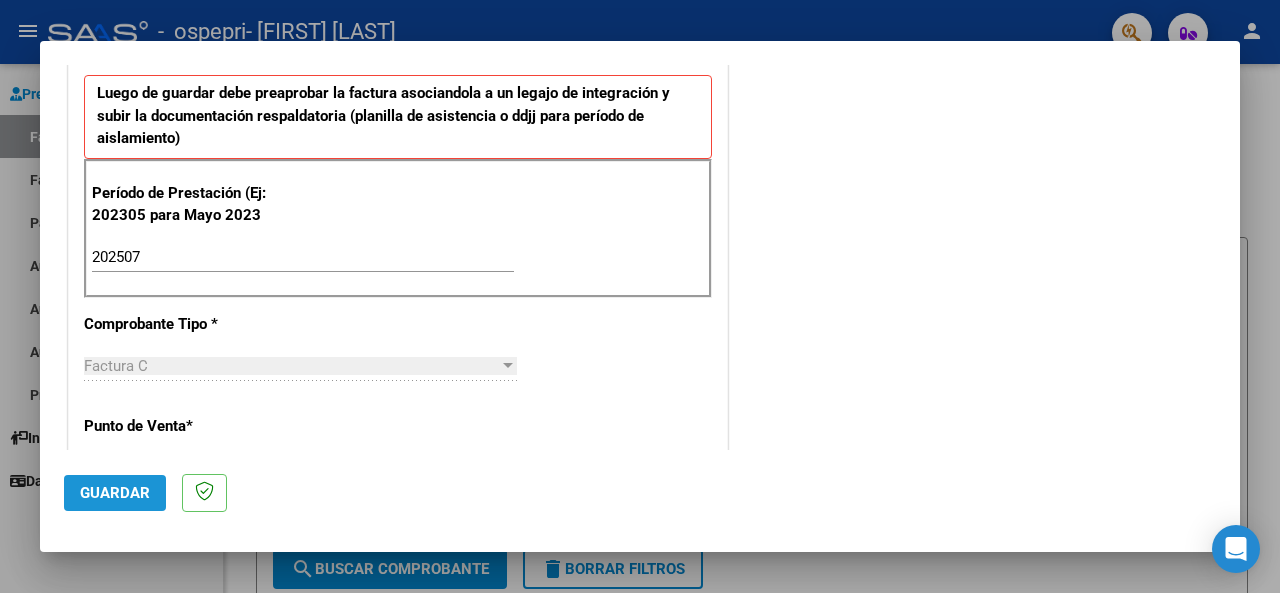 click on "Guardar" 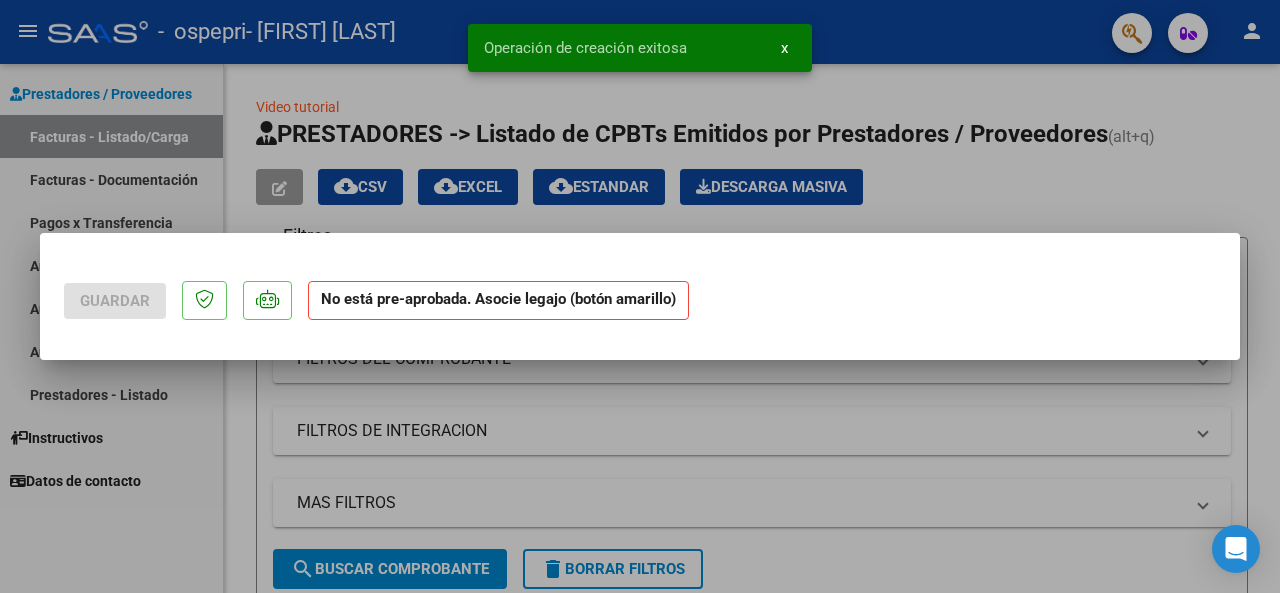 scroll, scrollTop: 0, scrollLeft: 0, axis: both 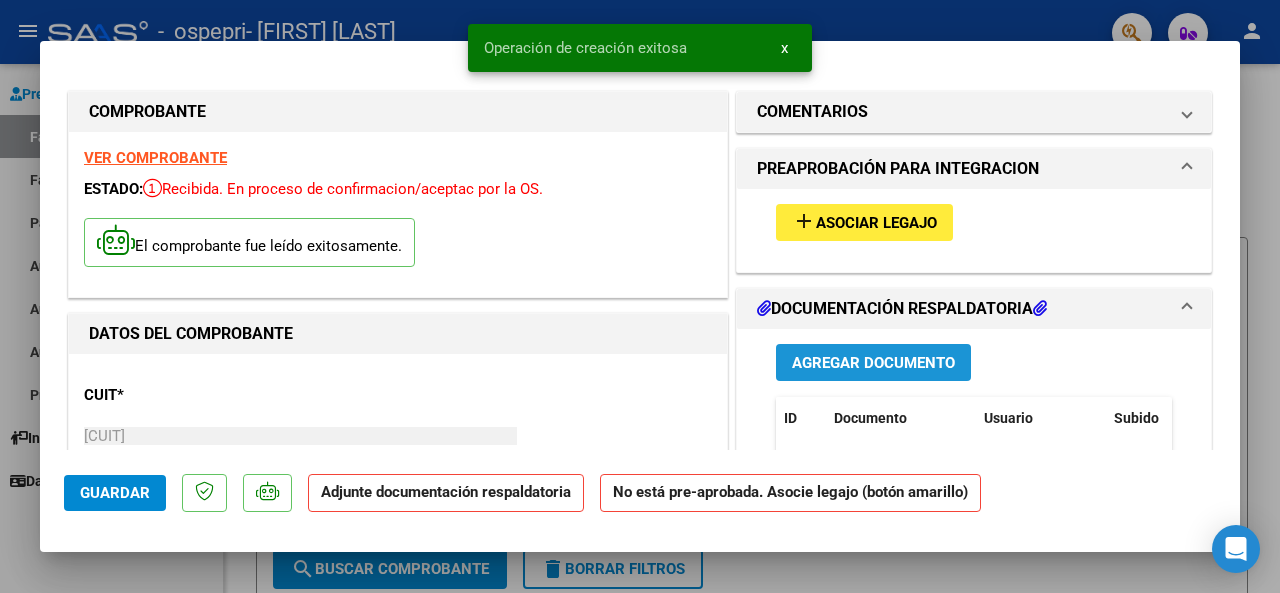 click on "Agregar Documento" at bounding box center (873, 363) 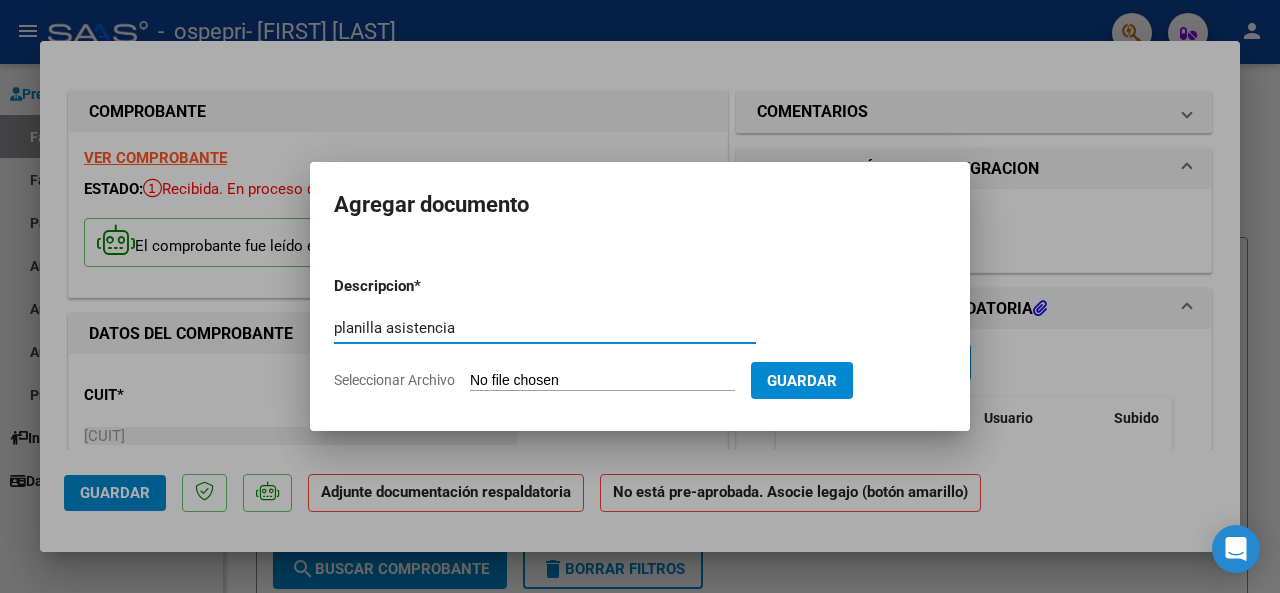 type on "planilla asistencia" 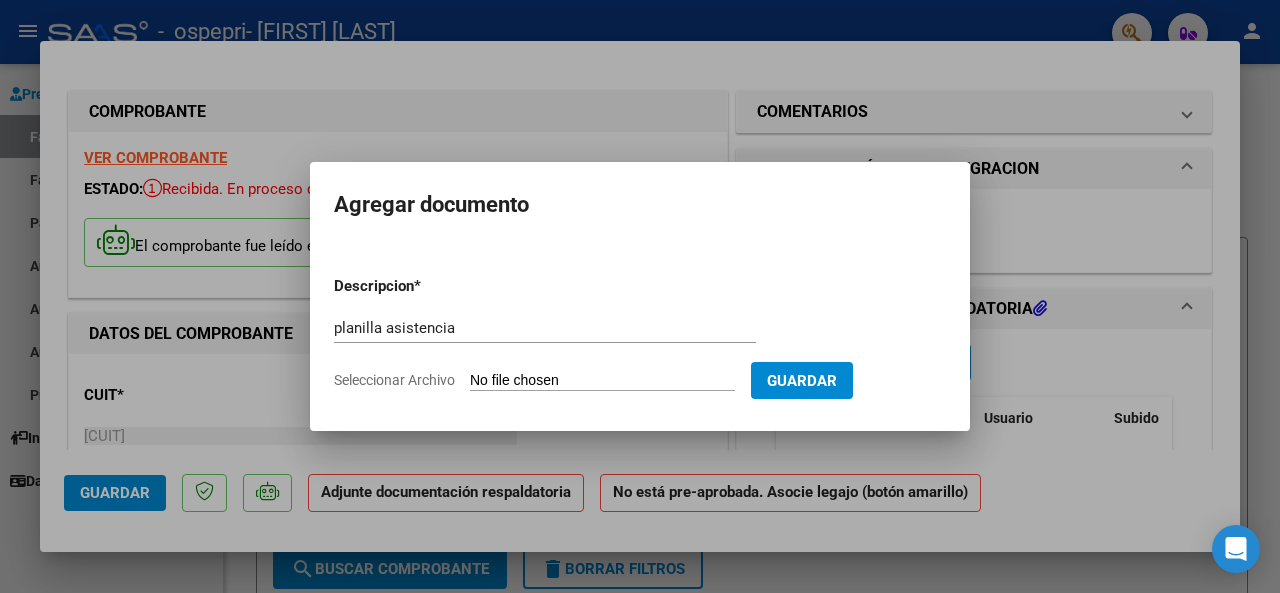 type on "C:\fakepath\[FILENAME].pdf" 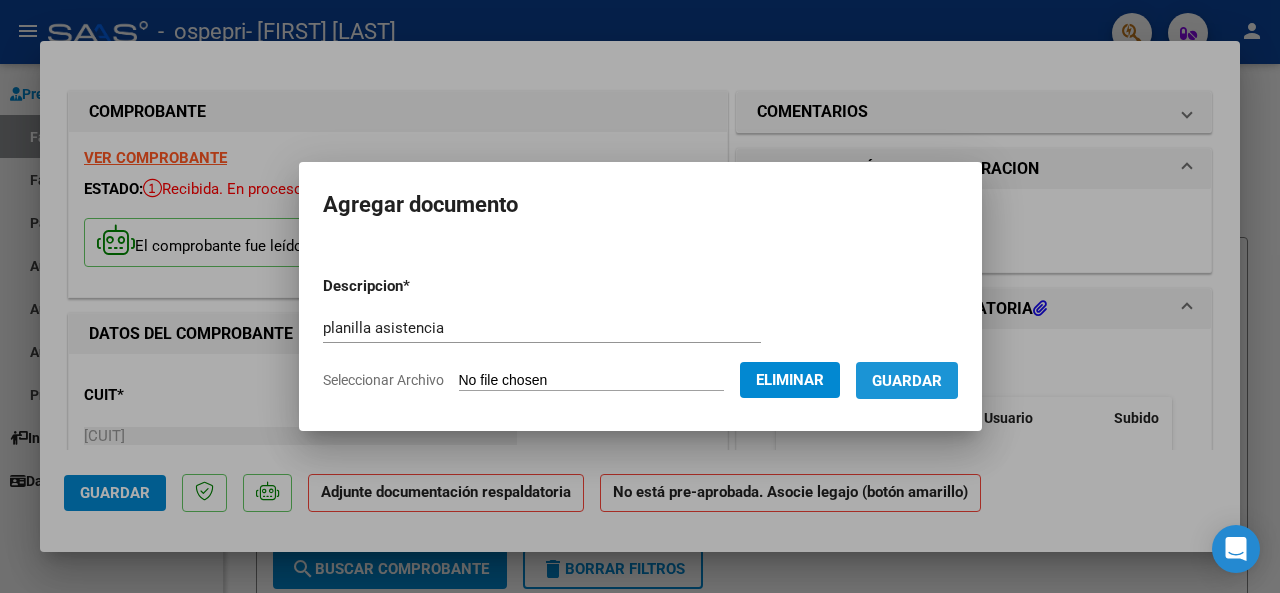 click on "Guardar" at bounding box center [907, 381] 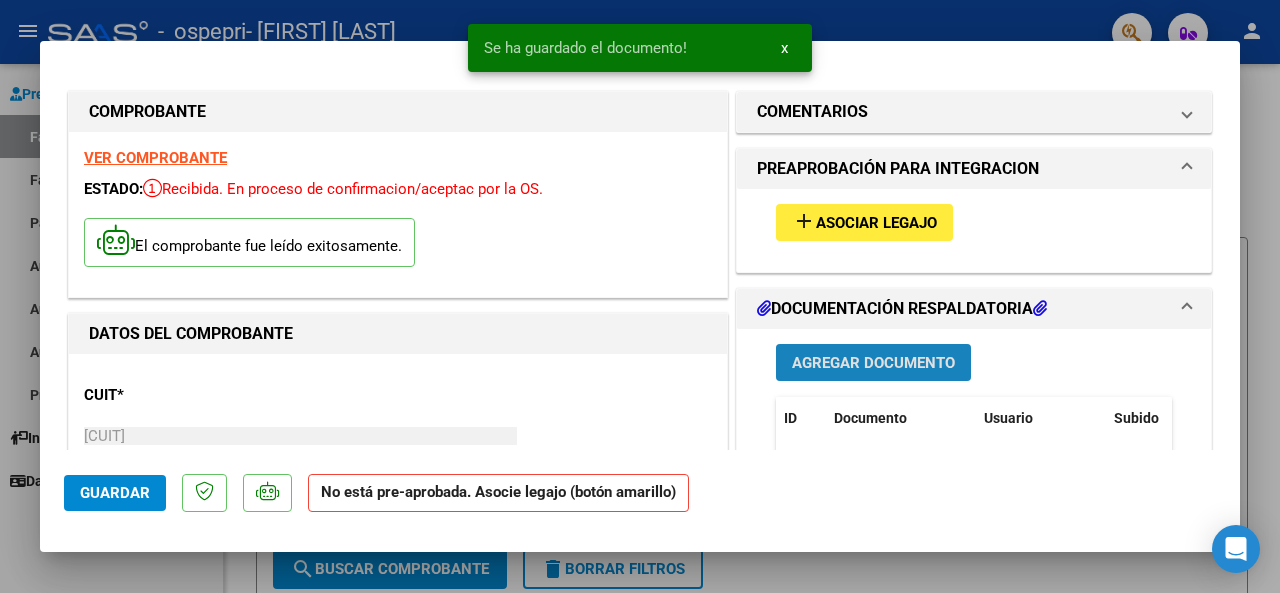 click on "Agregar Documento" at bounding box center [873, 363] 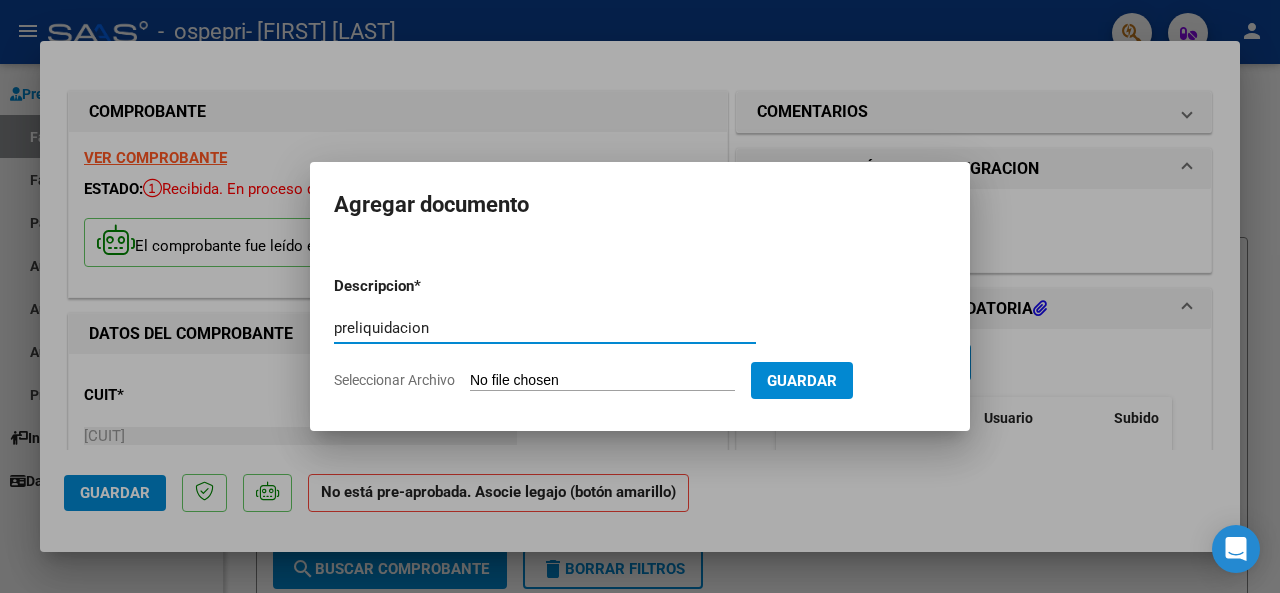 type on "preliquidacion" 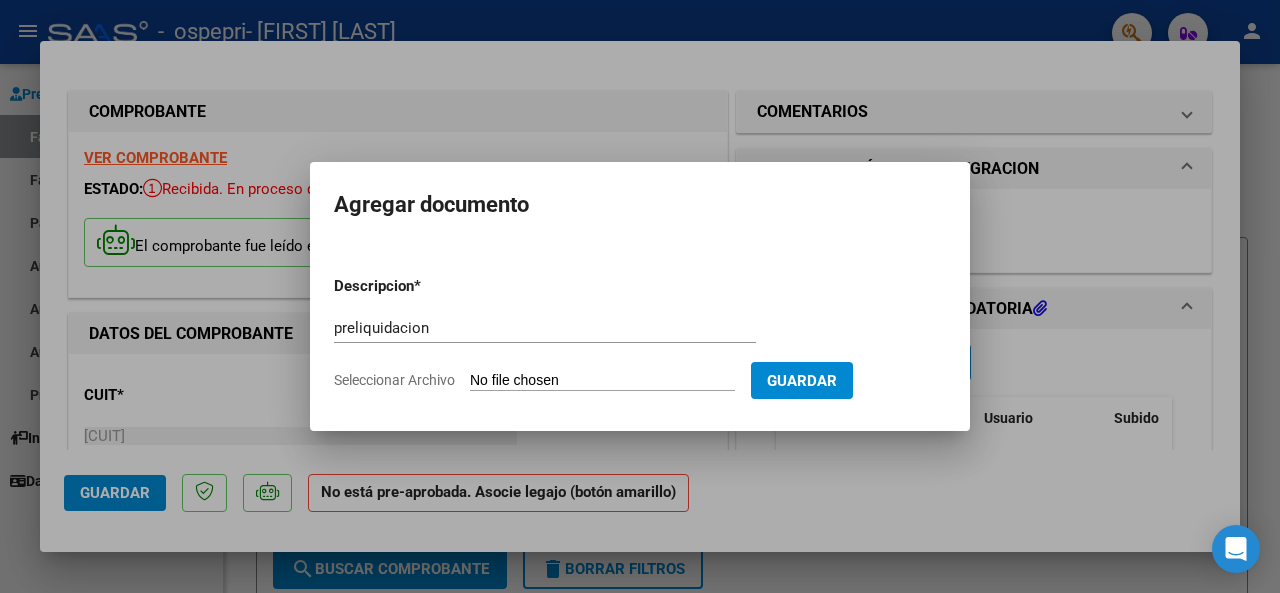 type on "C:\fakepath\[FILENAME].pdf" 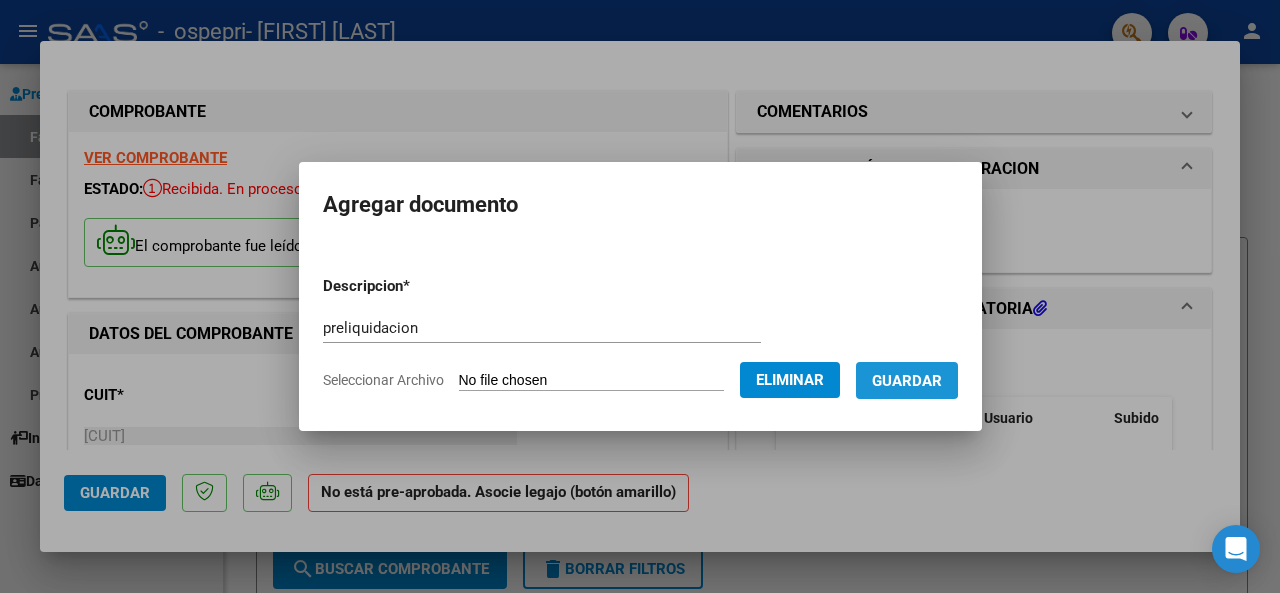click on "Guardar" at bounding box center (907, 381) 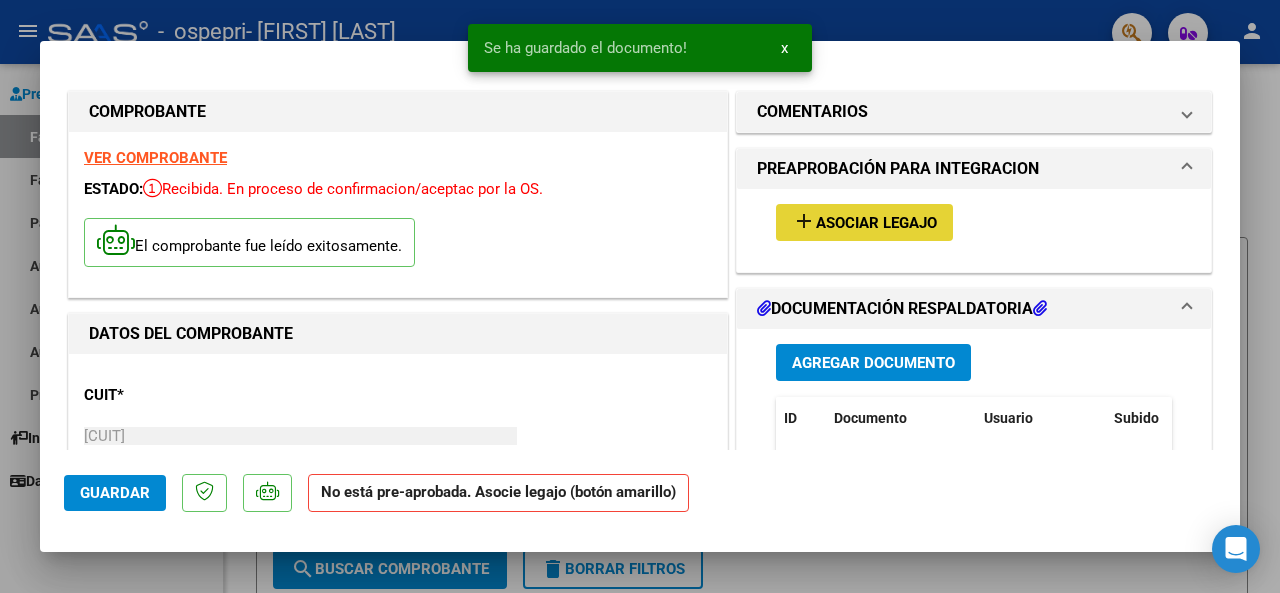 click on "Asociar Legajo" at bounding box center [876, 223] 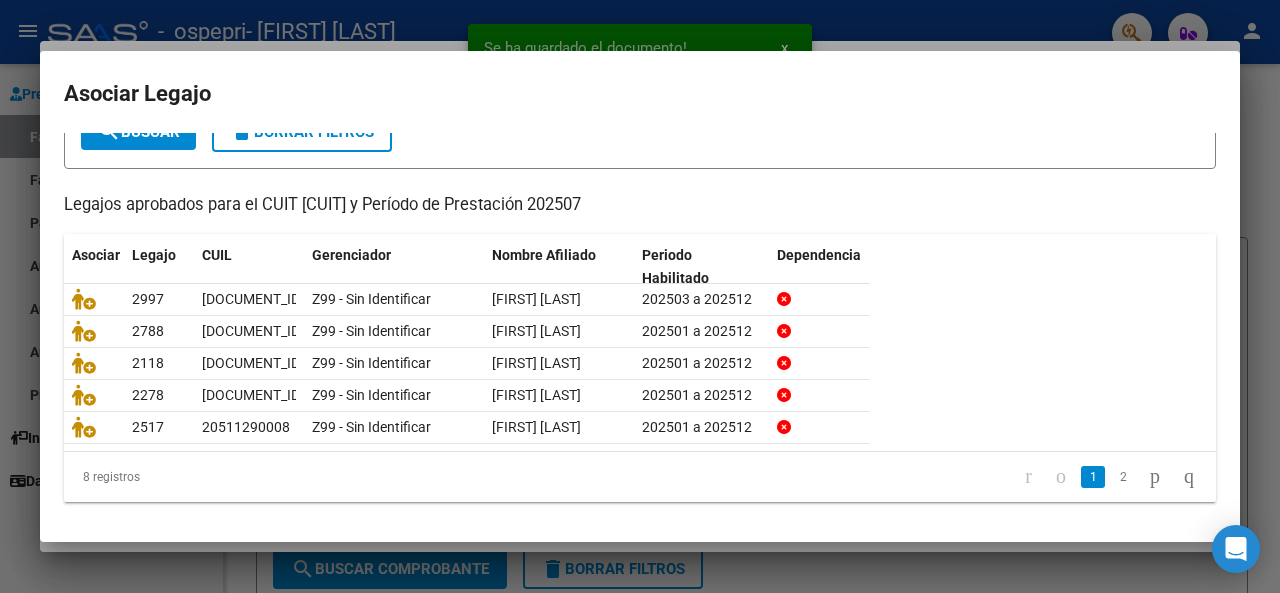 scroll, scrollTop: 238, scrollLeft: 0, axis: vertical 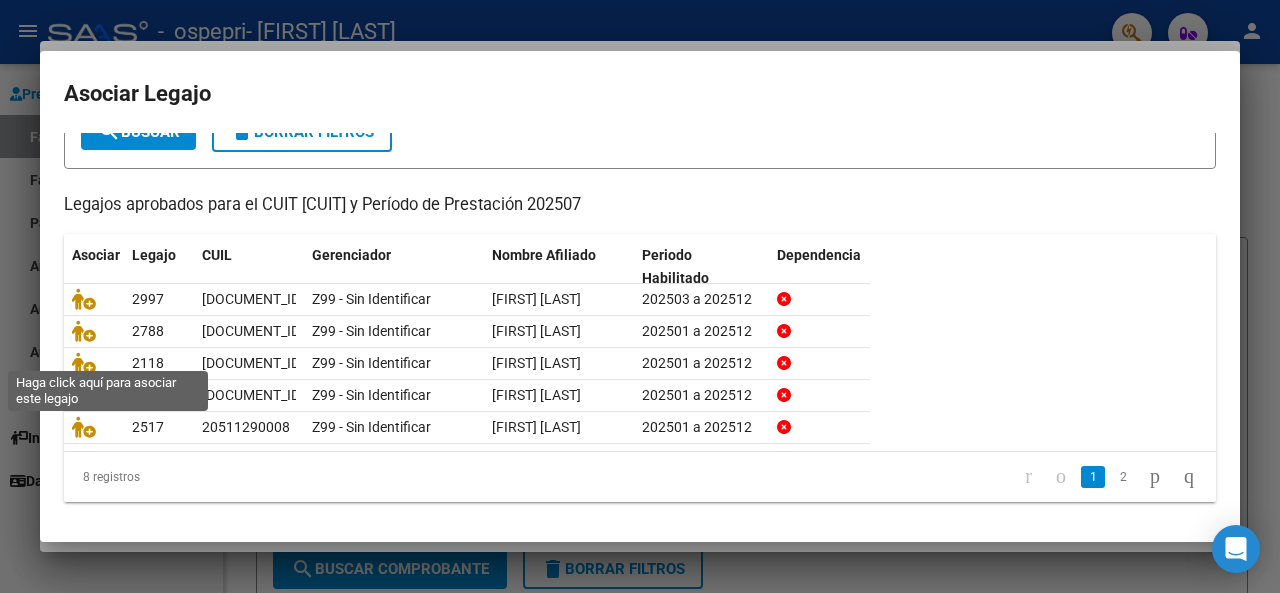 click 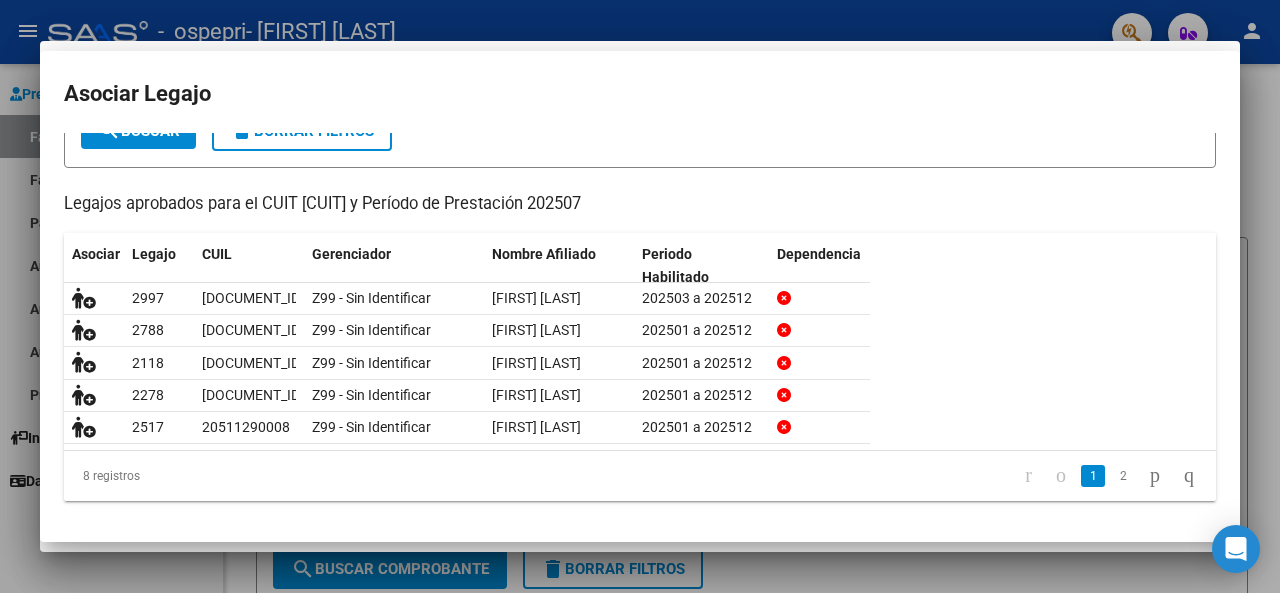 scroll, scrollTop: 252, scrollLeft: 0, axis: vertical 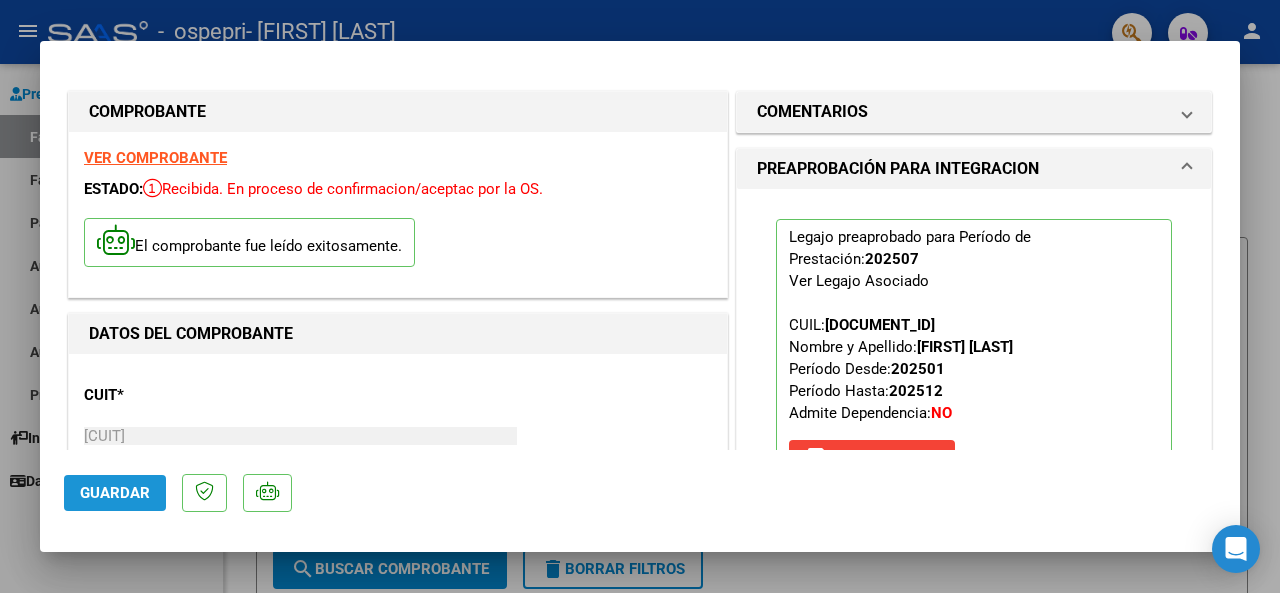 click on "Guardar" 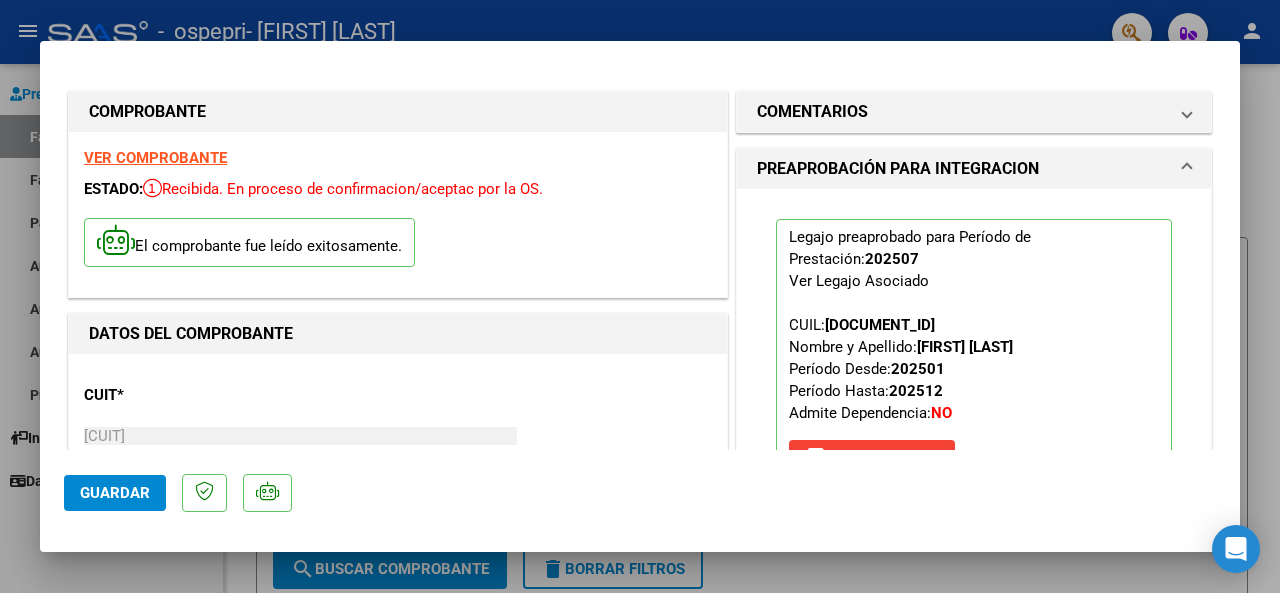 click at bounding box center [640, 296] 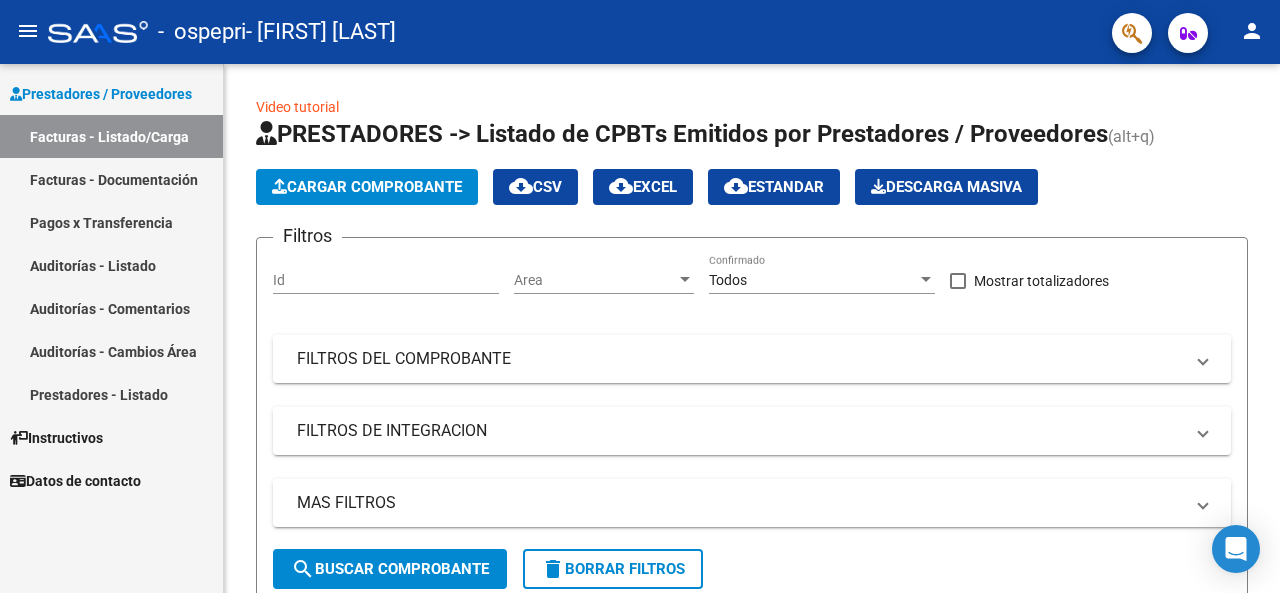 click on "Cargar Comprobante" 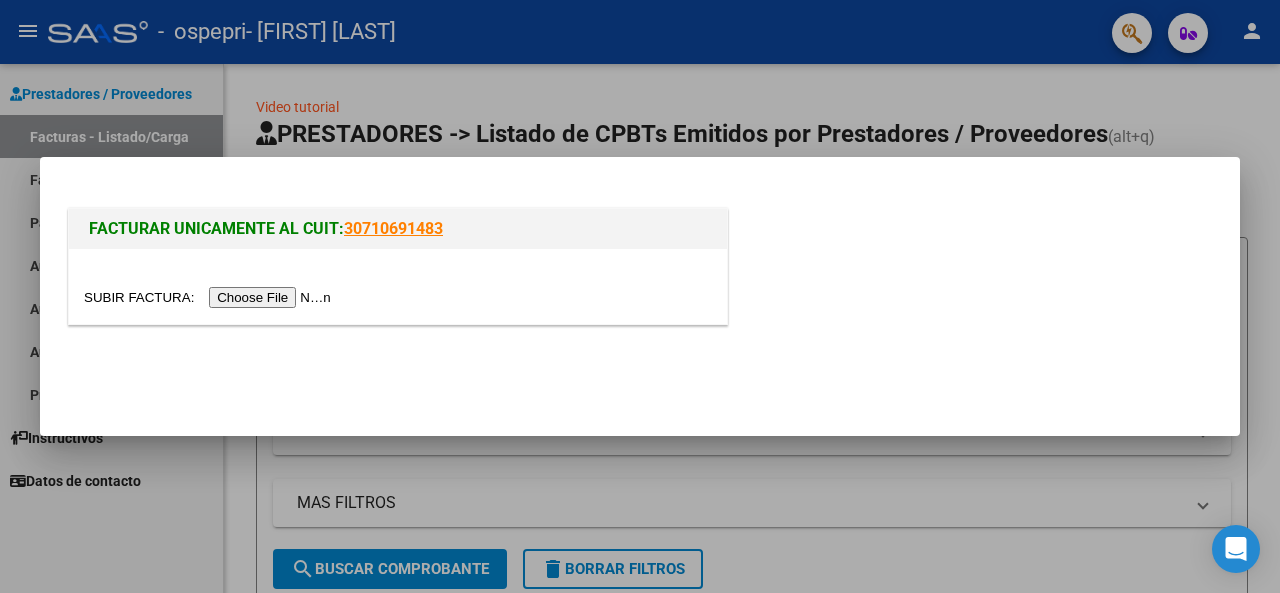 click at bounding box center (210, 297) 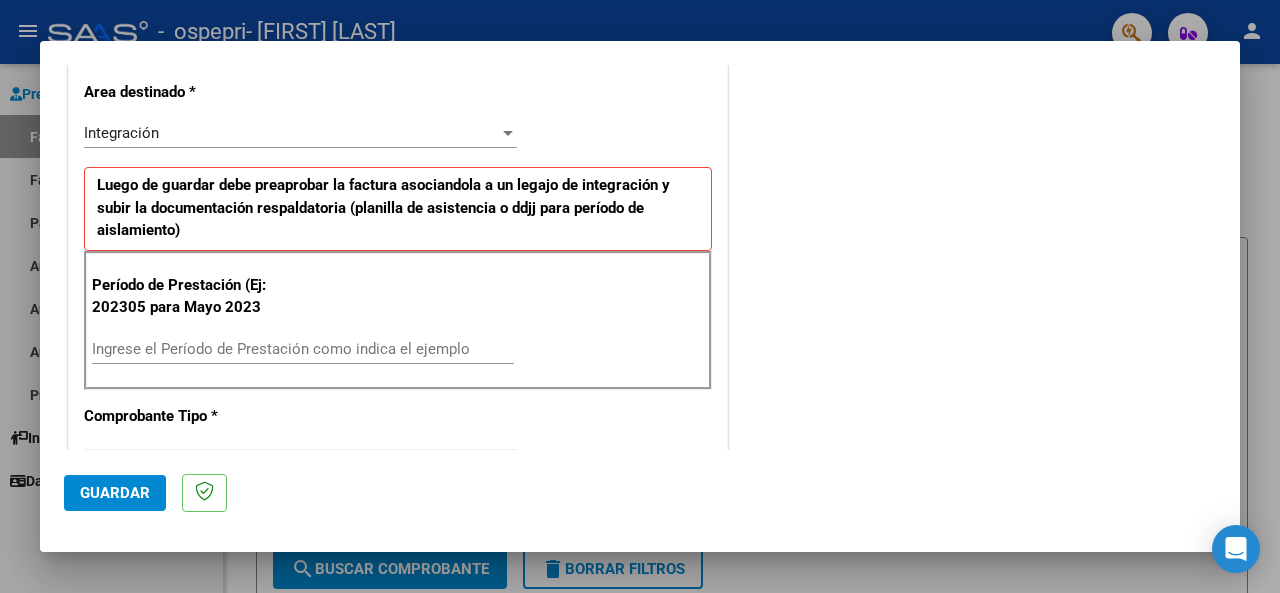 scroll, scrollTop: 442, scrollLeft: 0, axis: vertical 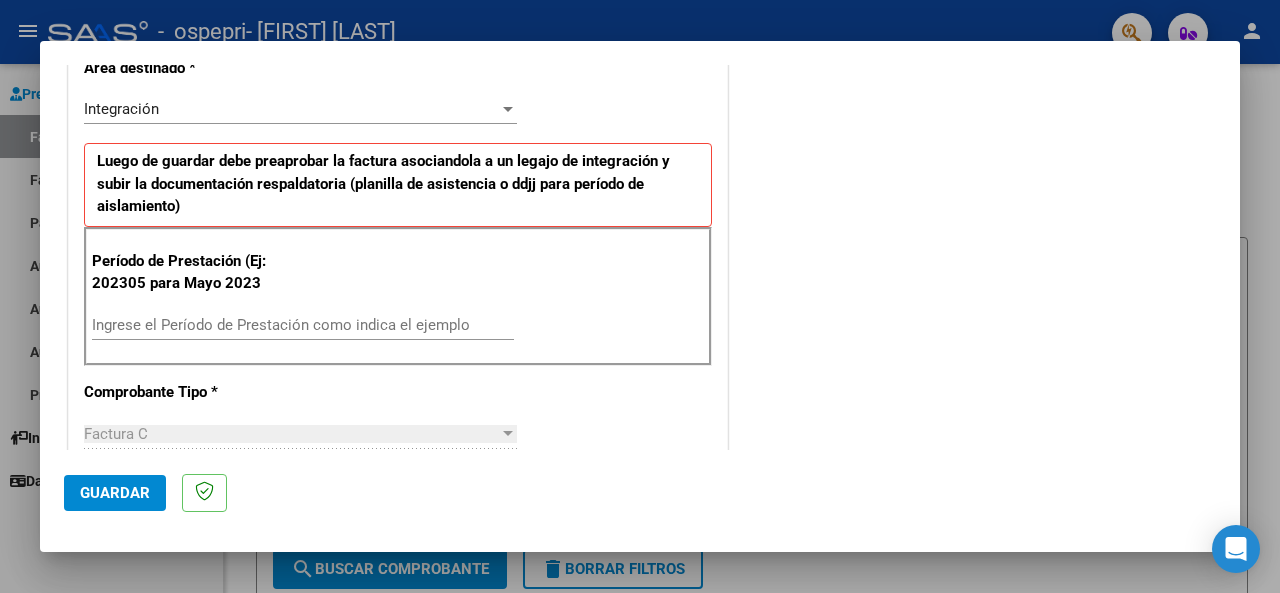 click on "Ingrese el Período de Prestación como indica el ejemplo" at bounding box center (303, 325) 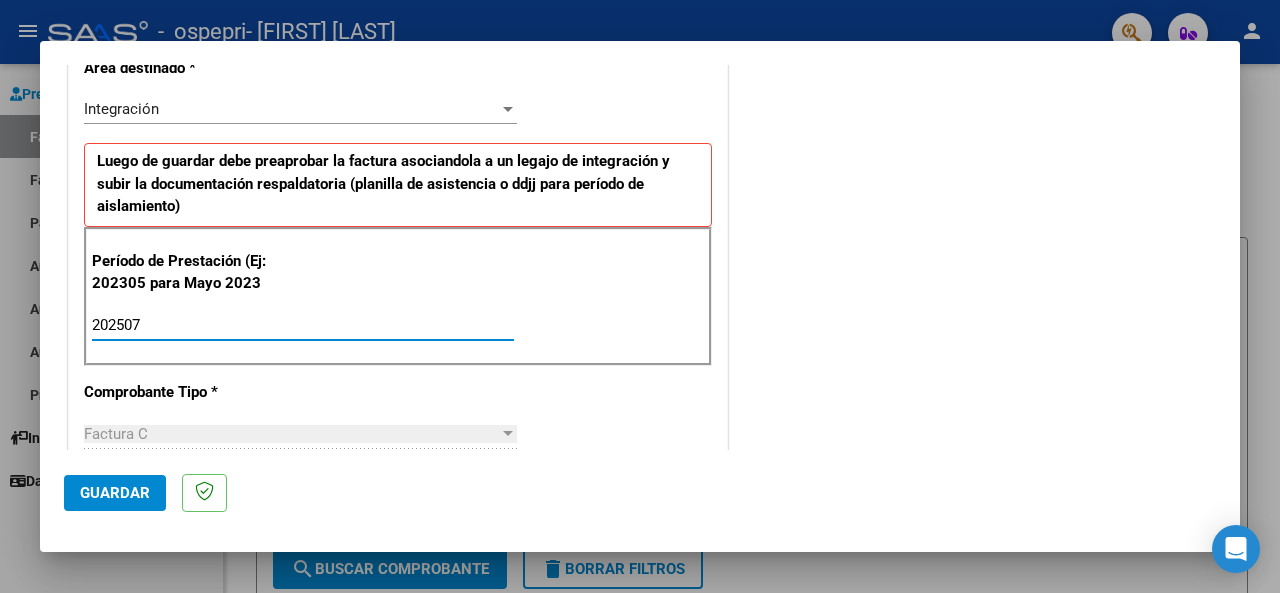 type on "202507" 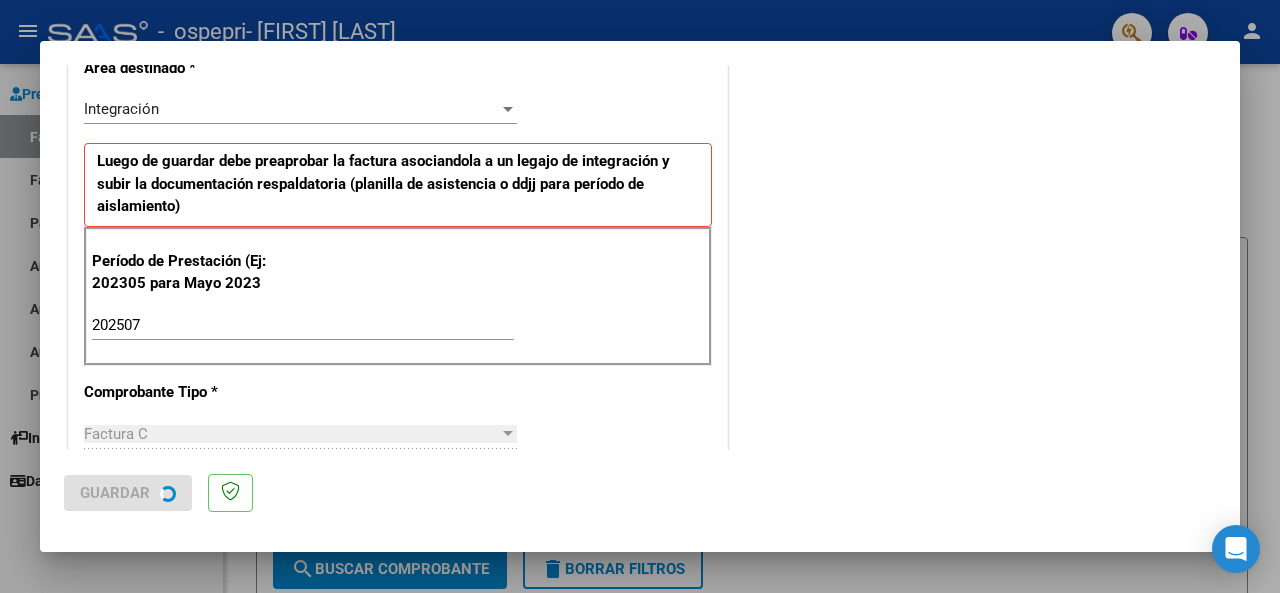 scroll, scrollTop: 0, scrollLeft: 0, axis: both 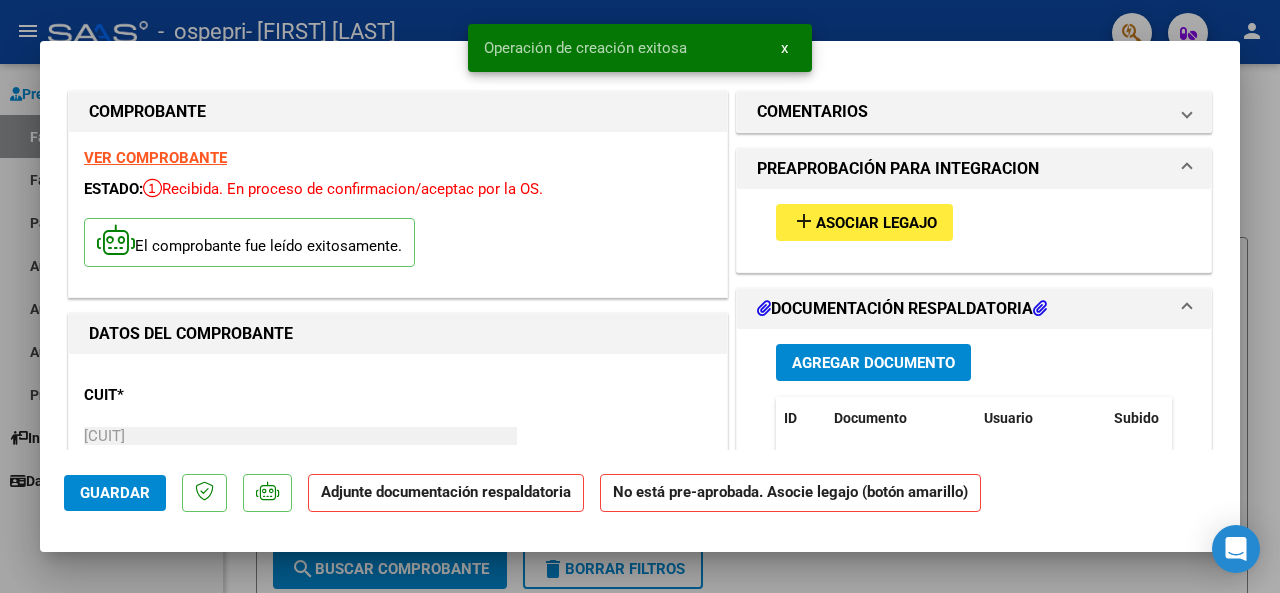 click on "Agregar Documento" at bounding box center [873, 363] 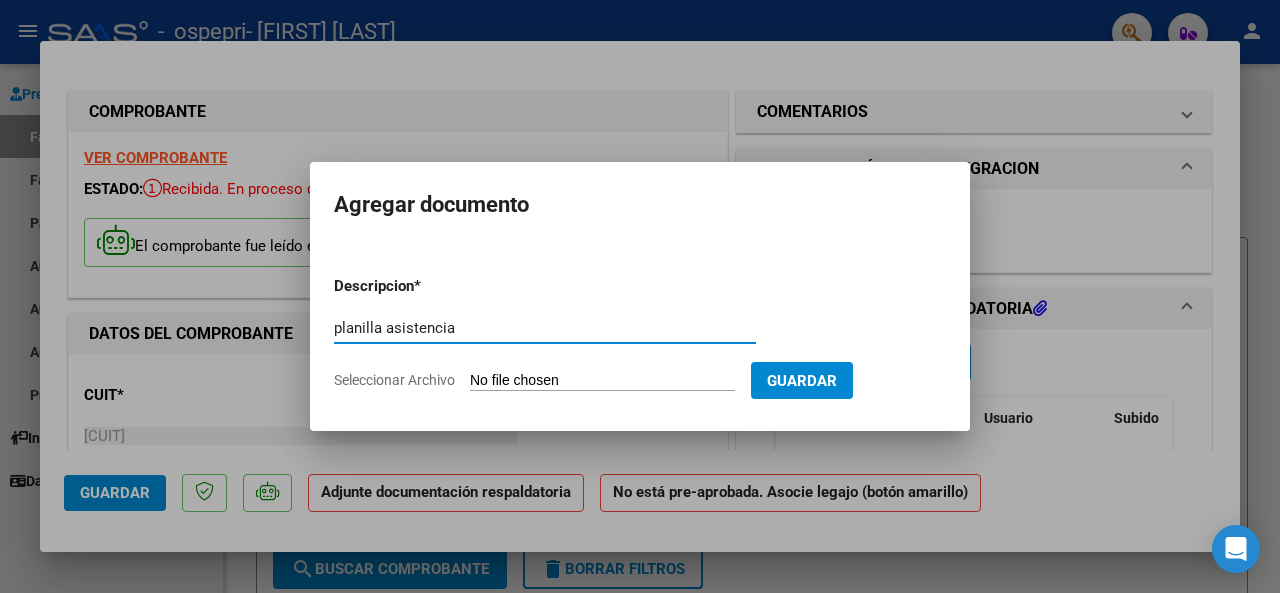 type on "planilla asistencia" 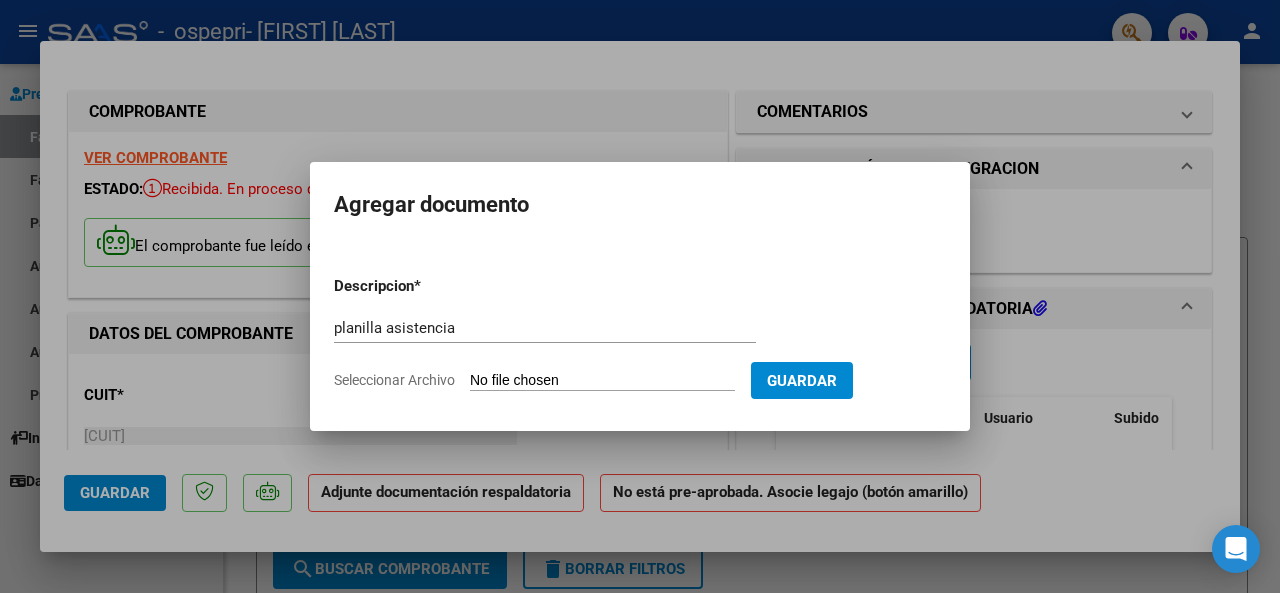 type on "C:\fakepath\[FILENAME].pdf" 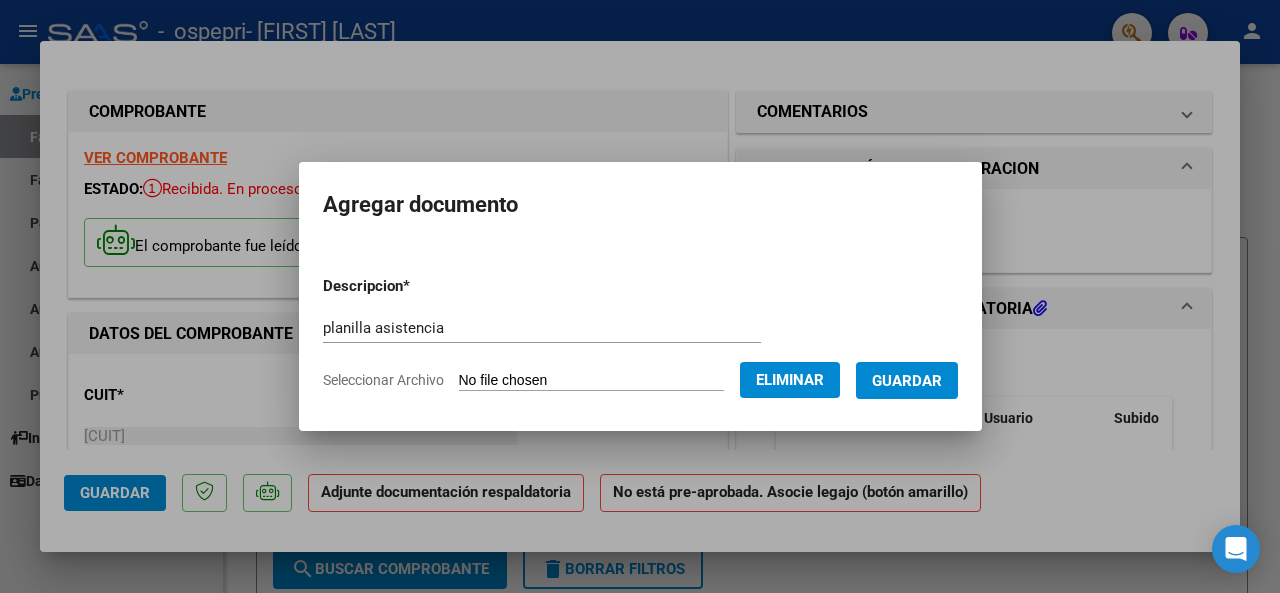 click on "Guardar" at bounding box center [907, 381] 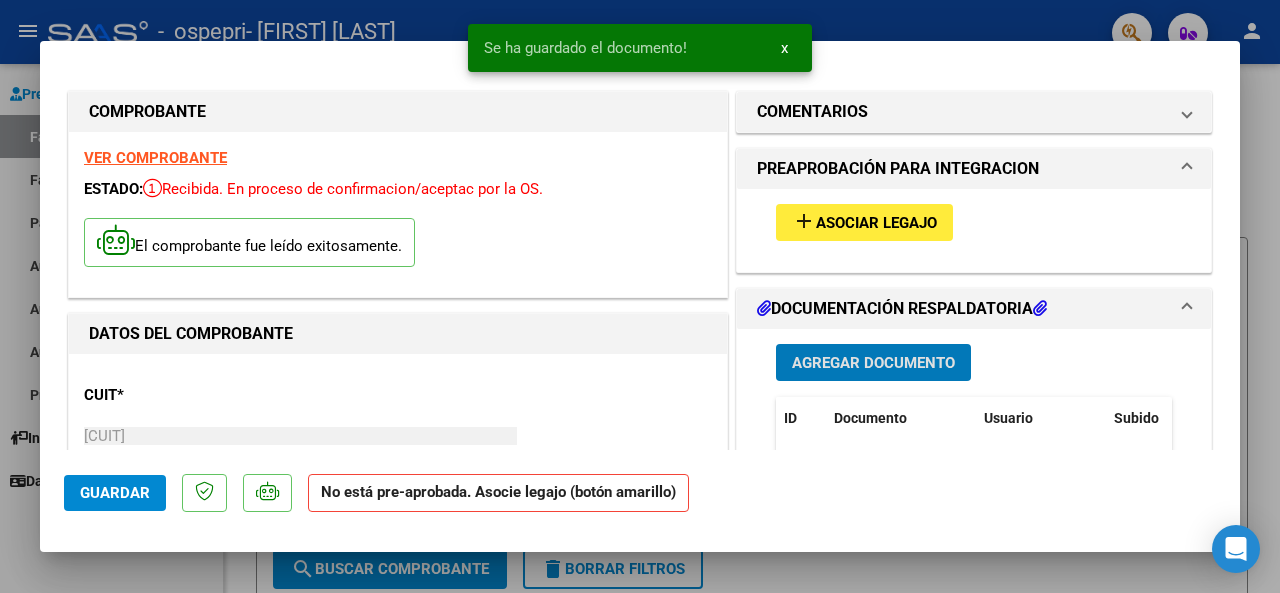 click on "Agregar Documento" at bounding box center [873, 363] 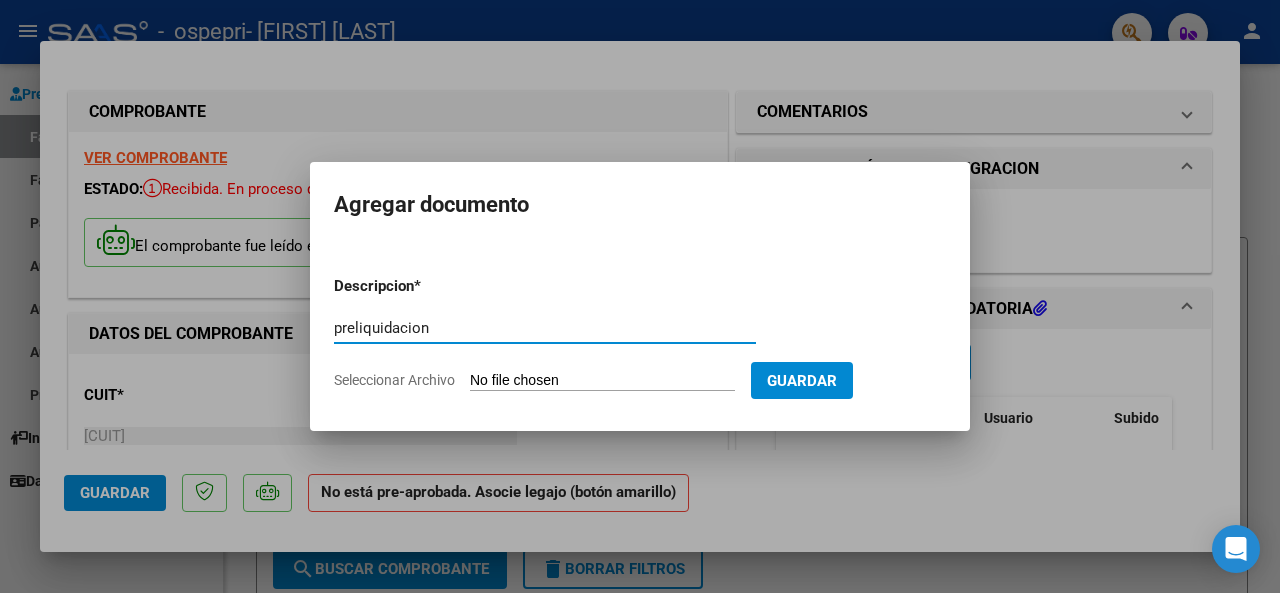 type on "preliquidacion" 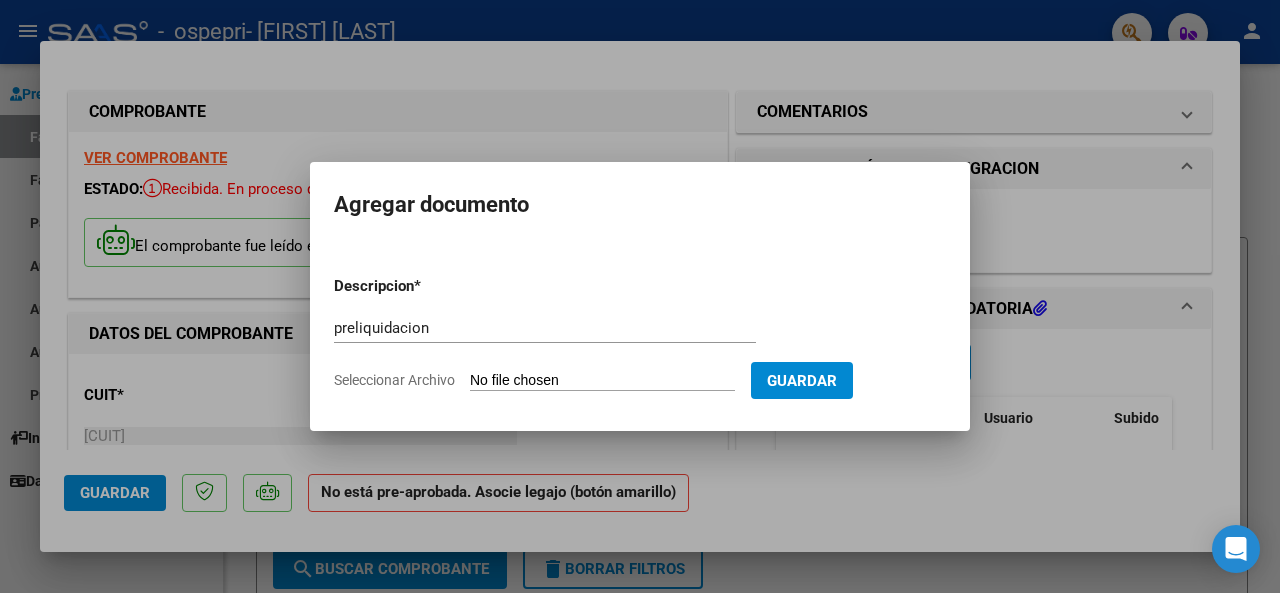 type on "C:\fakepath\PRELI PONCE.pdf" 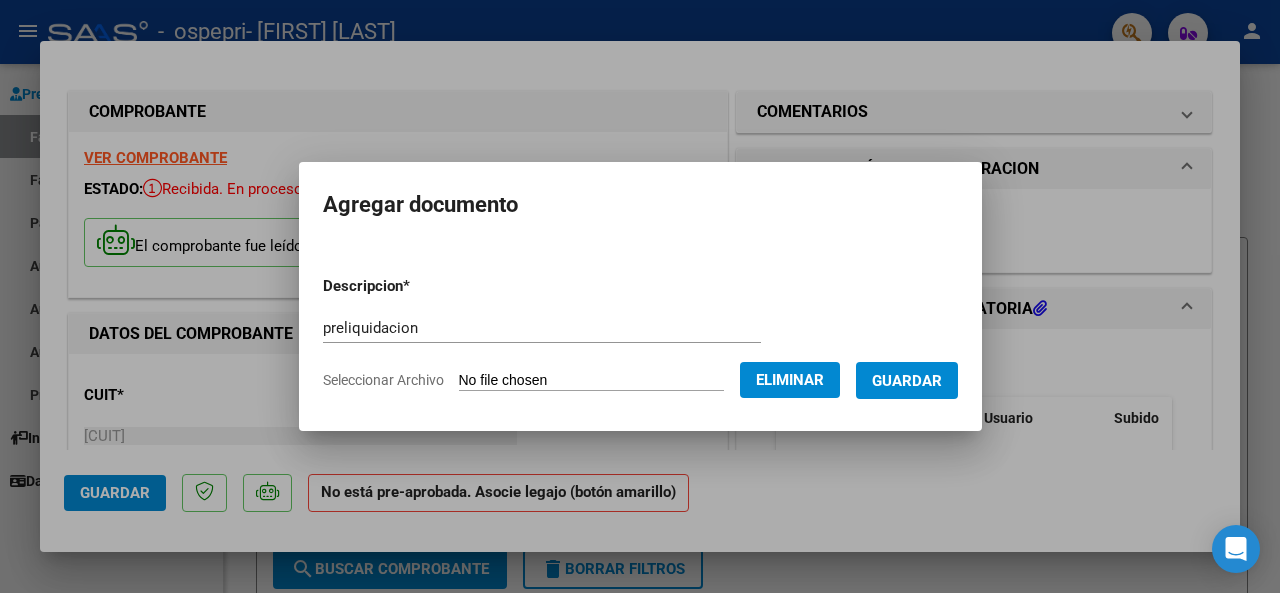 click on "Guardar" at bounding box center [907, 381] 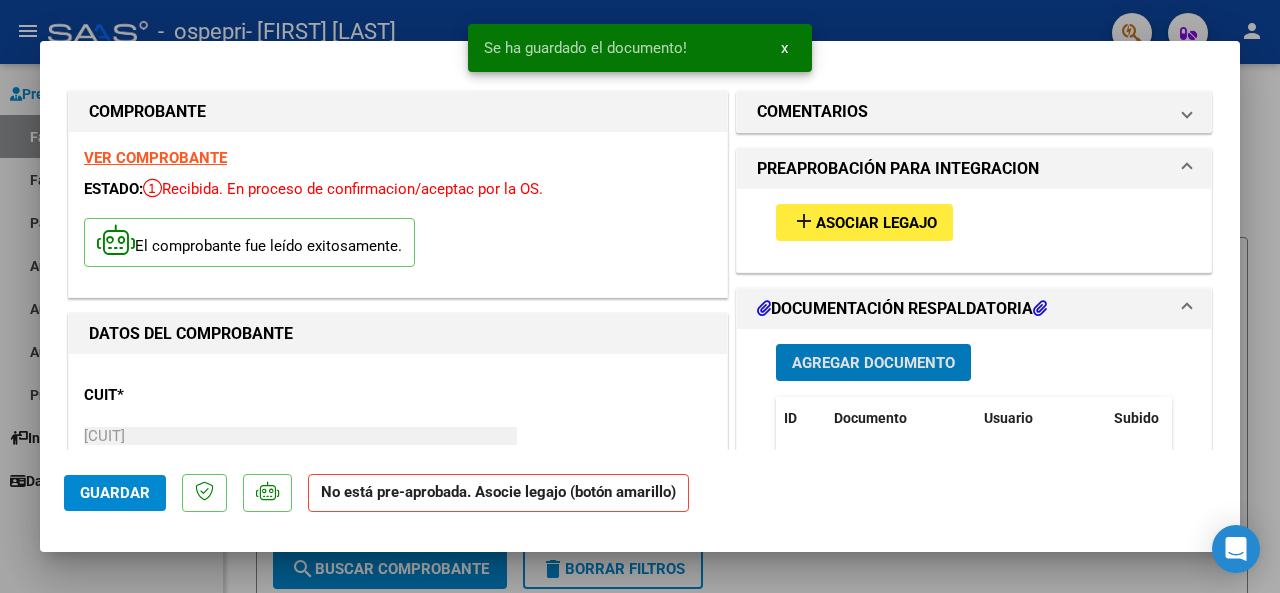 click on "add Asociar Legajo" at bounding box center (864, 222) 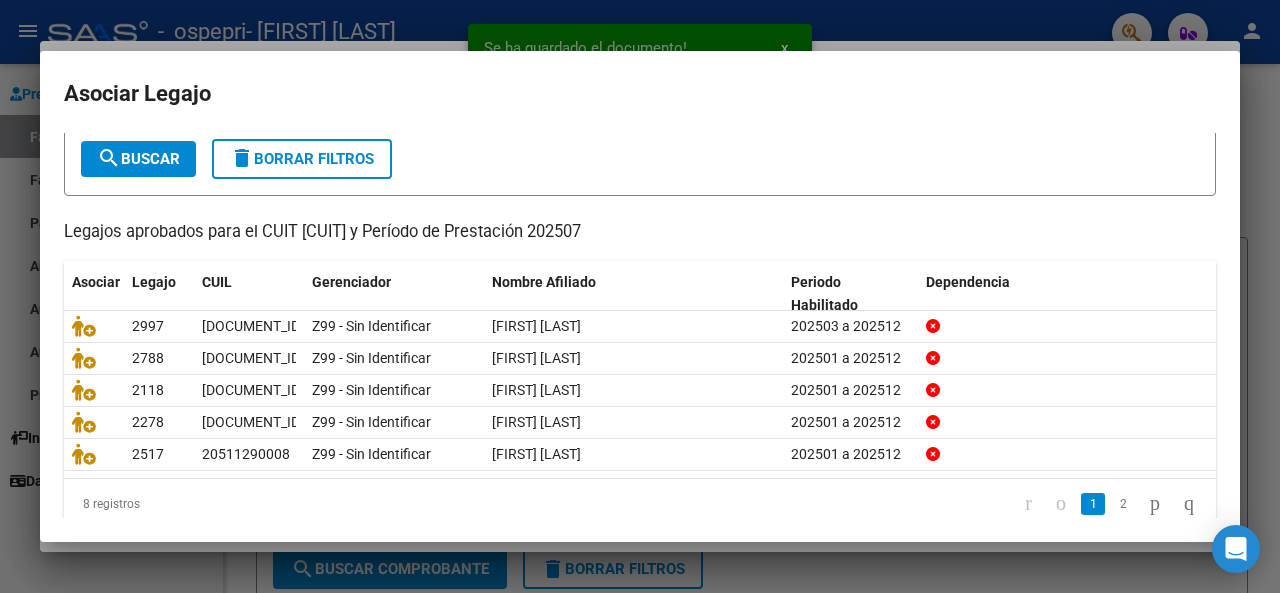 scroll, scrollTop: 130, scrollLeft: 0, axis: vertical 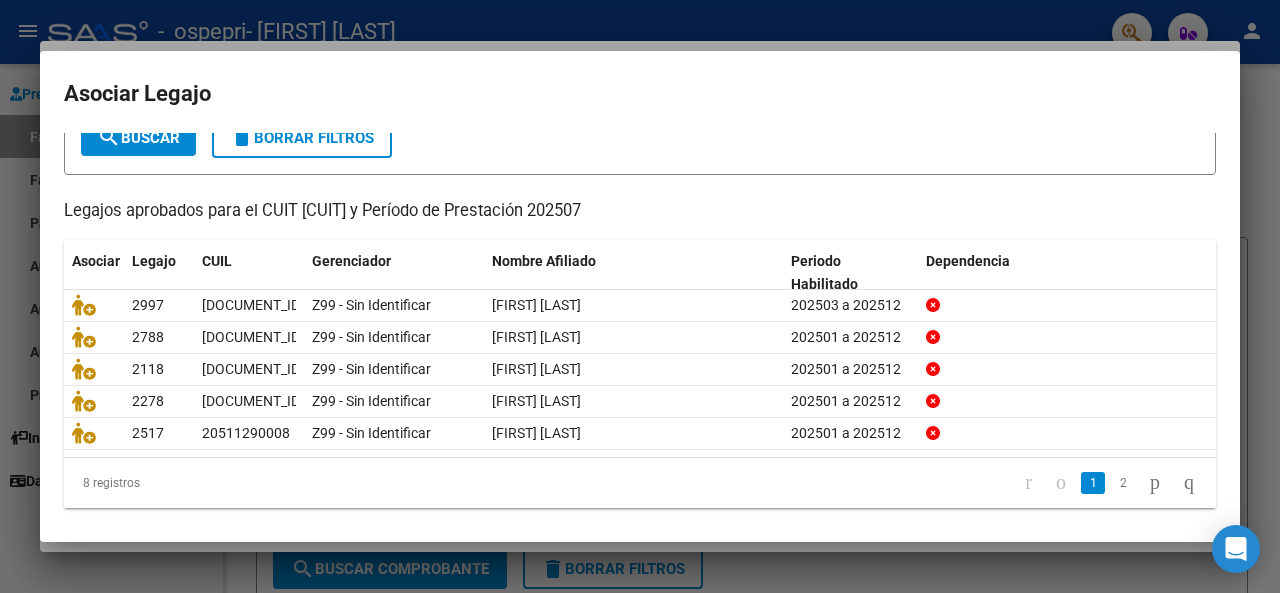 click 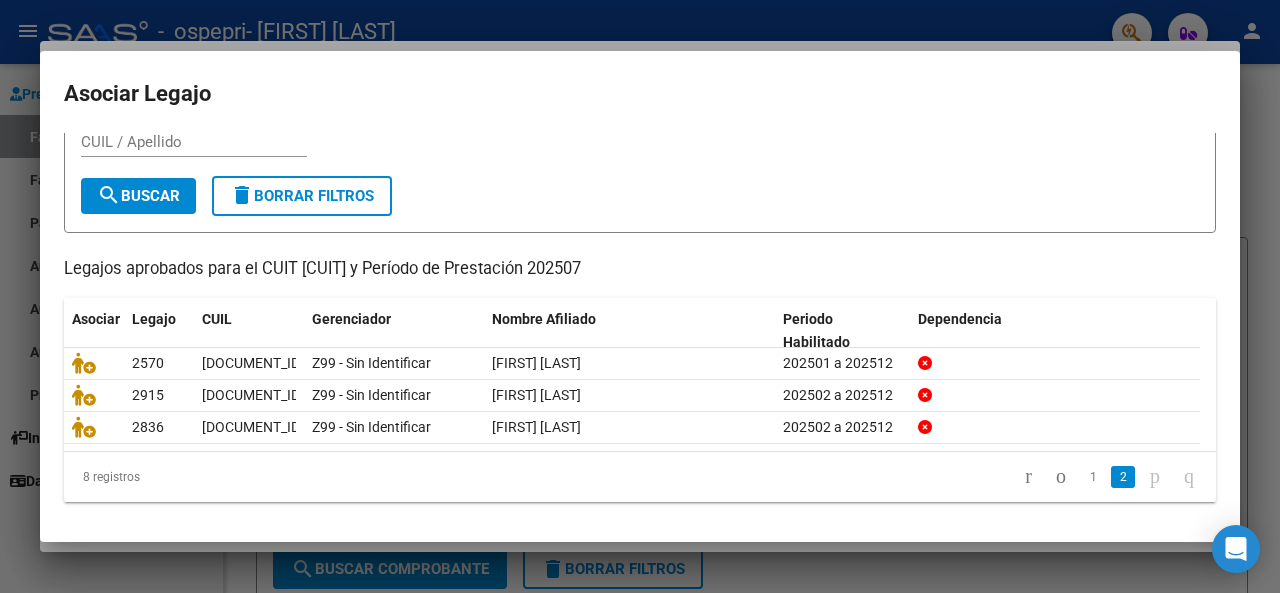 scroll, scrollTop: 67, scrollLeft: 0, axis: vertical 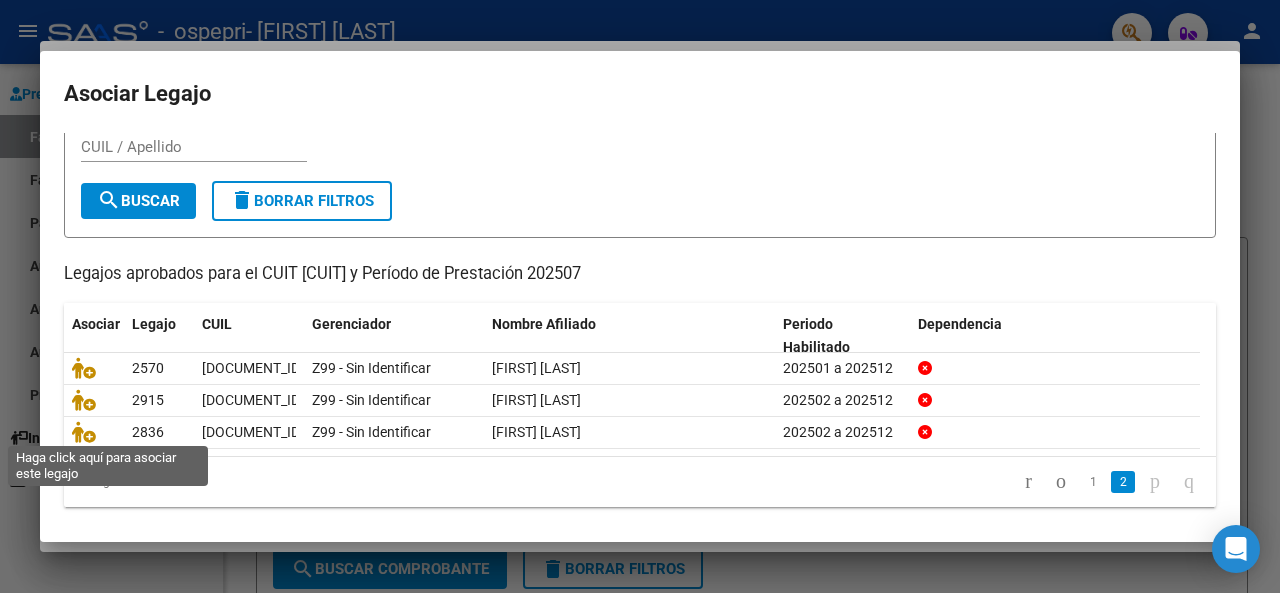 click 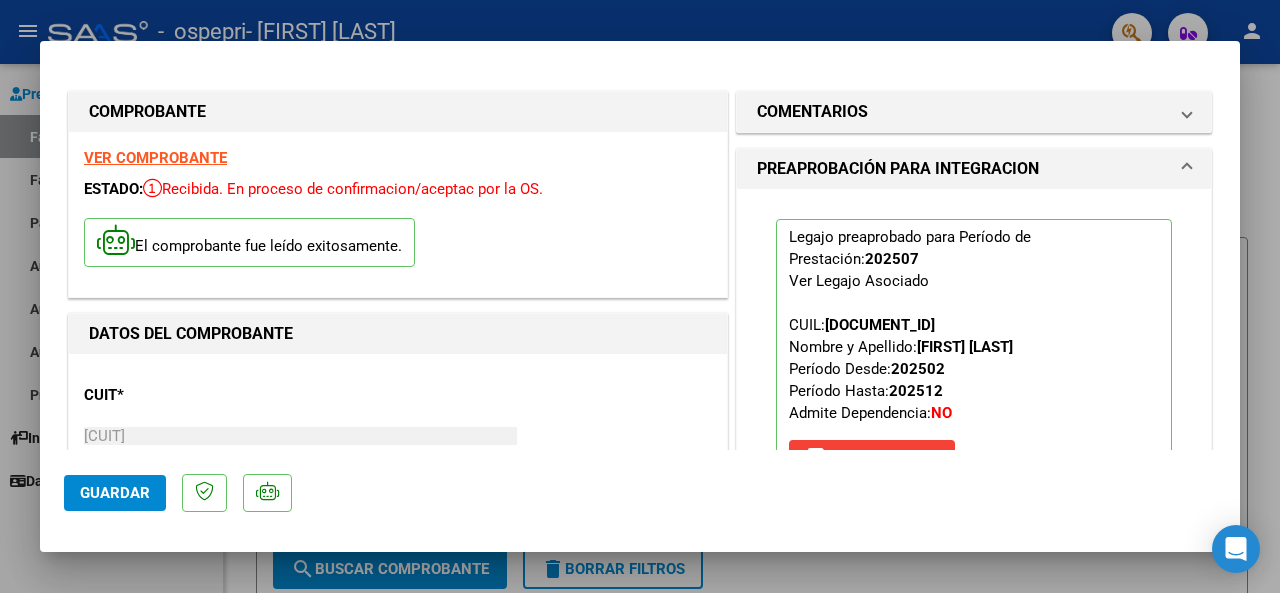 click on "Guardar" 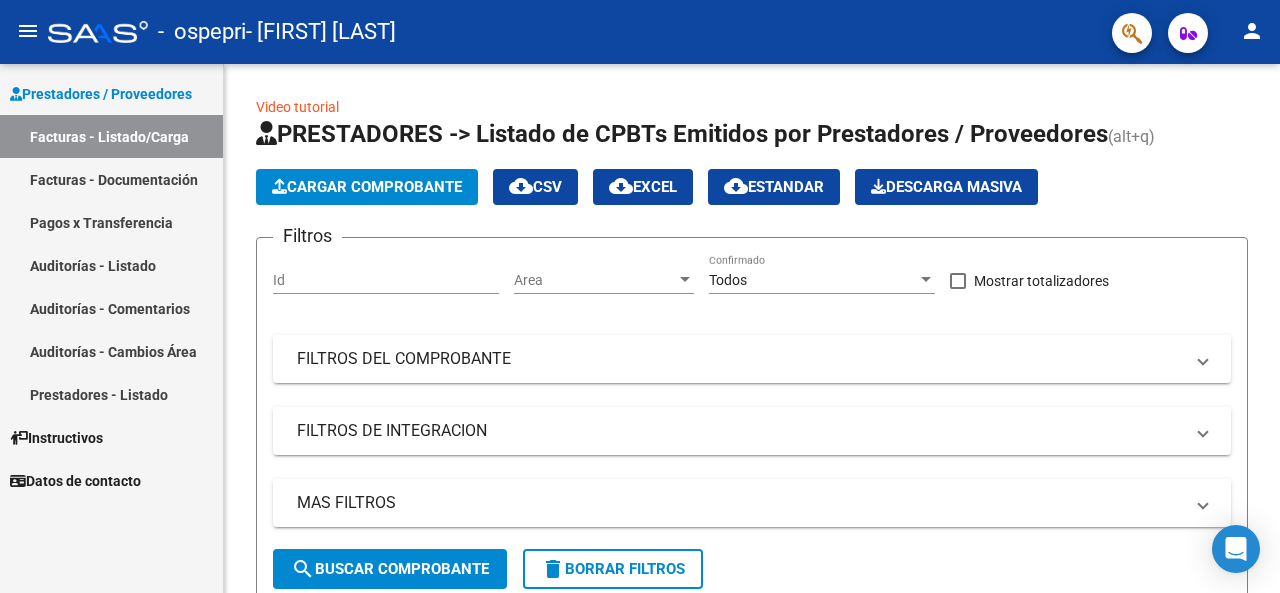 click on "Cargar Comprobante" 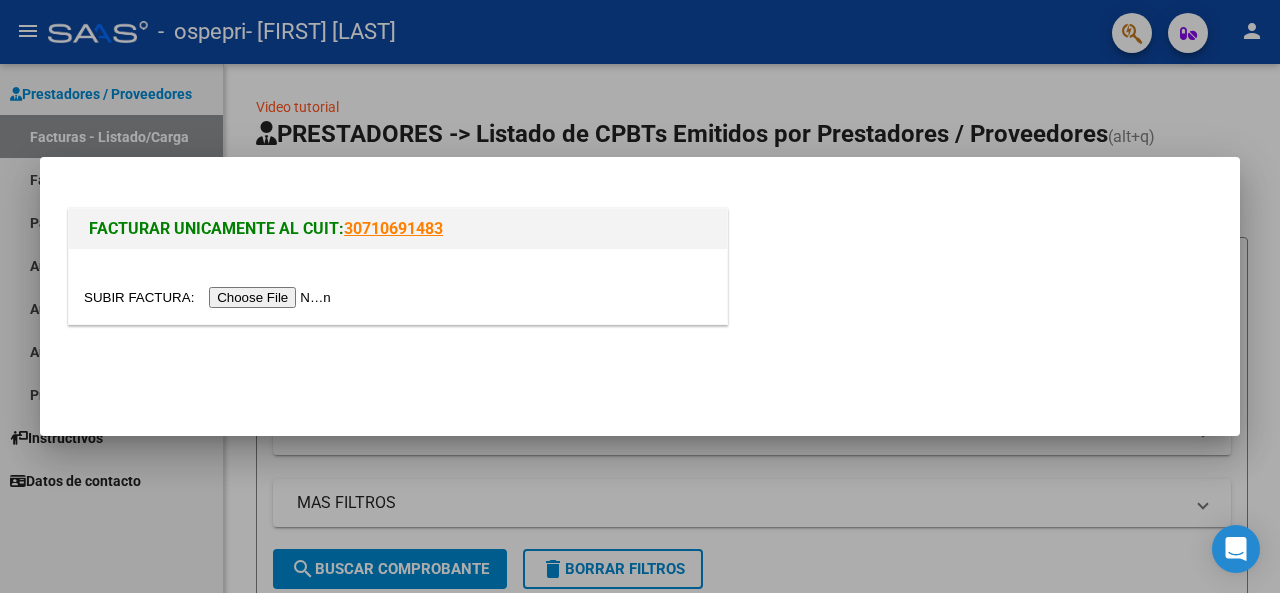 click at bounding box center [210, 297] 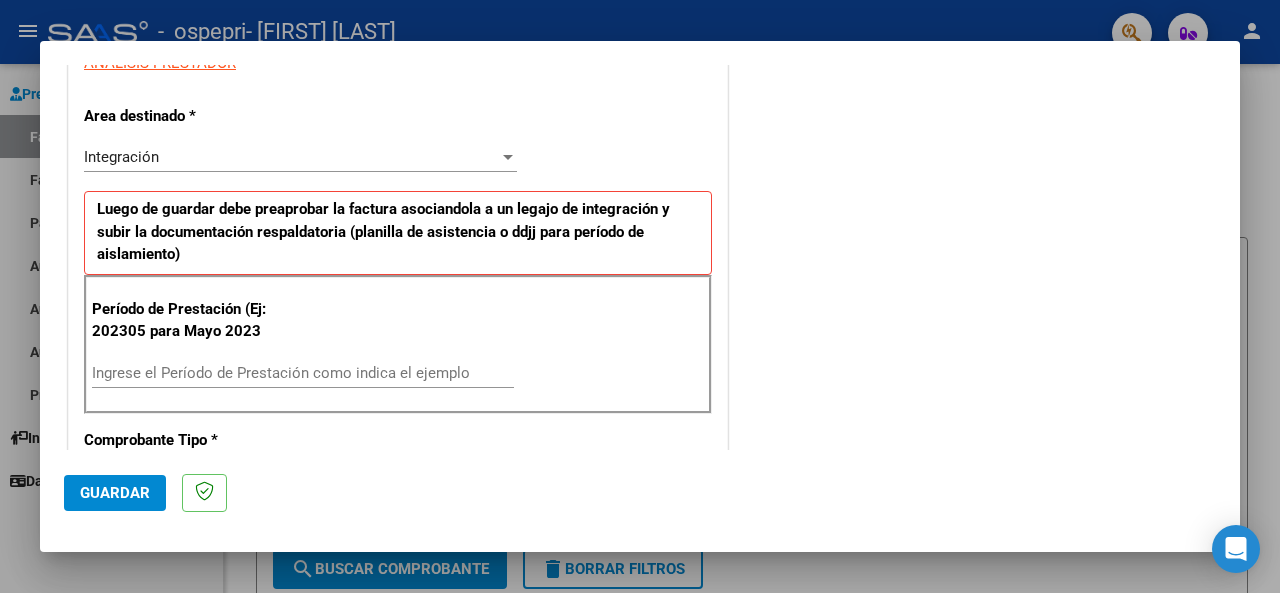 scroll, scrollTop: 396, scrollLeft: 0, axis: vertical 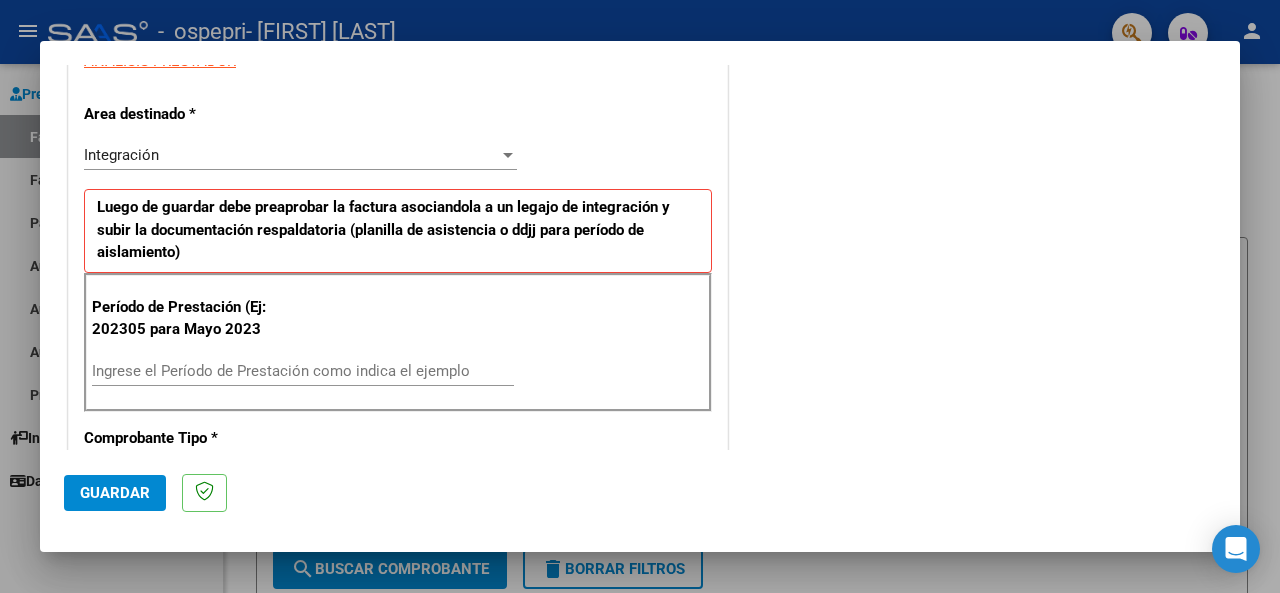 click on "Ingrese el Período de Prestación como indica el ejemplo" at bounding box center [303, 371] 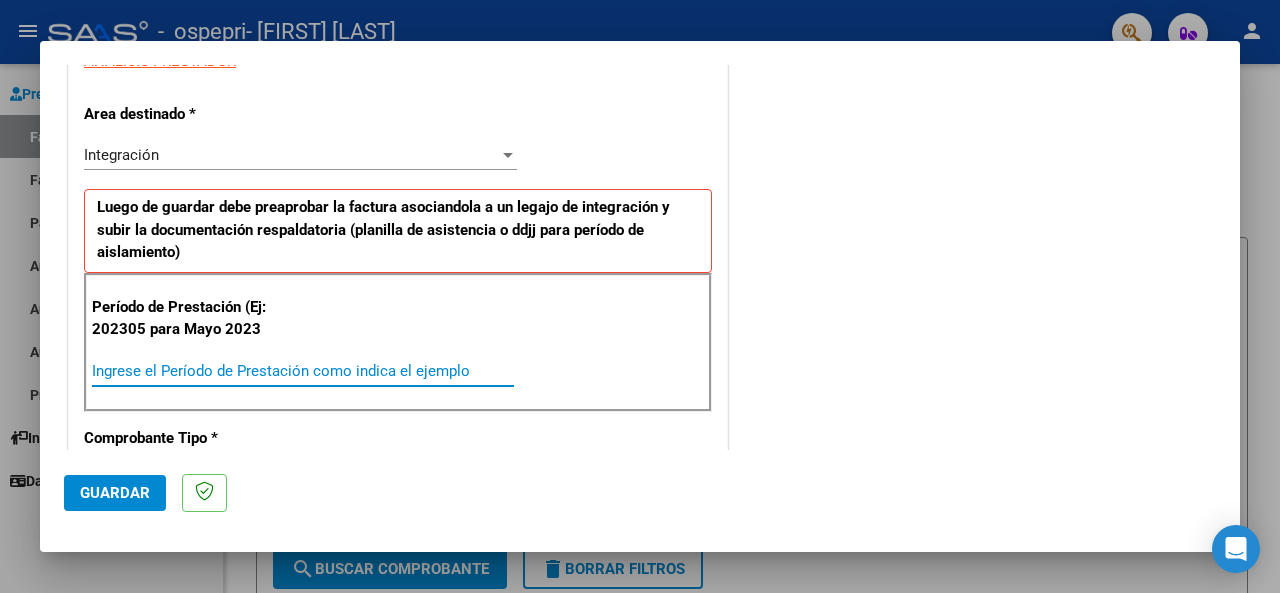 click on "Ingrese el Período de Prestación como indica el ejemplo" at bounding box center (303, 371) 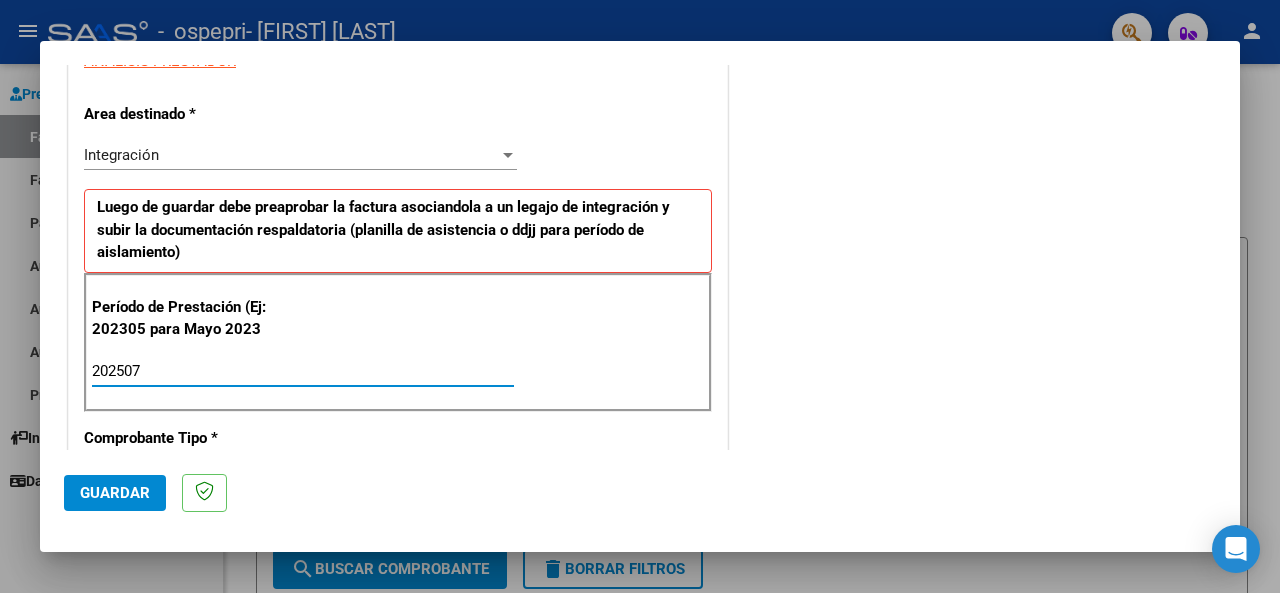 type on "202507" 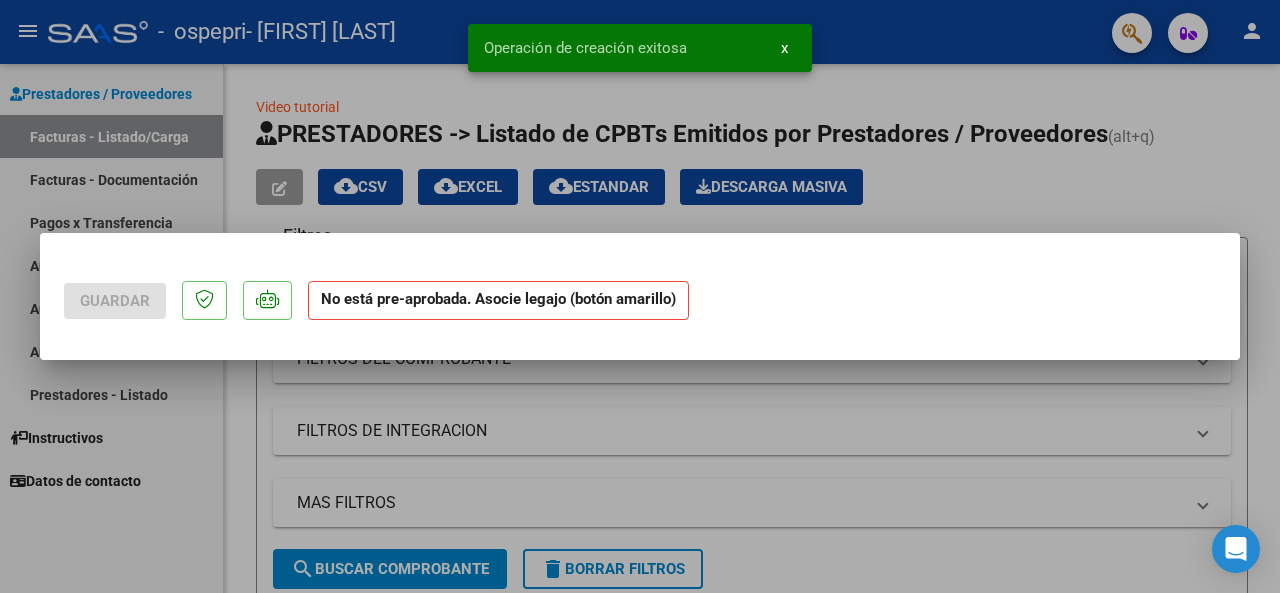 scroll, scrollTop: 0, scrollLeft: 0, axis: both 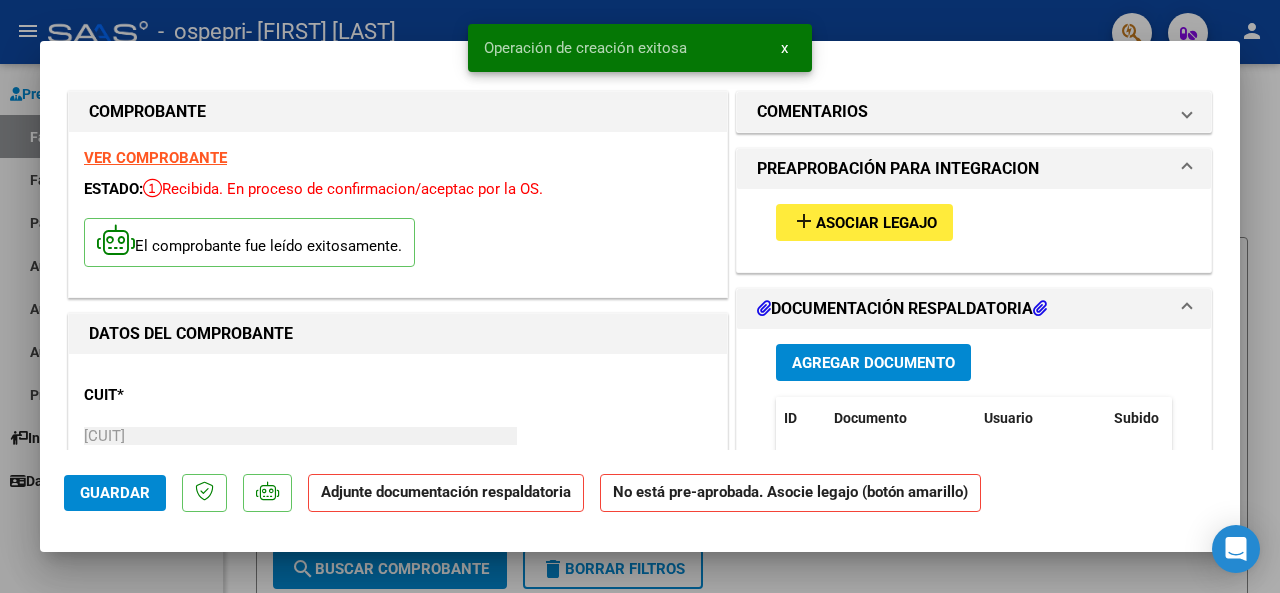 click on "Agregar Documento" at bounding box center [873, 363] 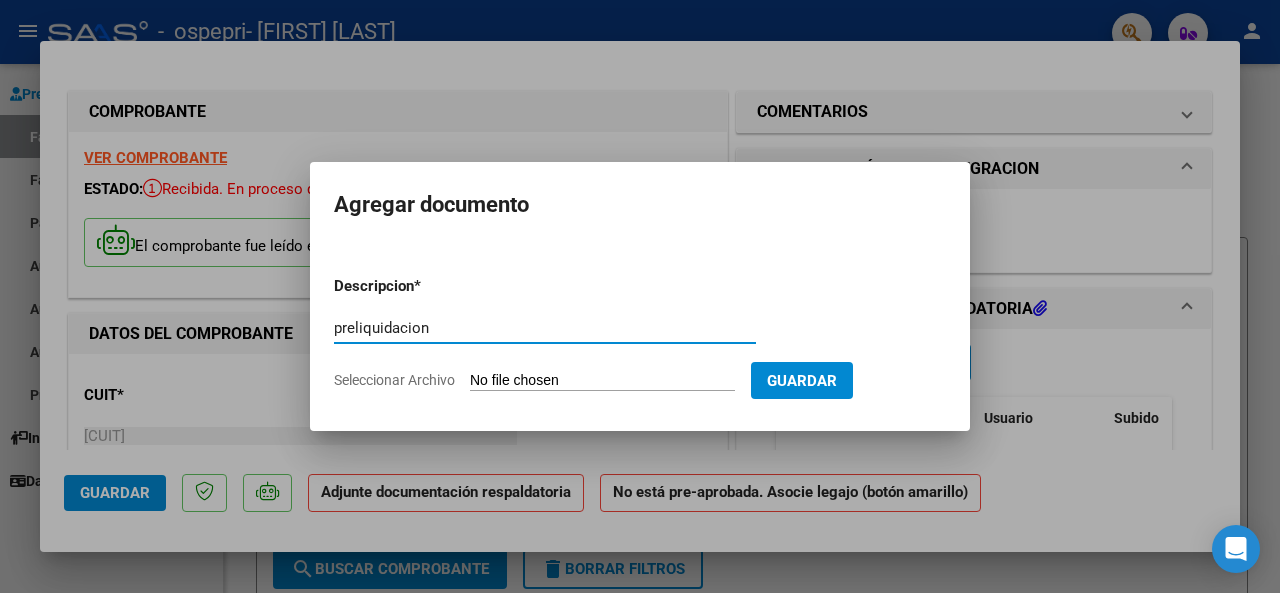 type on "preliquidacion" 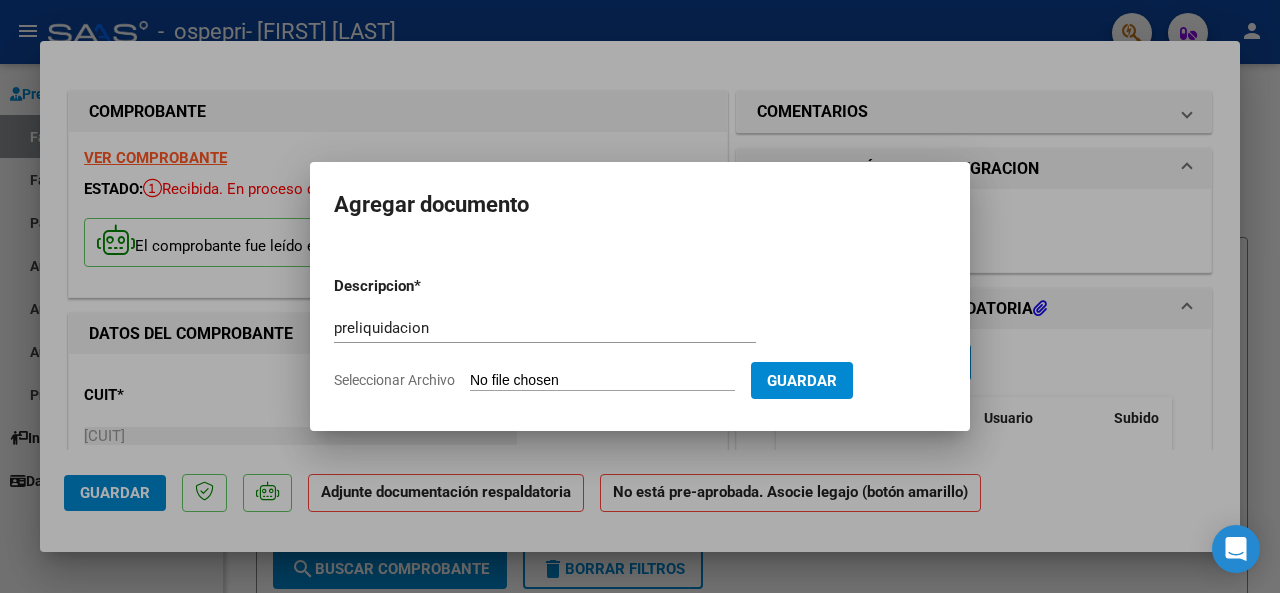 type on "C:\fakepath\[FILENAME].pdf" 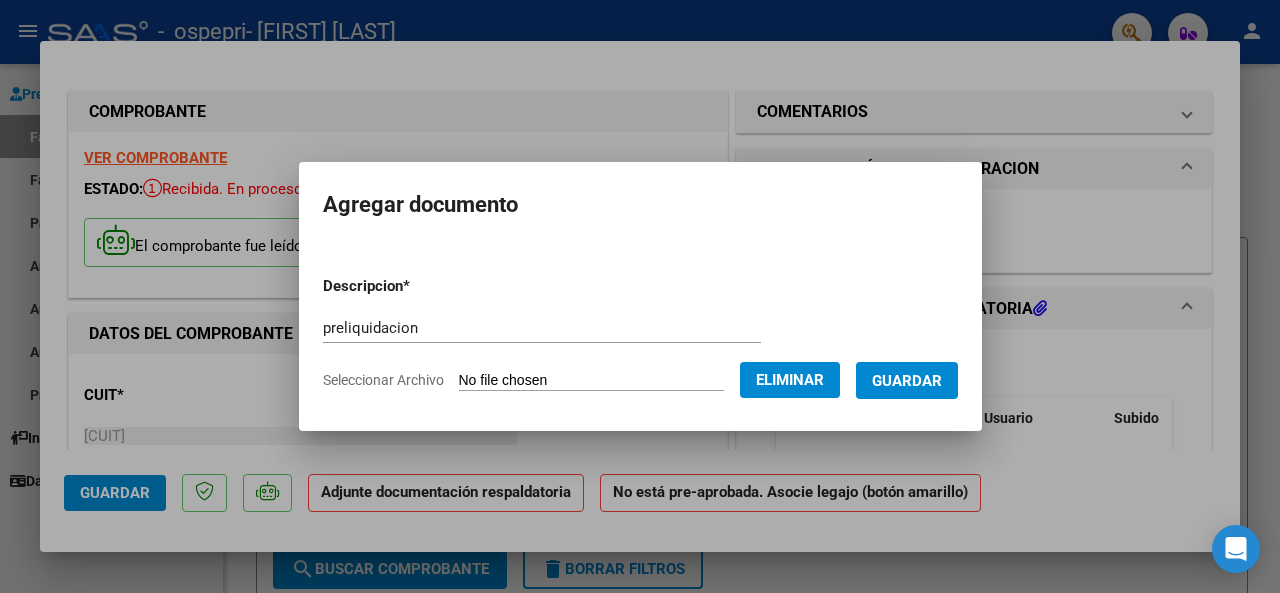 click on "Guardar" at bounding box center [907, 381] 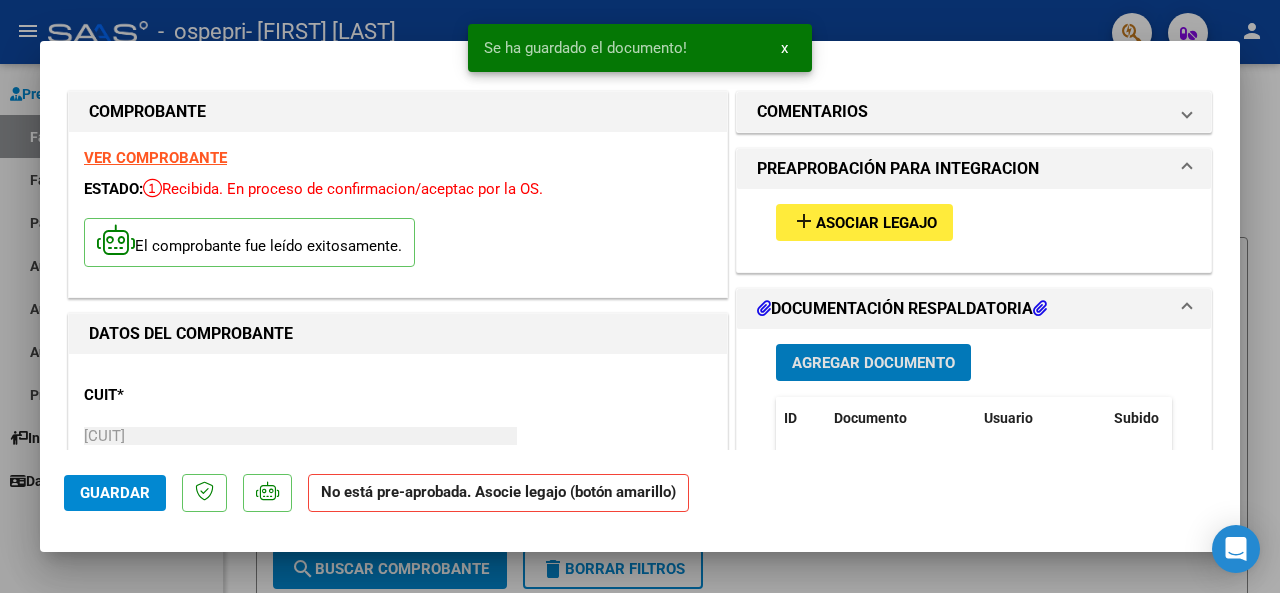 click on "Agregar Documento" at bounding box center (873, 363) 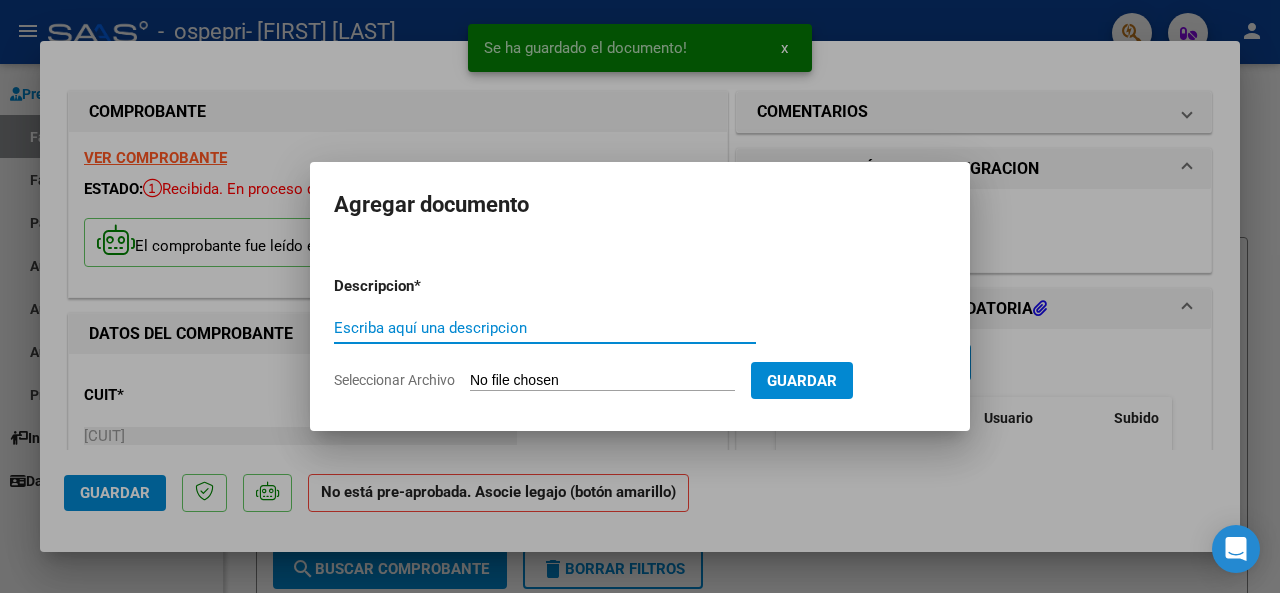 click on "Escriba aquí una descripcion" at bounding box center [545, 328] 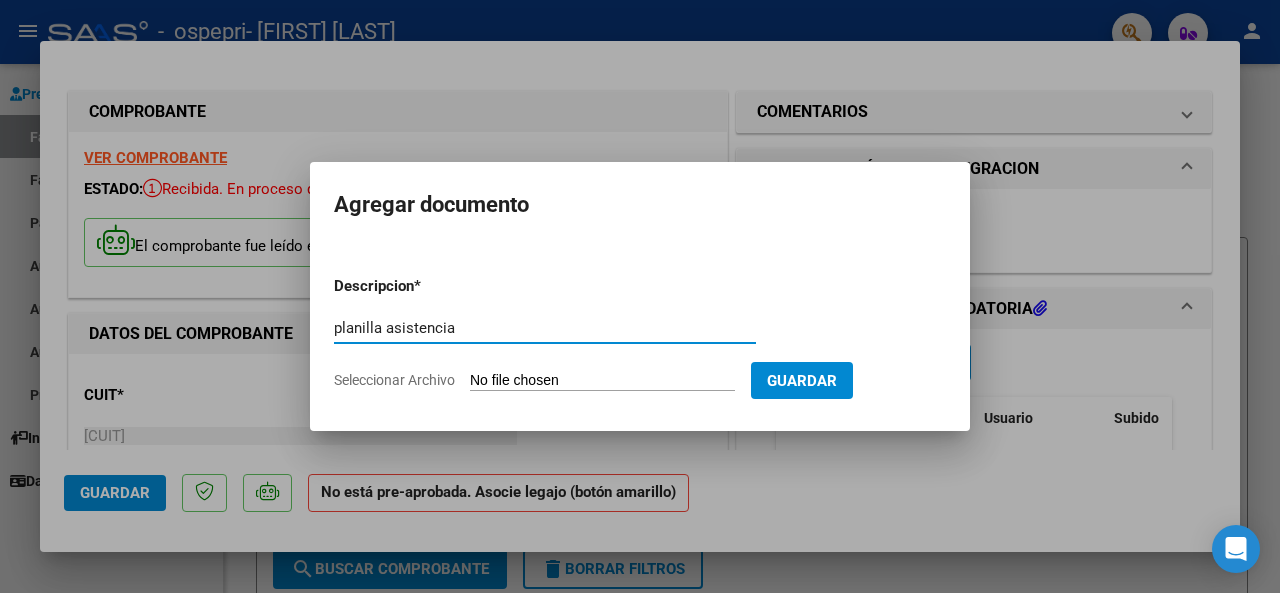 type on "planilla asistencia" 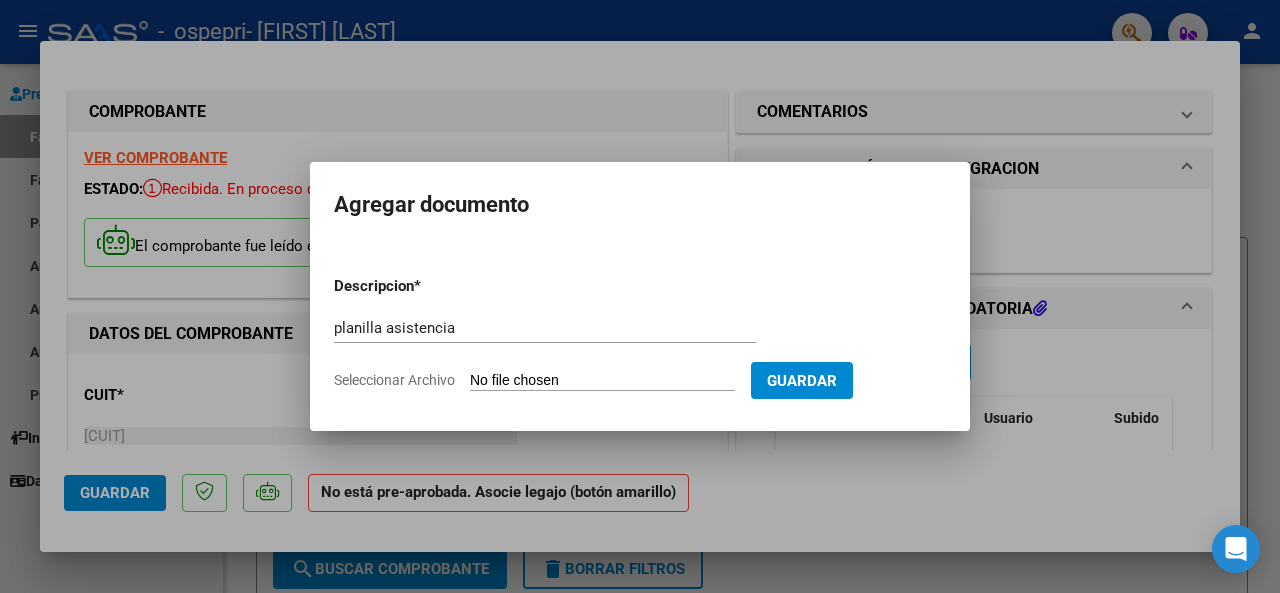type on "C:\fakepath\[FILENAME].pdf" 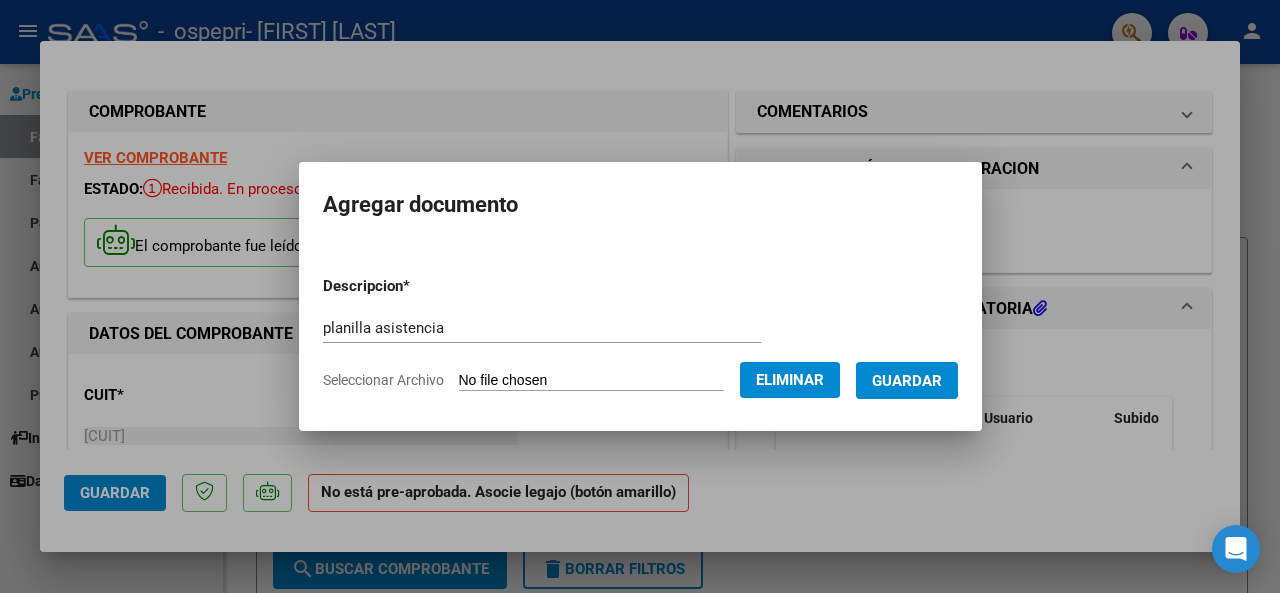 click on "Guardar" at bounding box center (907, 381) 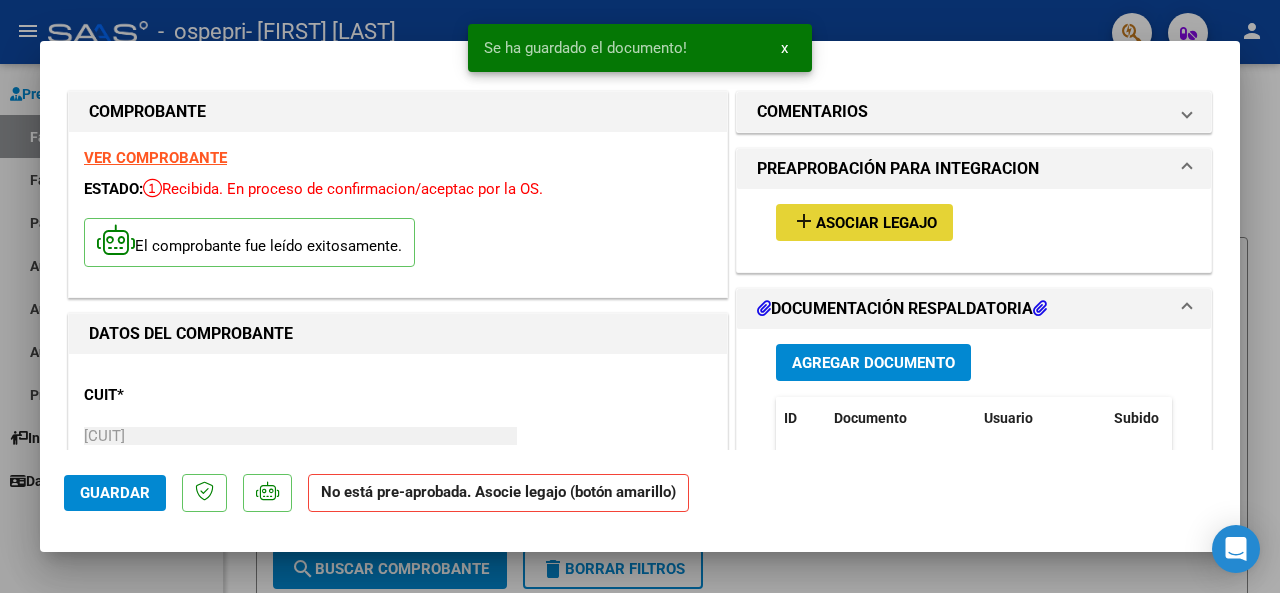 click on "Asociar Legajo" at bounding box center [876, 223] 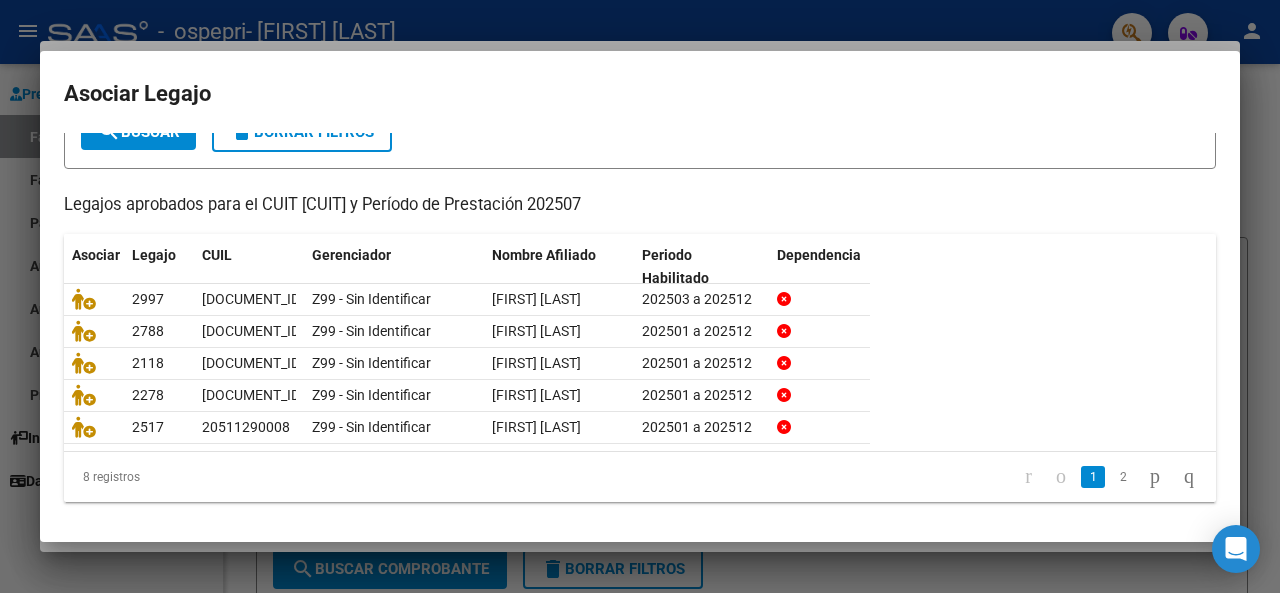 scroll, scrollTop: 238, scrollLeft: 0, axis: vertical 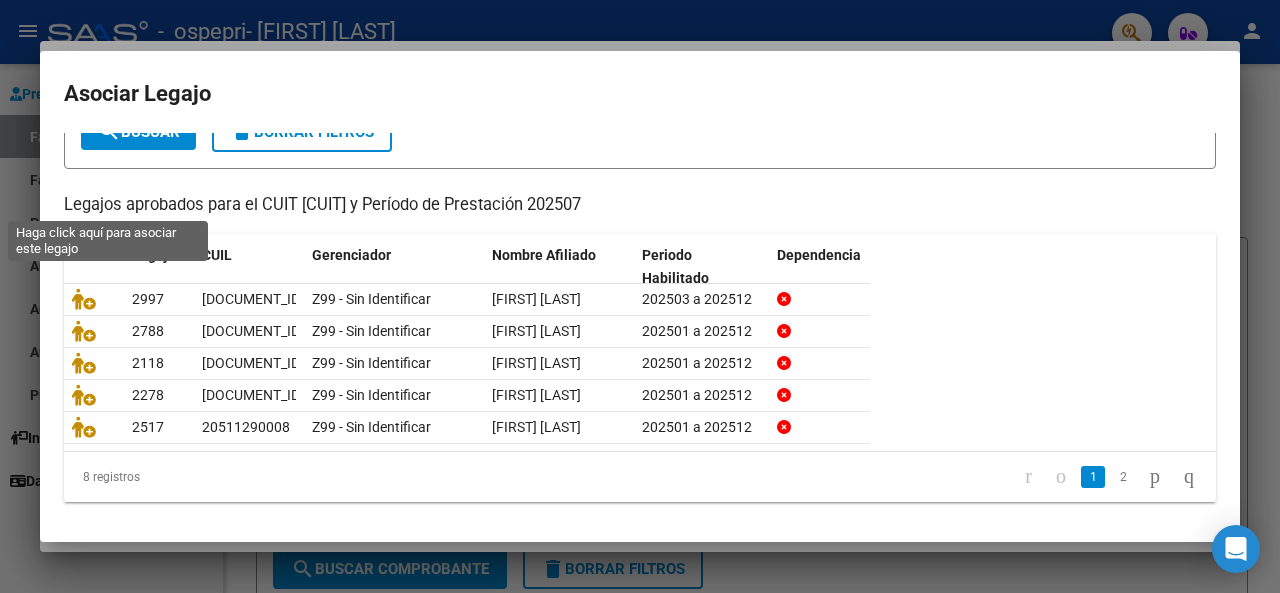 click 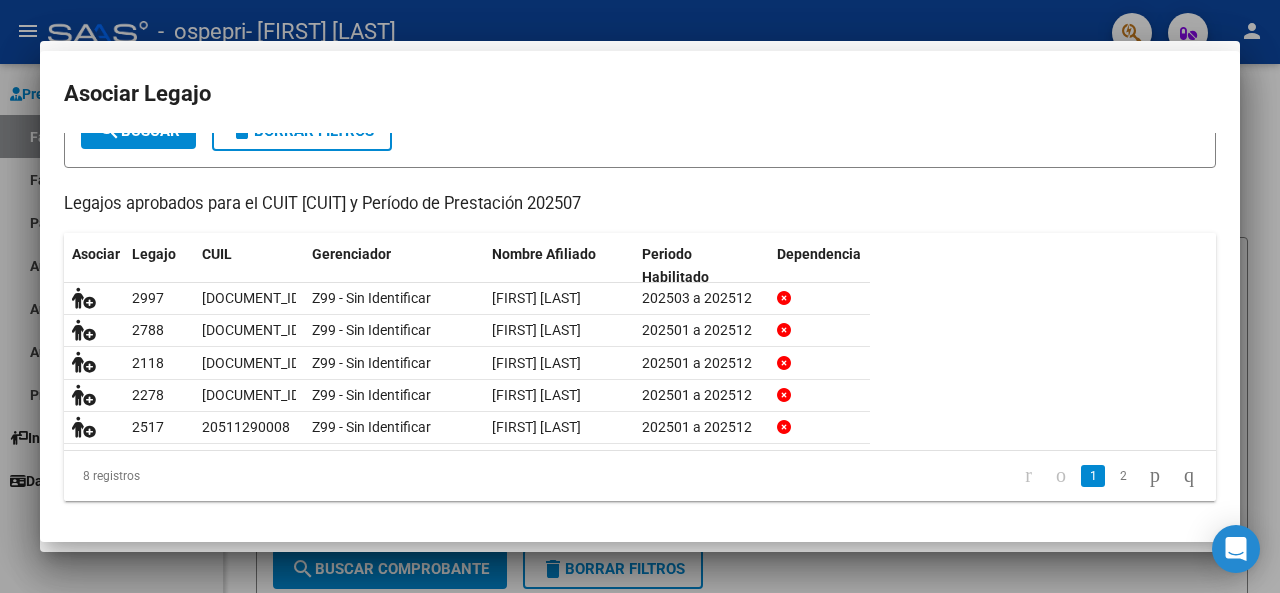 scroll, scrollTop: 252, scrollLeft: 0, axis: vertical 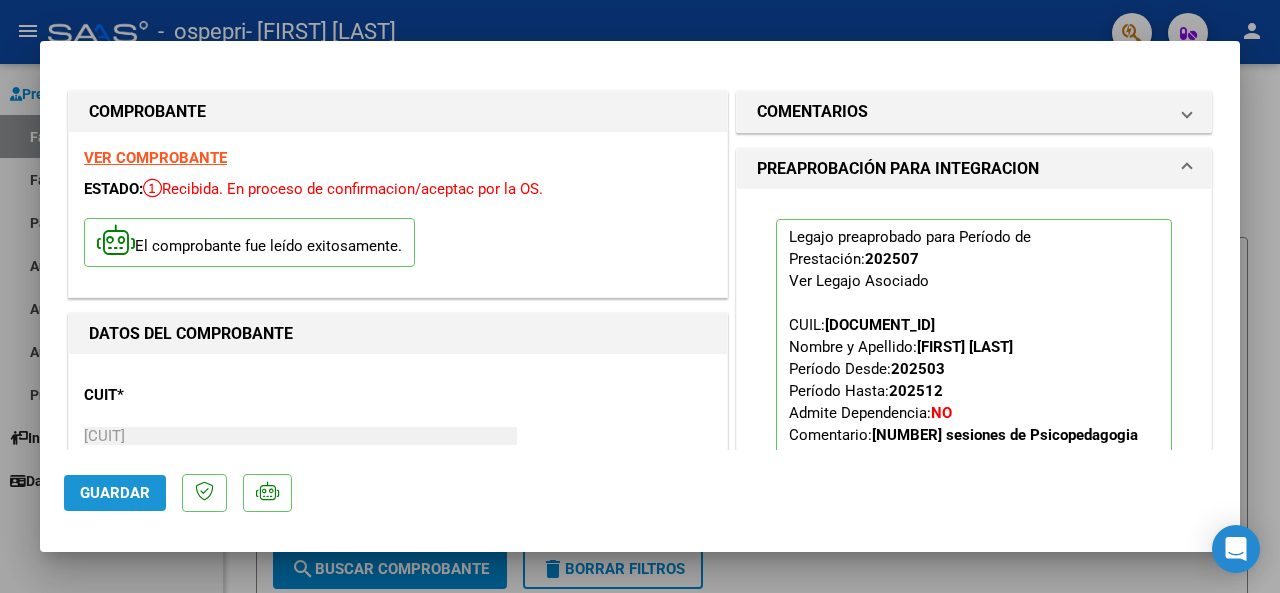 click on "Guardar" 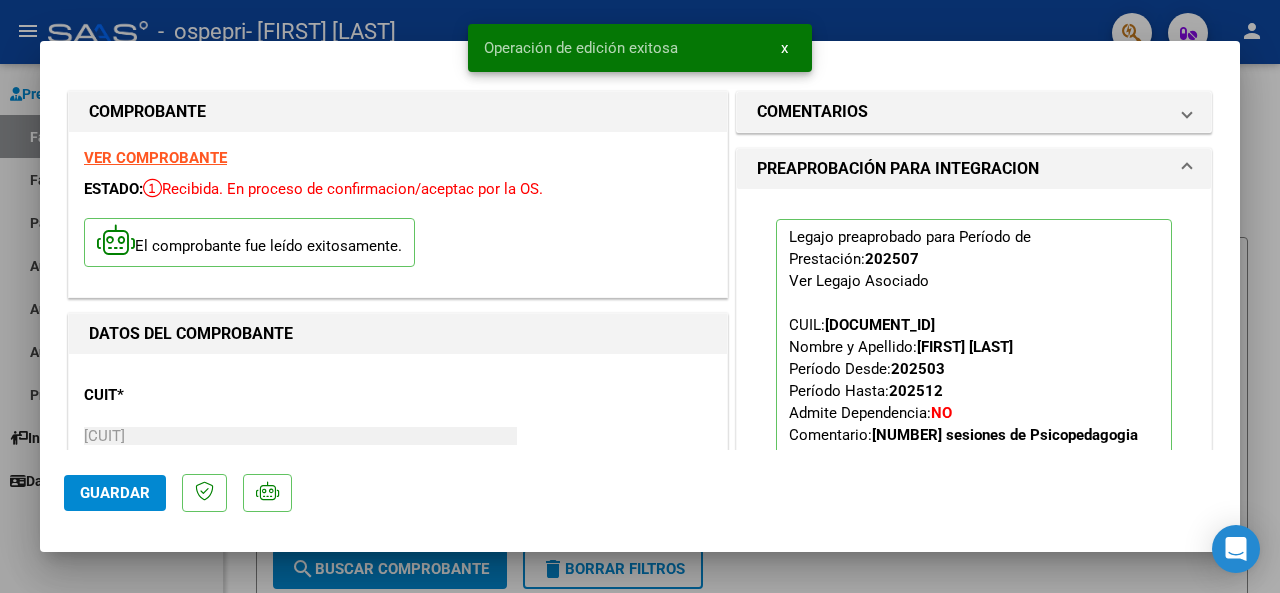 click at bounding box center (640, 296) 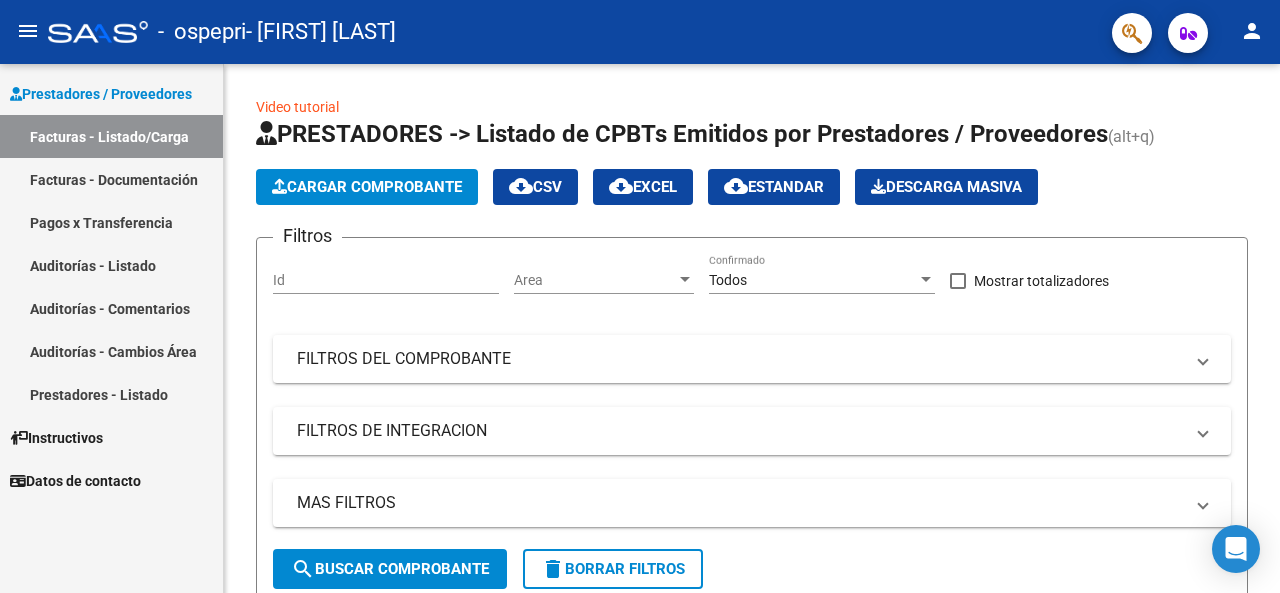 click on "Pagos x Transferencia" at bounding box center [111, 222] 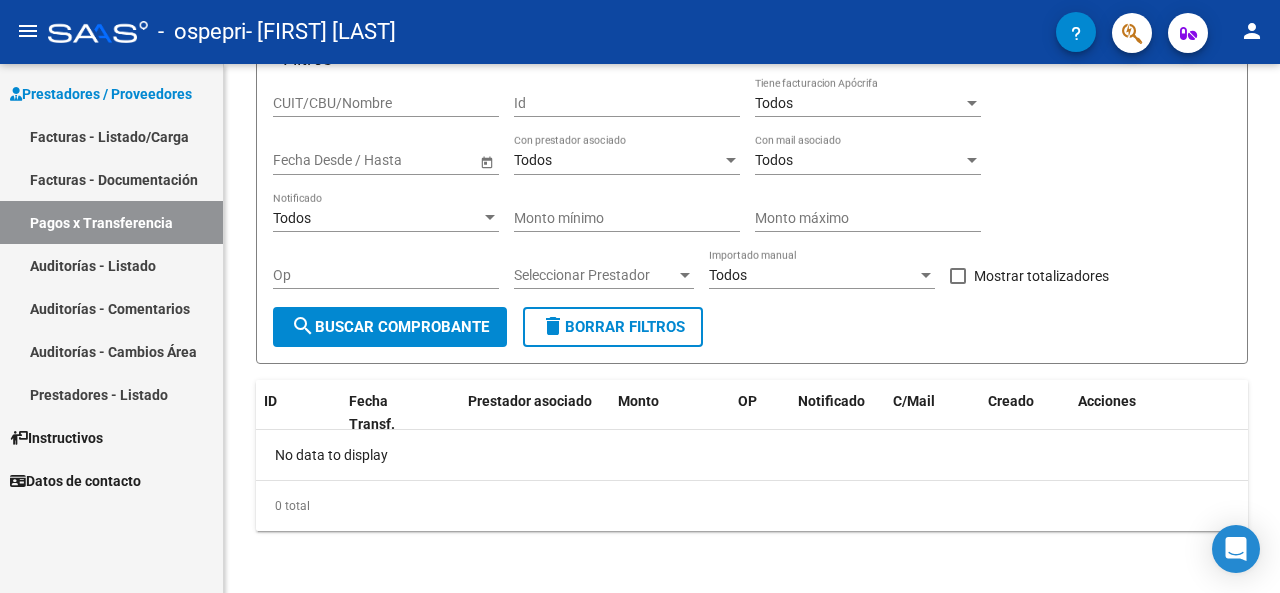 scroll, scrollTop: 0, scrollLeft: 0, axis: both 